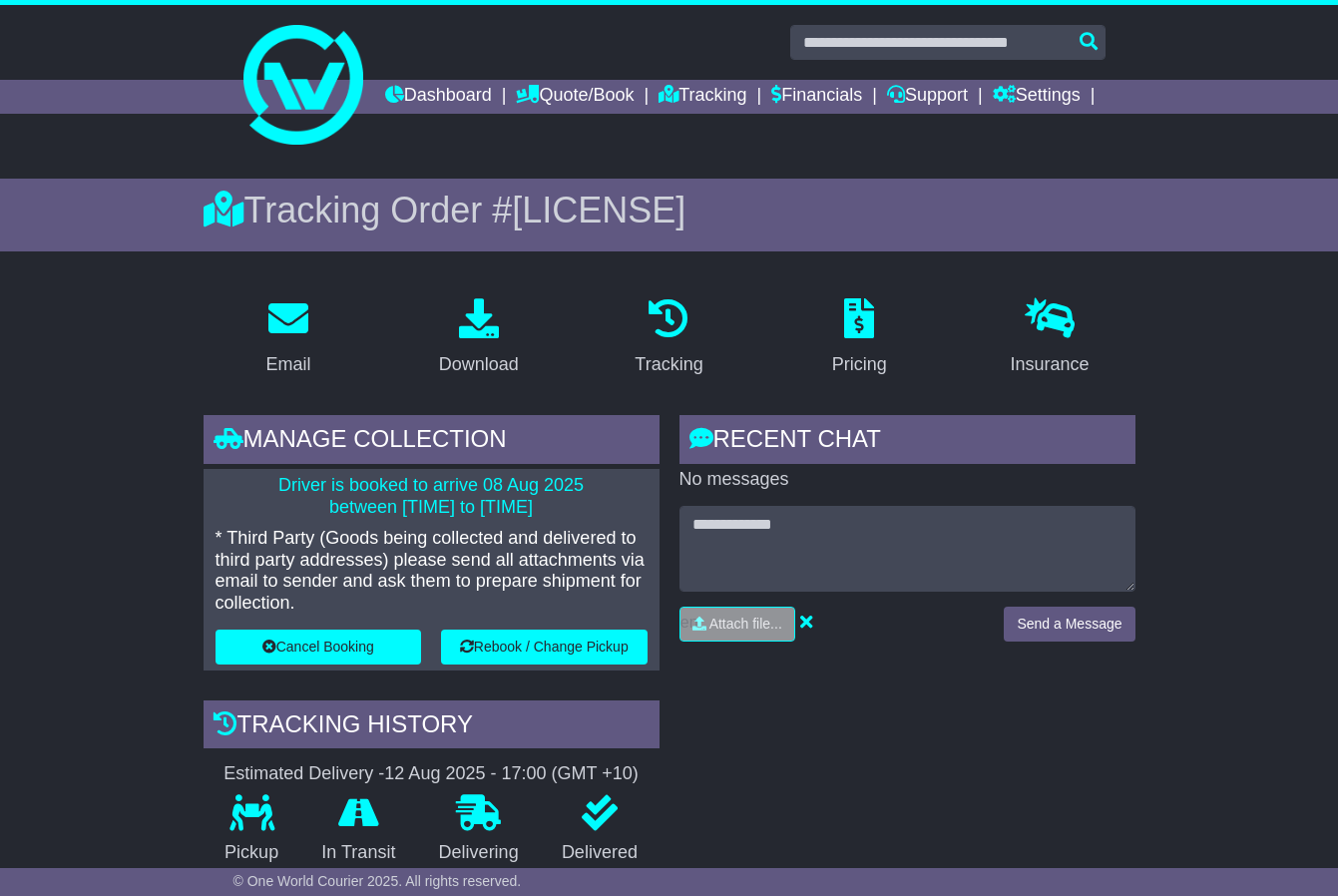 scroll, scrollTop: 0, scrollLeft: 0, axis: both 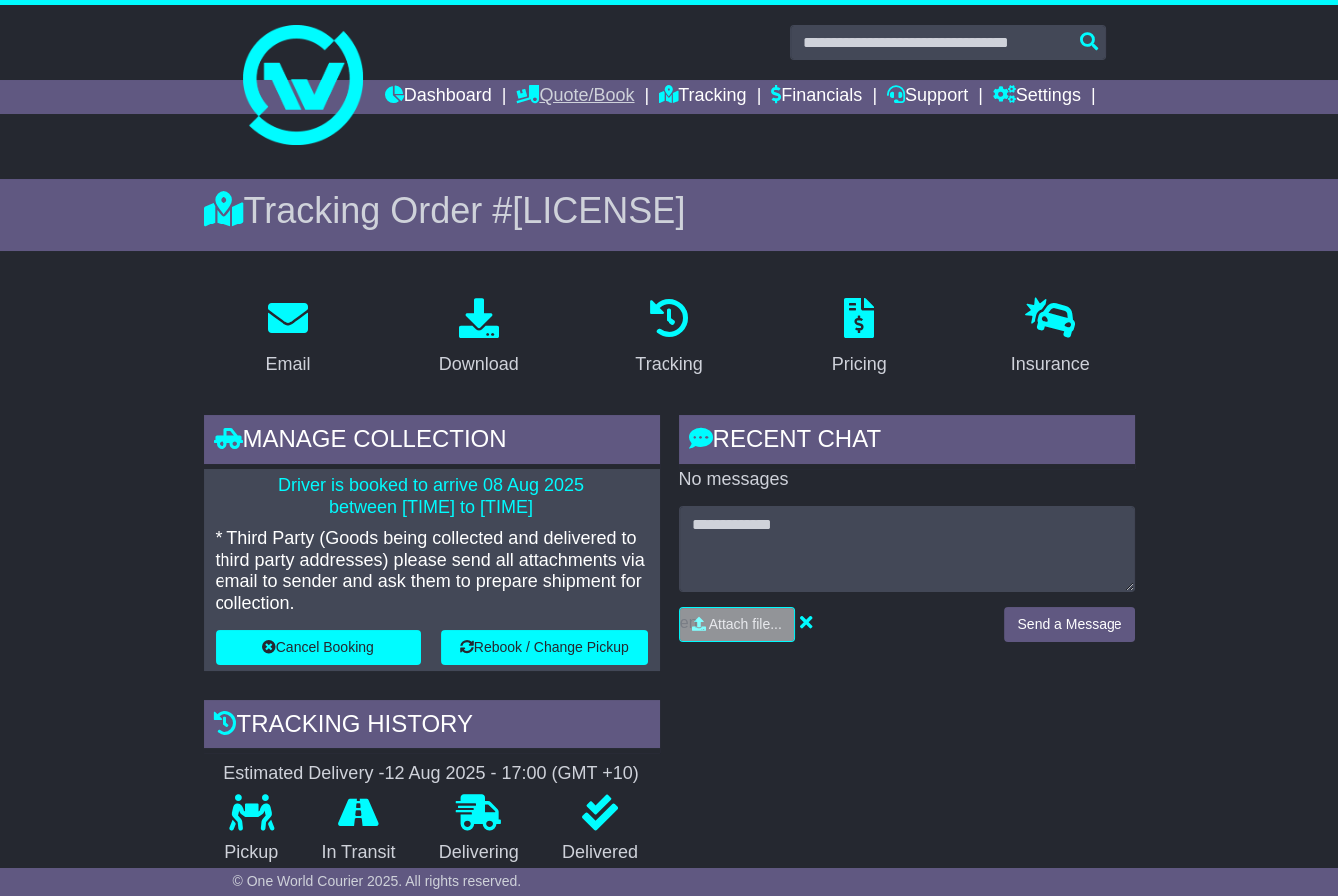 click on "Quote/Book" at bounding box center (575, 97) 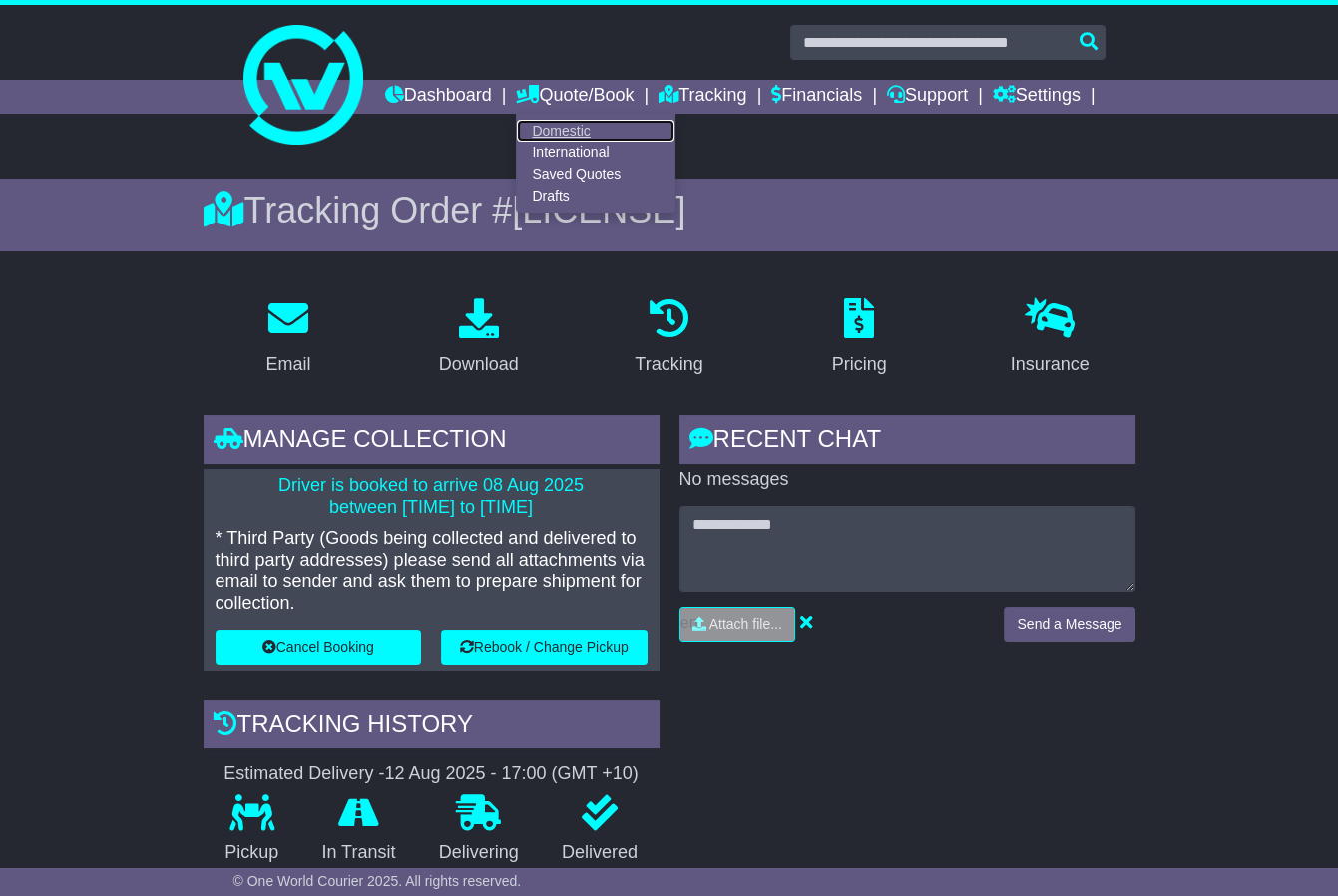 click on "Domestic" at bounding box center (596, 131) 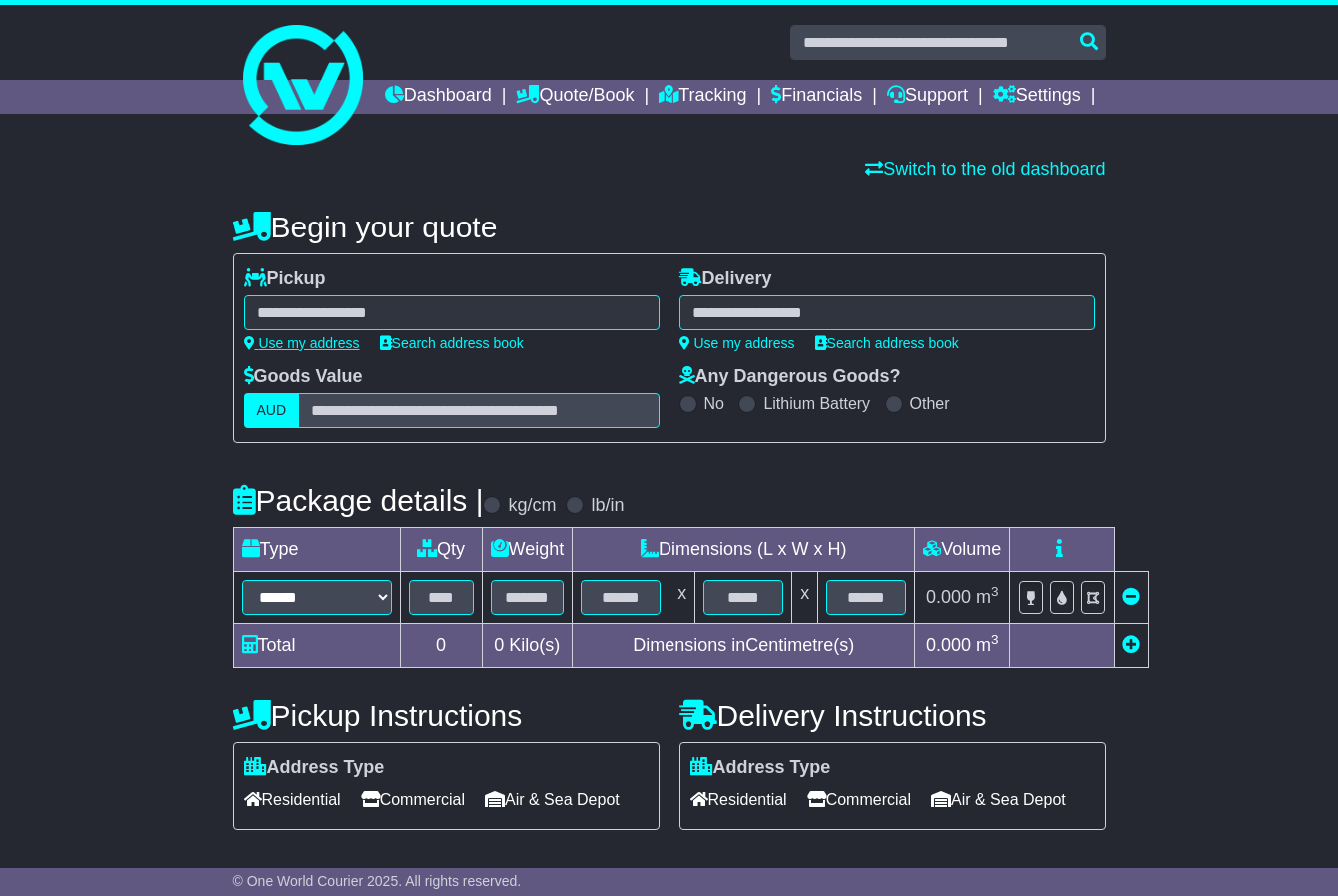 scroll, scrollTop: 0, scrollLeft: 0, axis: both 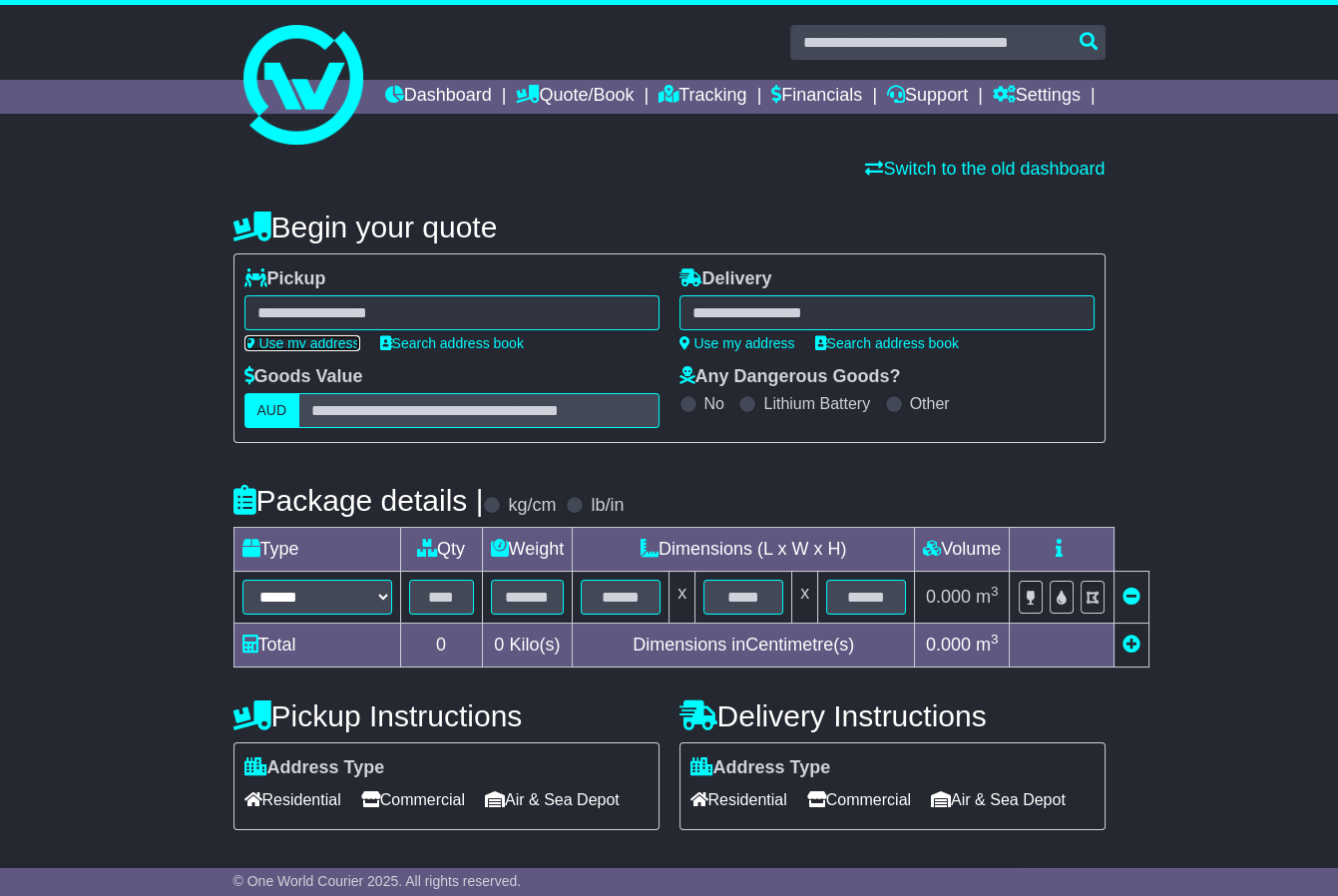 click on "Use my address" at bounding box center (302, 343) 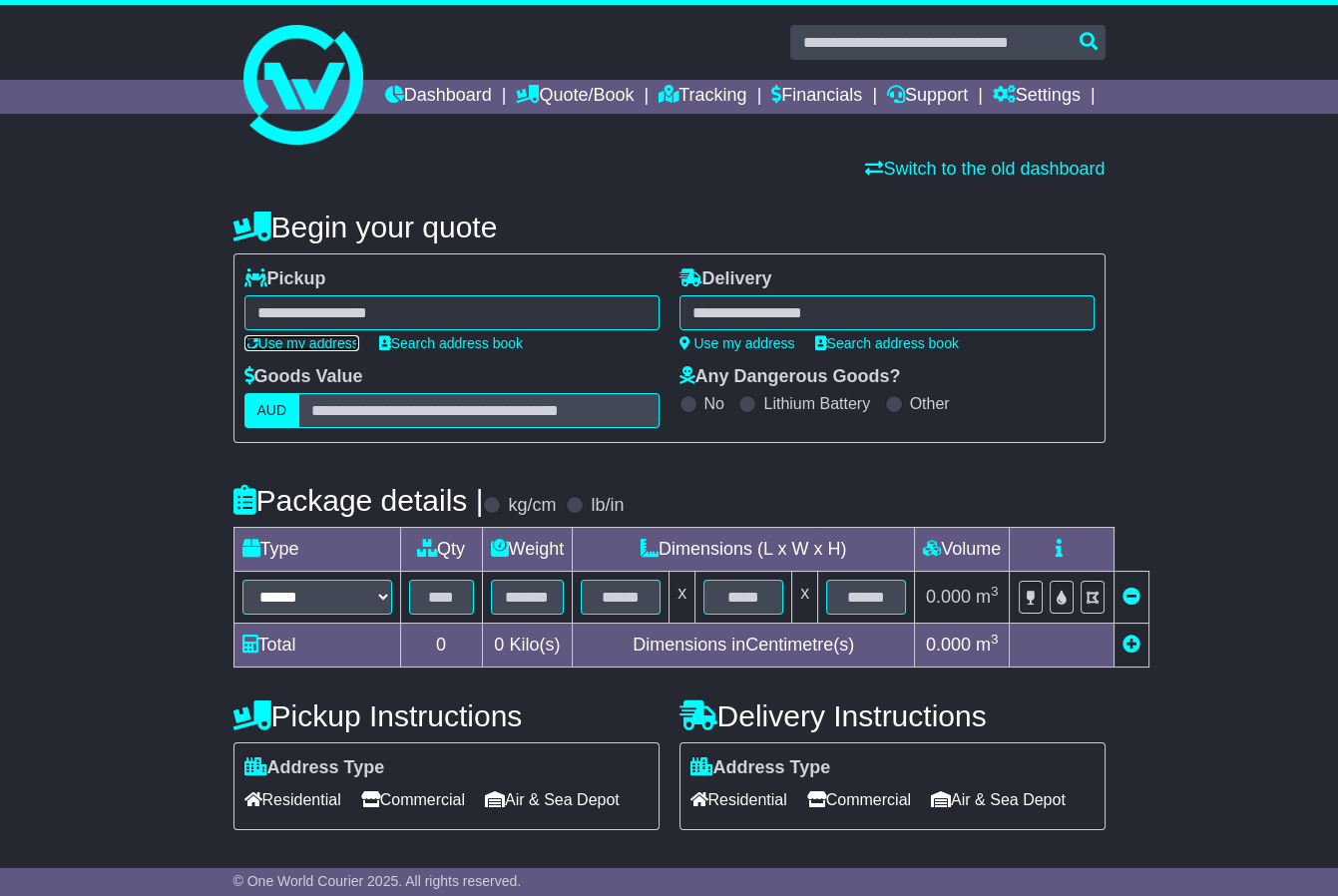 type on "**********" 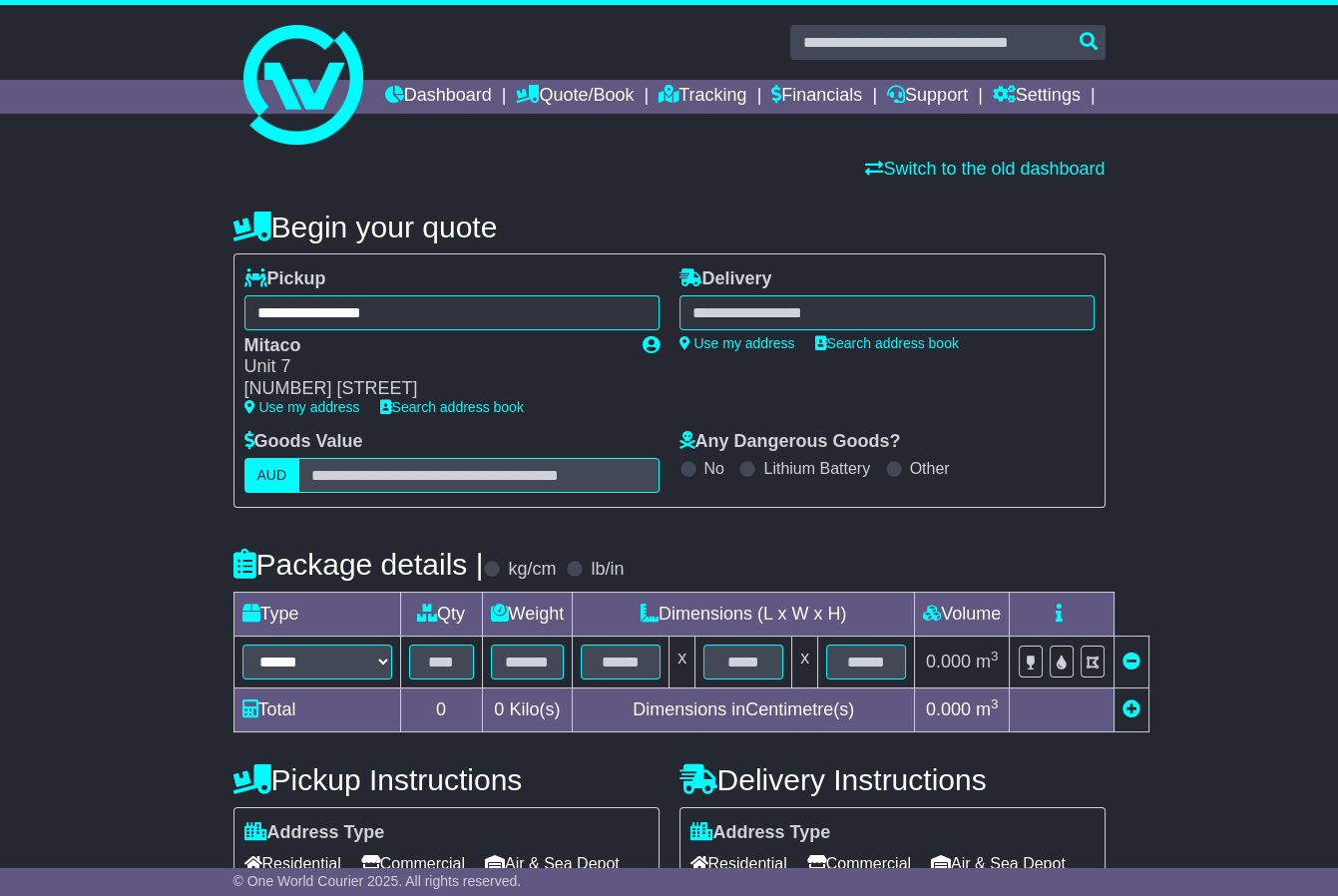 click at bounding box center [887, 312] 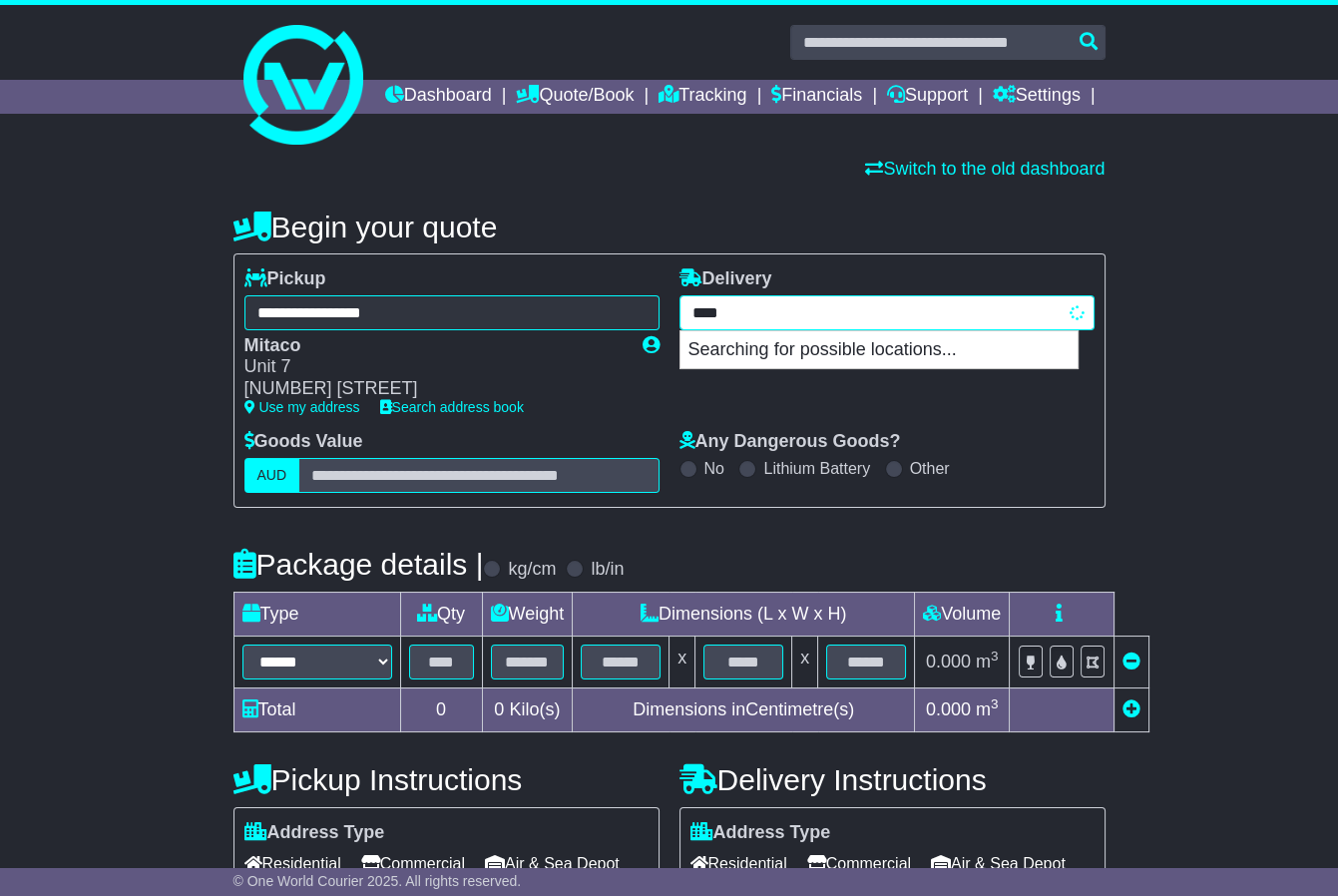 type on "*****" 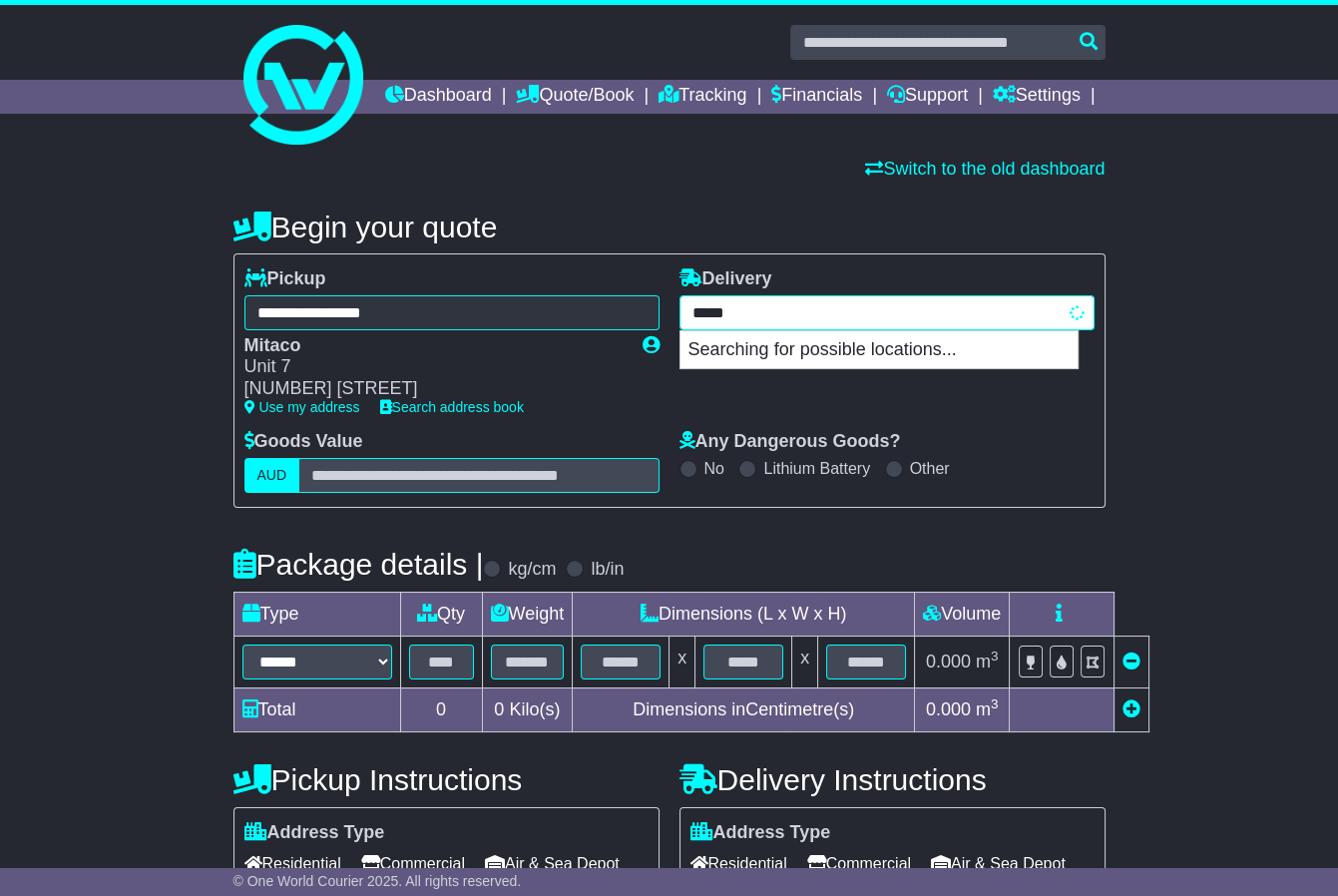 type on "******" 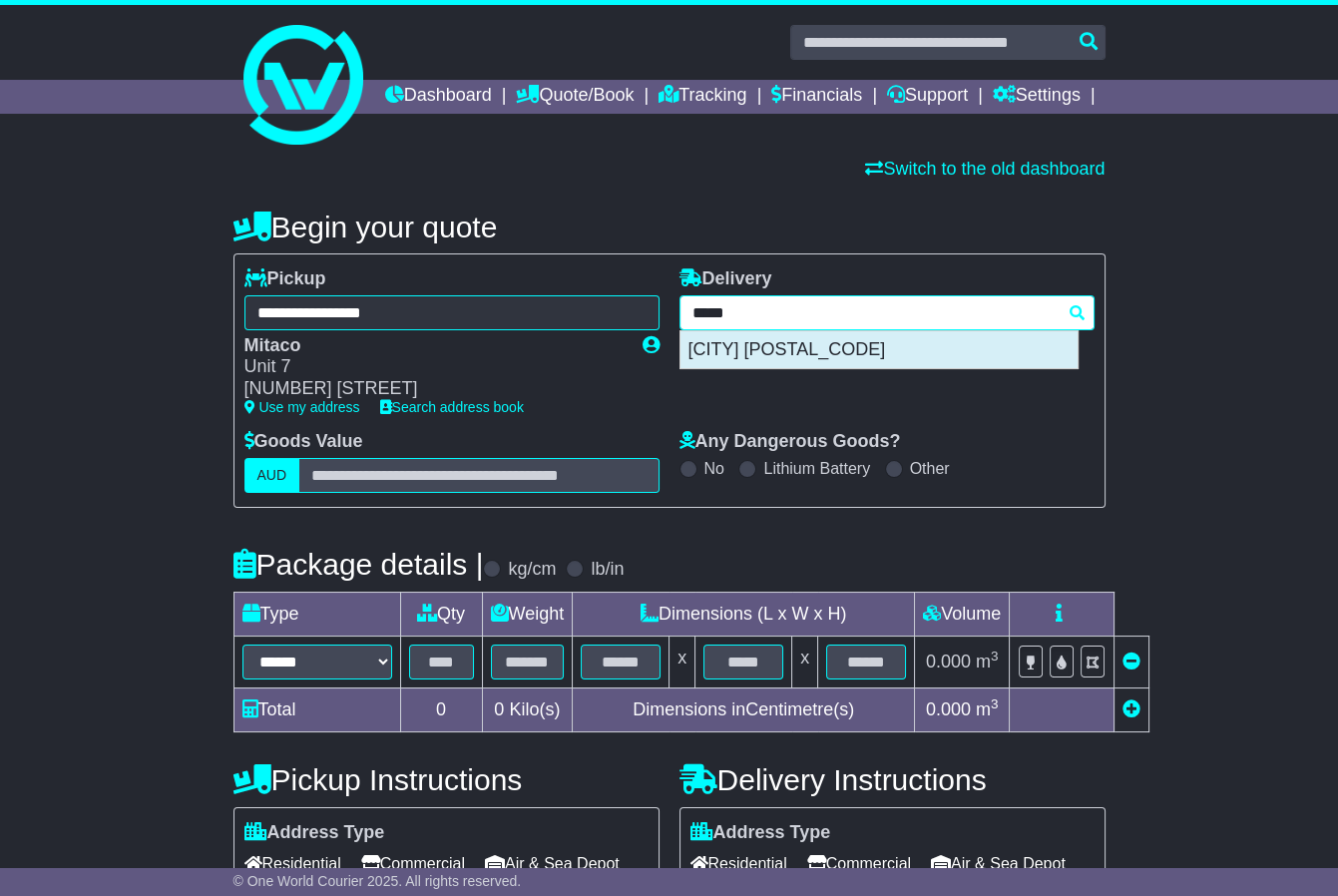 click on "MALAGA 6090" at bounding box center (879, 350) 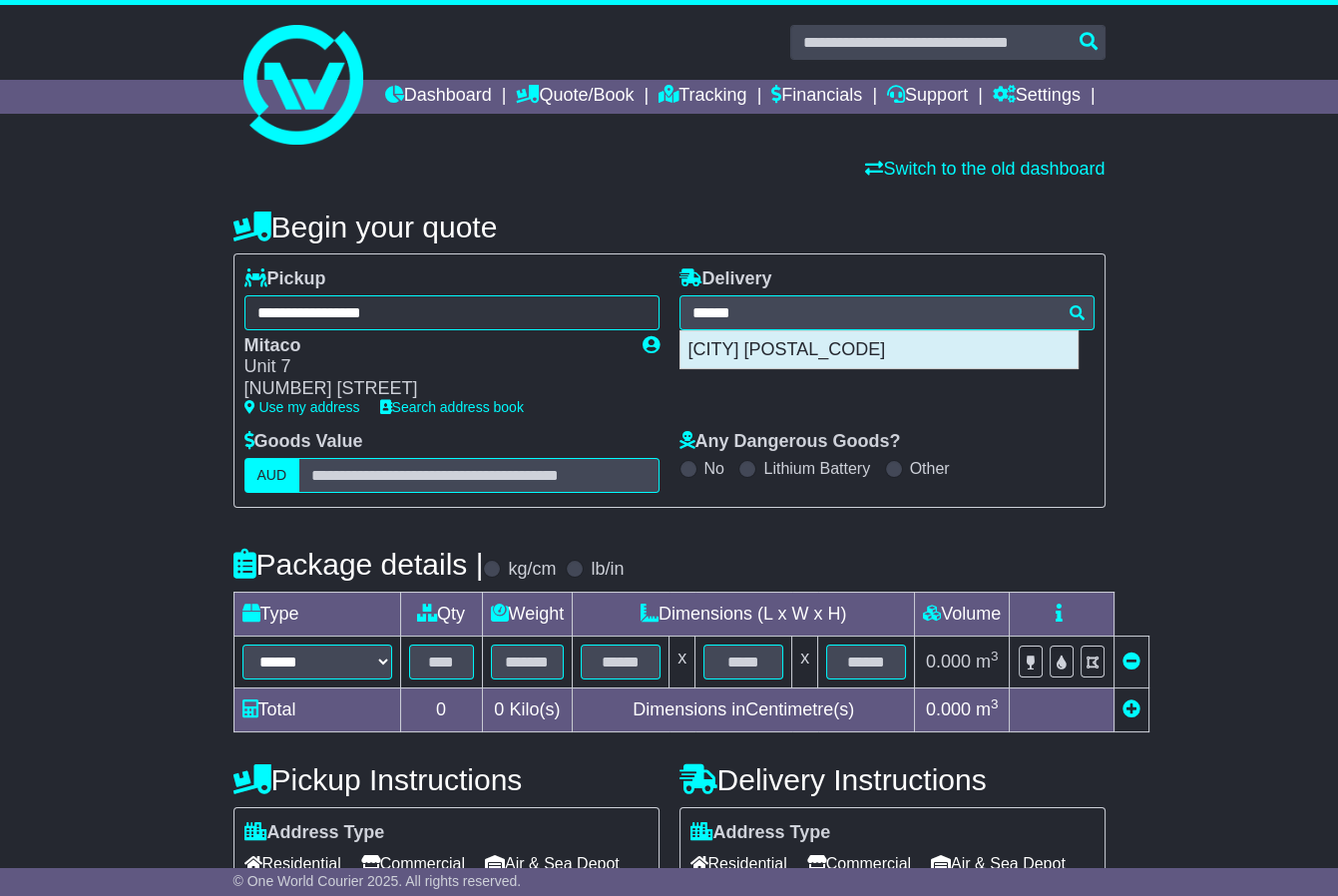 type on "**********" 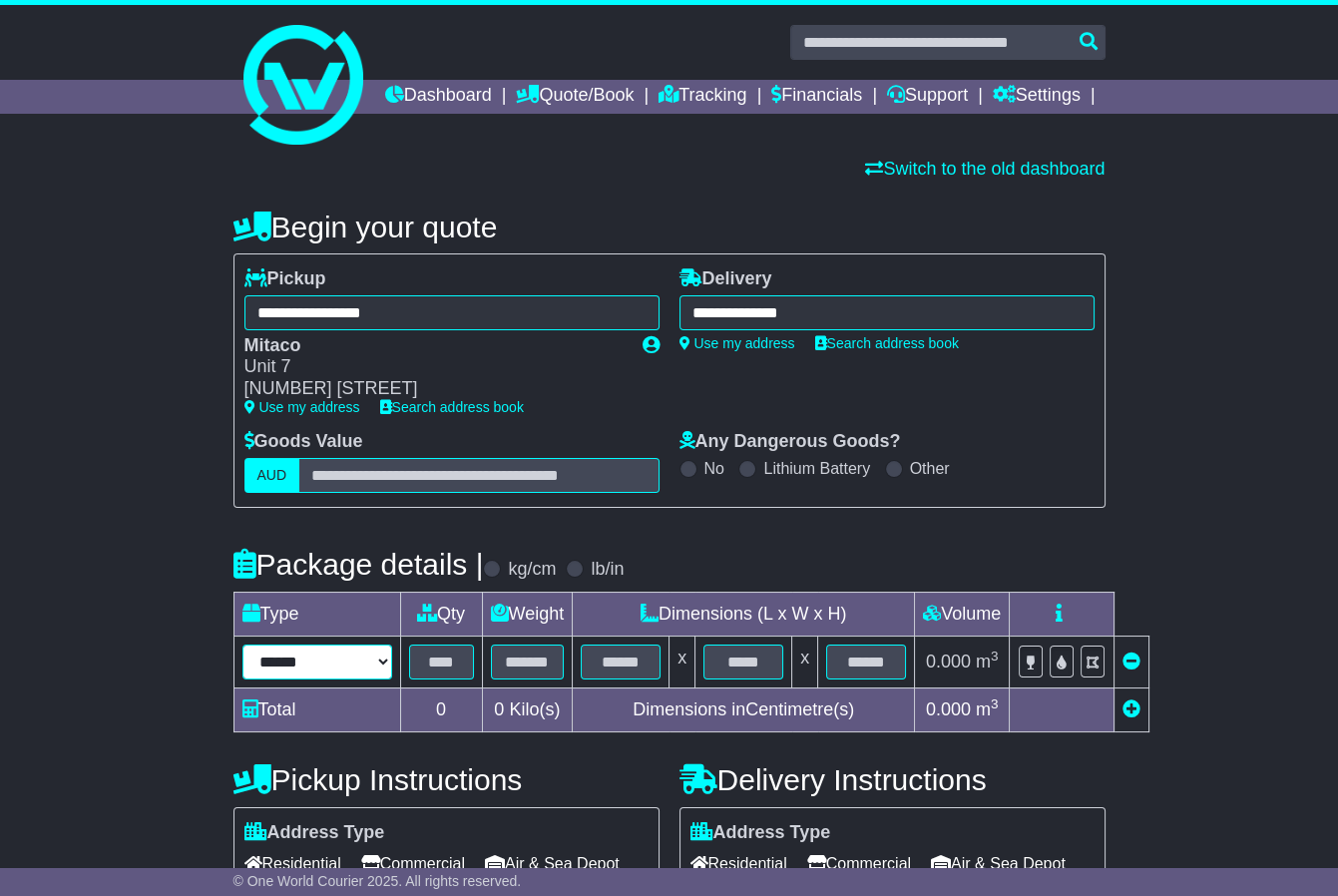 drag, startPoint x: 312, startPoint y: 699, endPoint x: 366, endPoint y: 691, distance: 54.589376 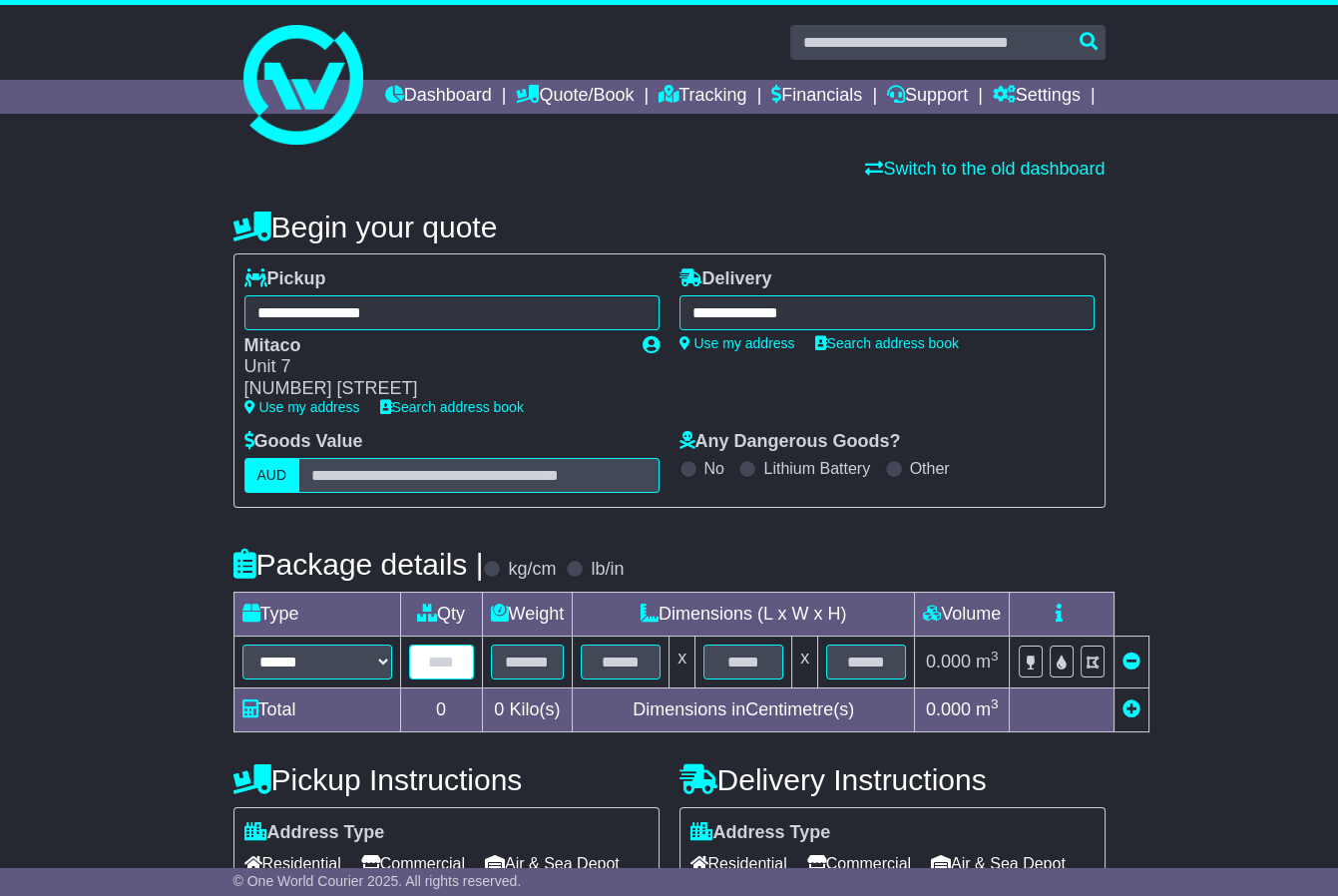 click at bounding box center [441, 662] 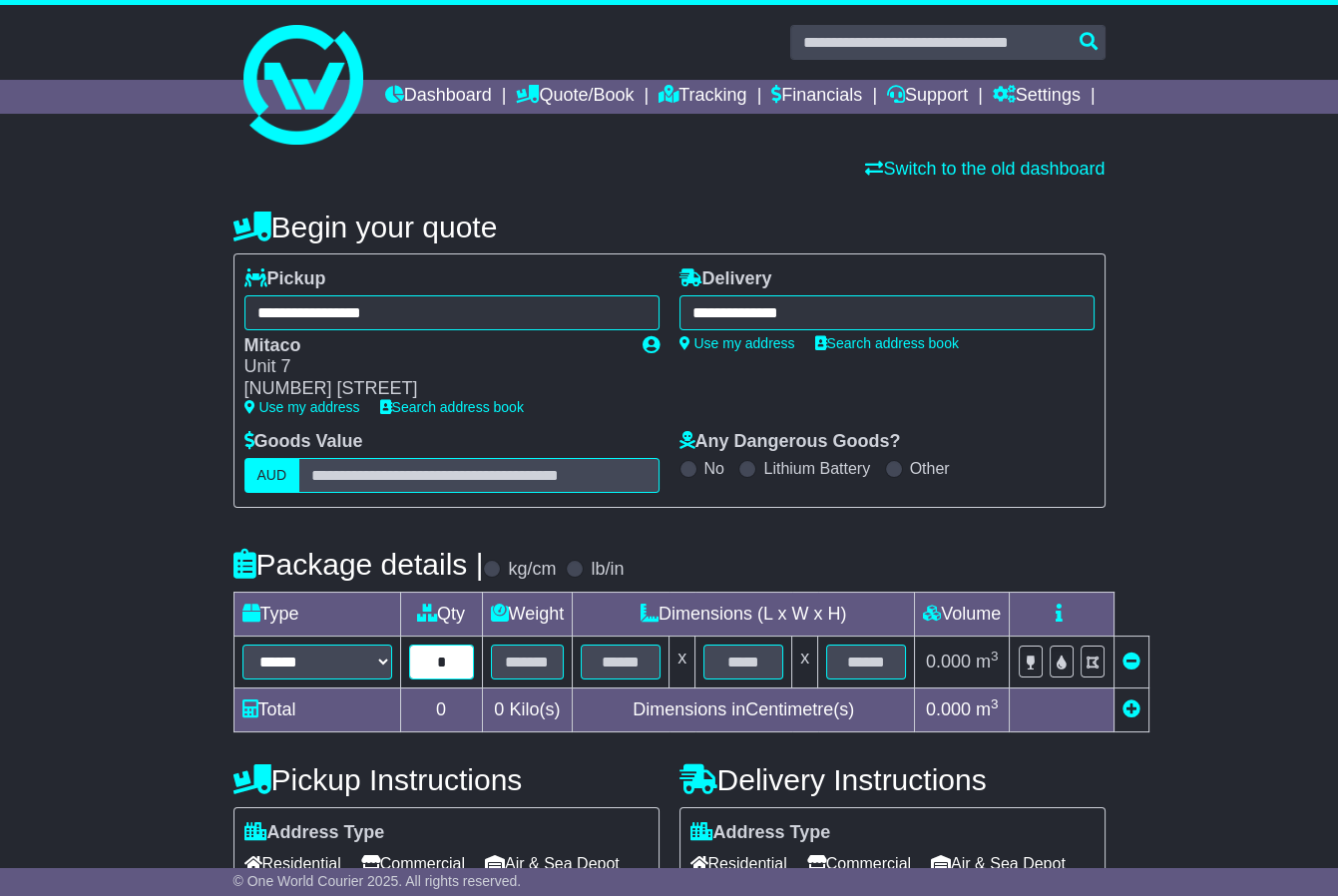 type on "*" 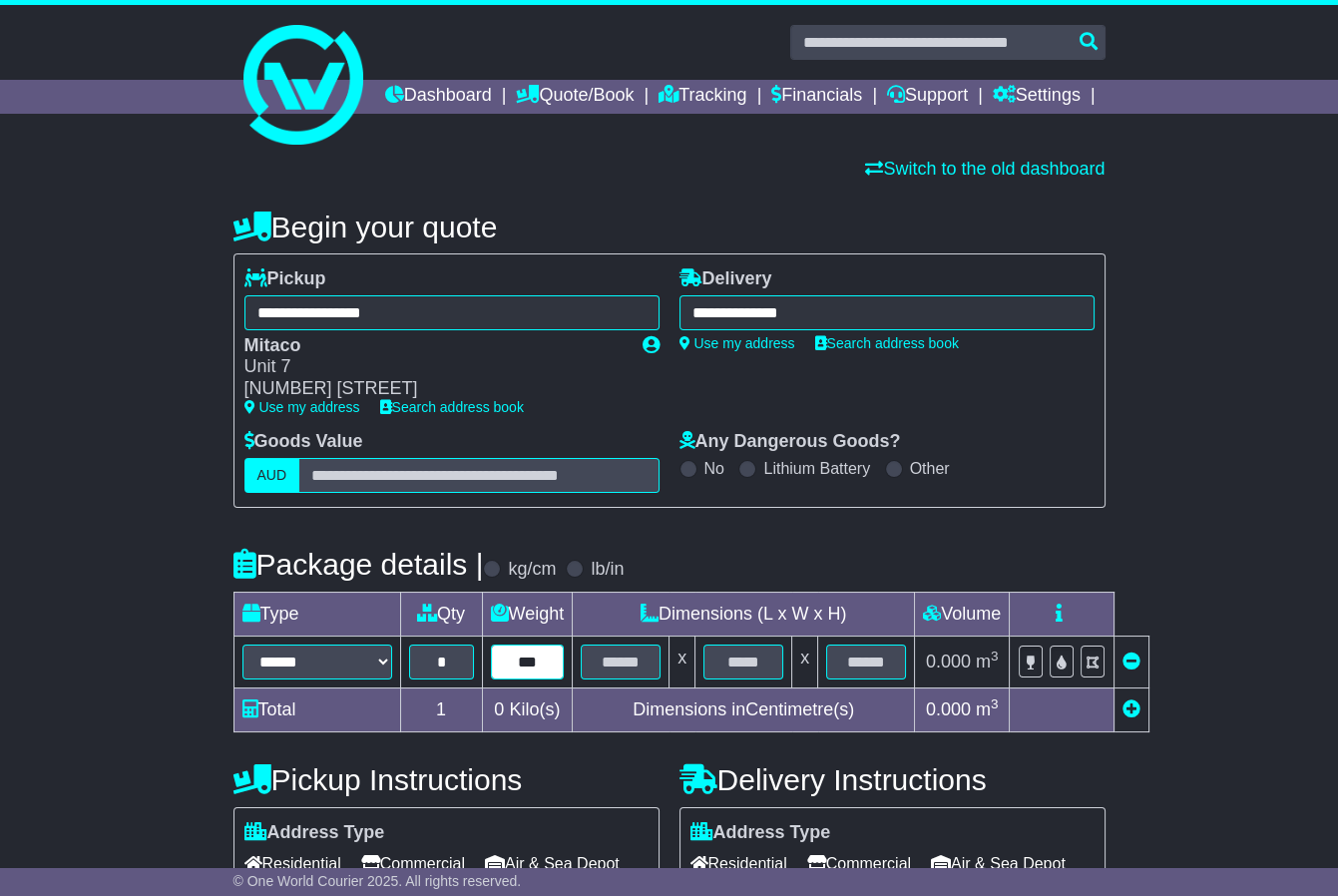 type on "***" 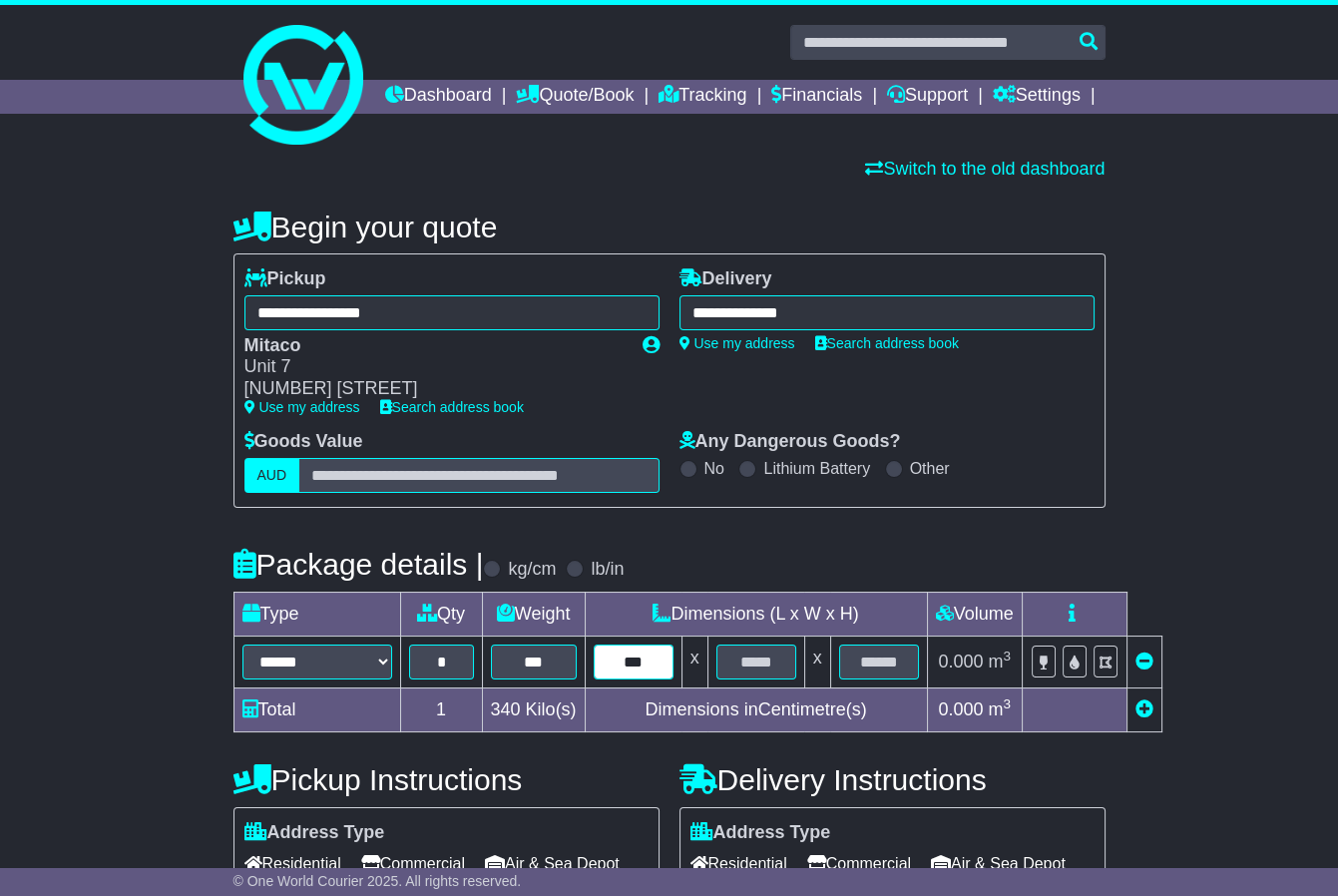 type on "***" 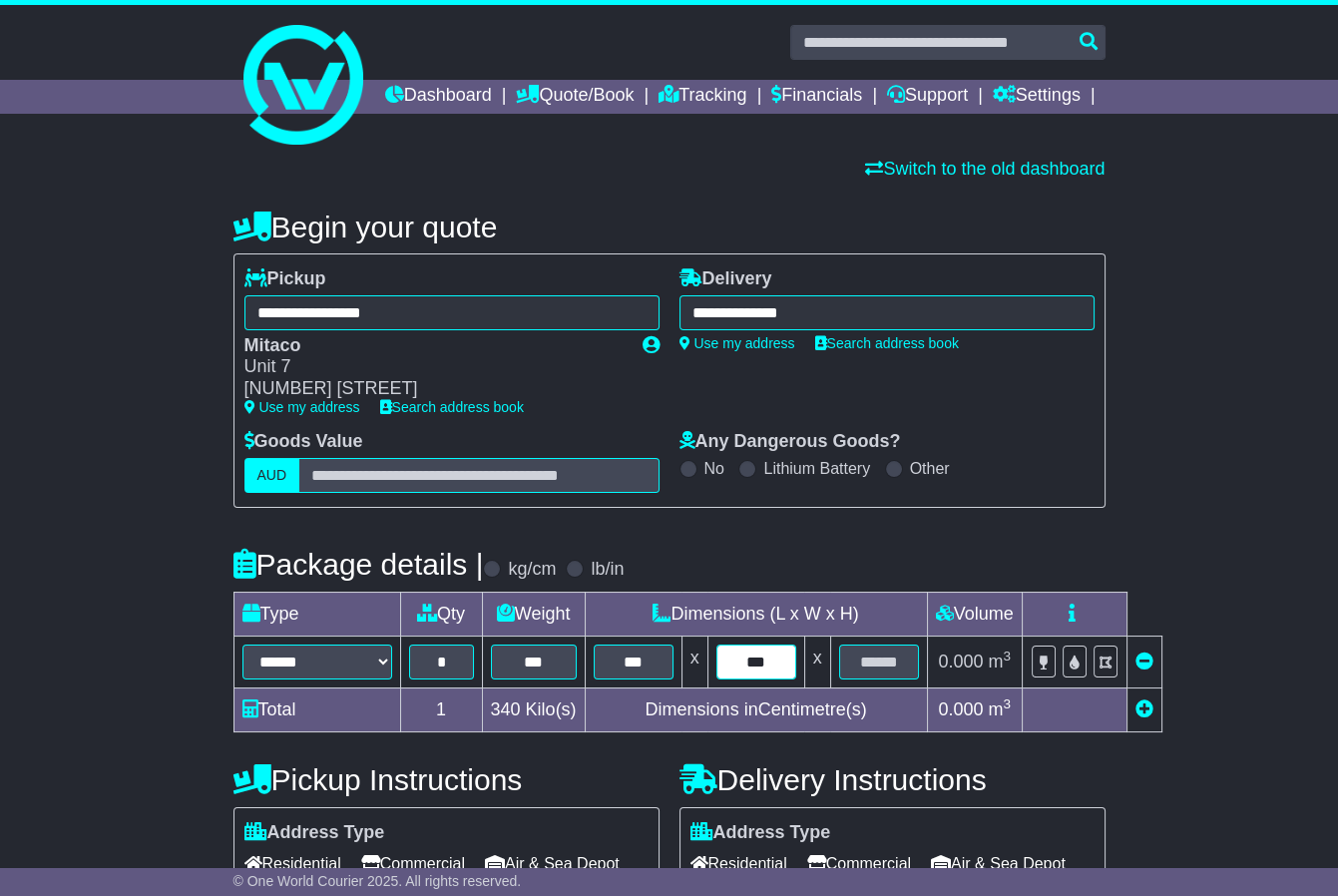 type on "***" 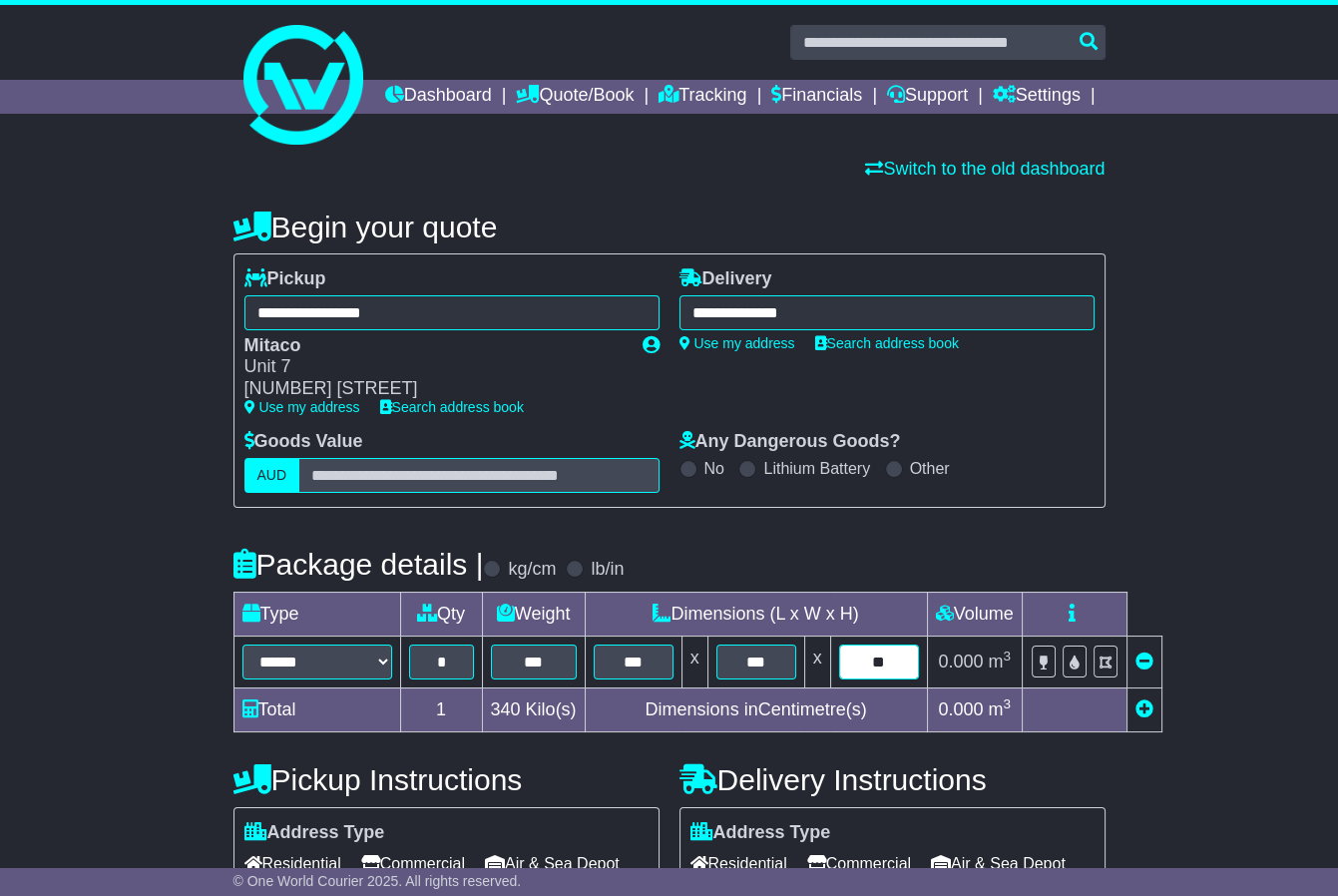 type on "**" 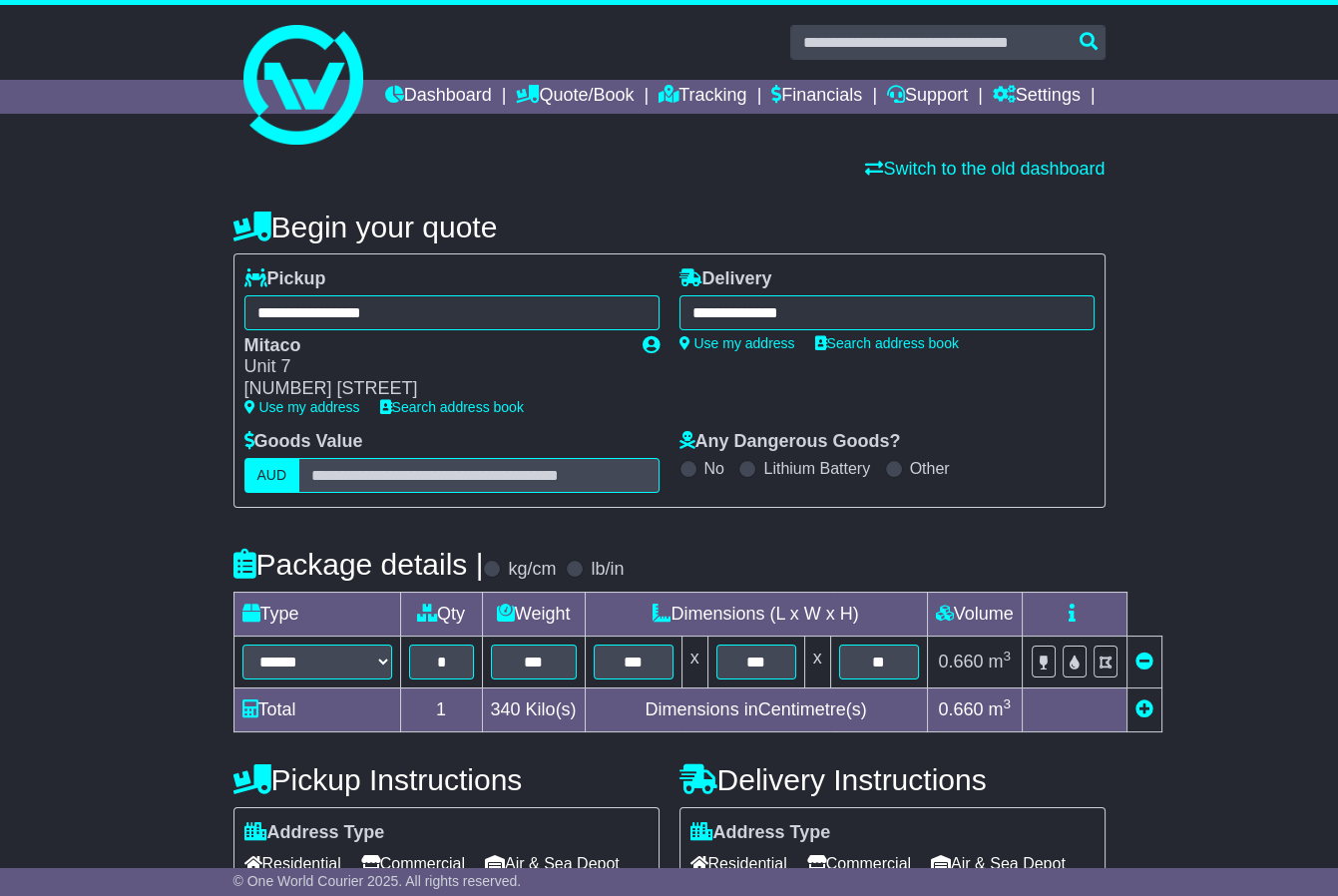 scroll, scrollTop: 444, scrollLeft: 0, axis: vertical 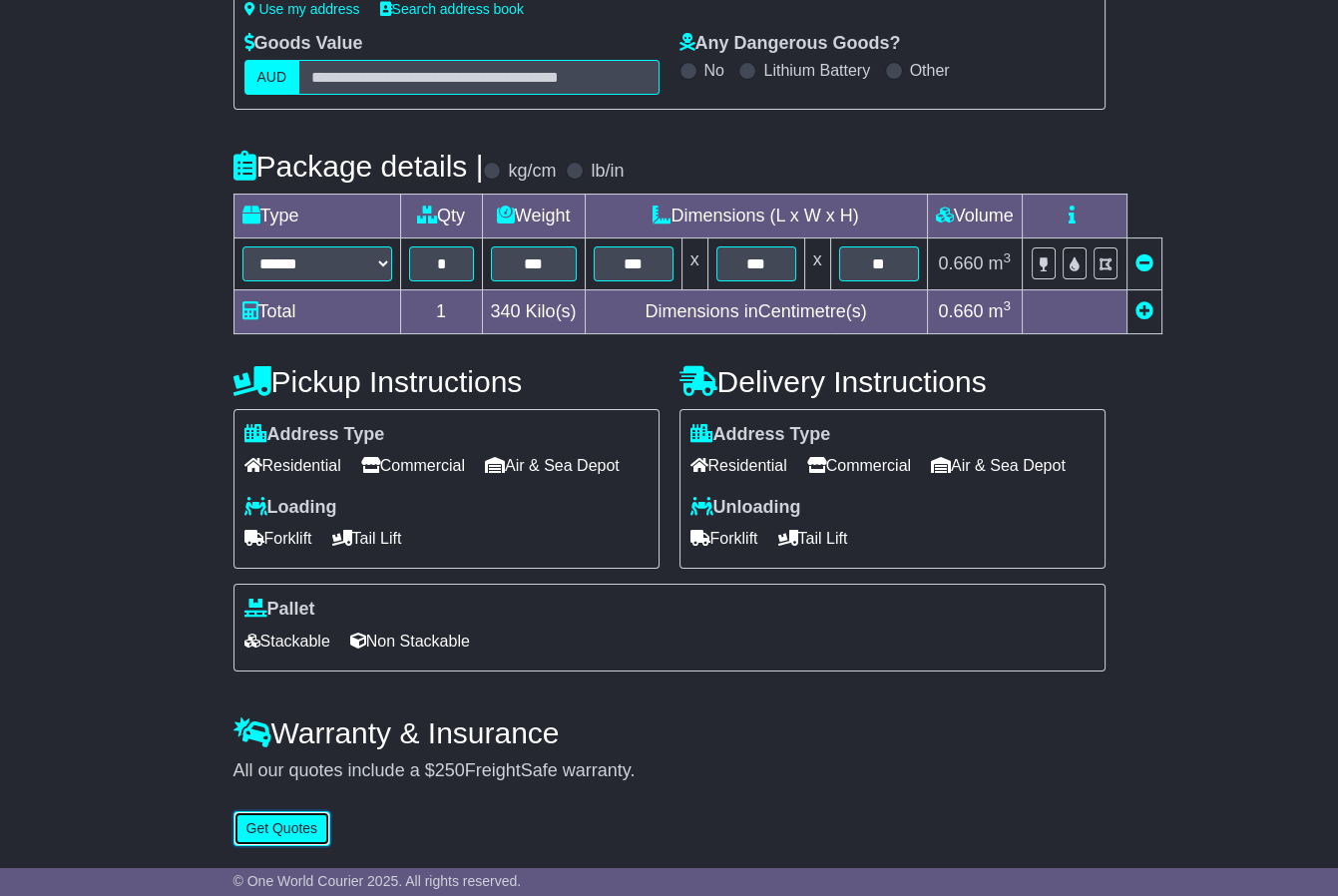 type 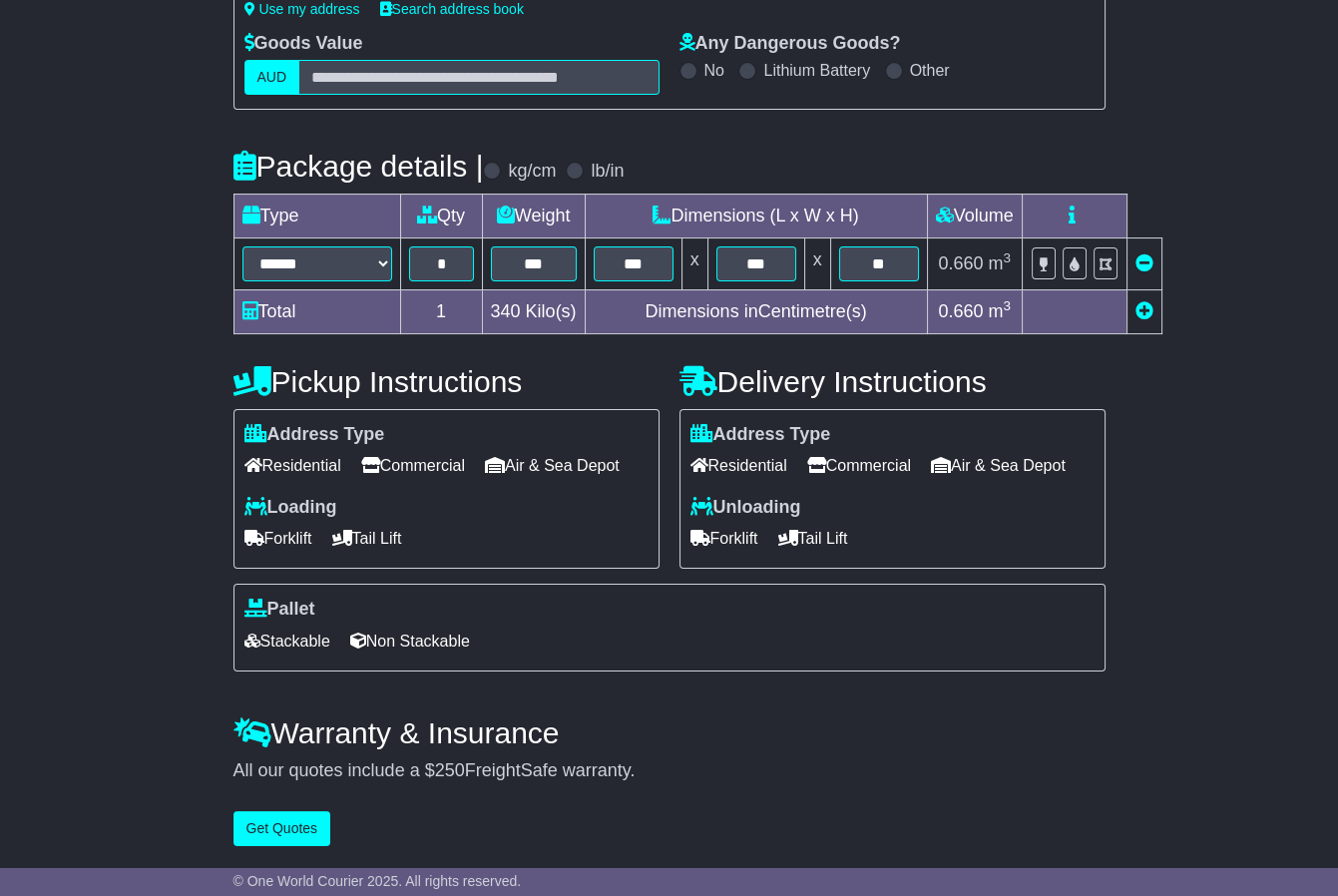 click on "Commercial" at bounding box center [859, 465] 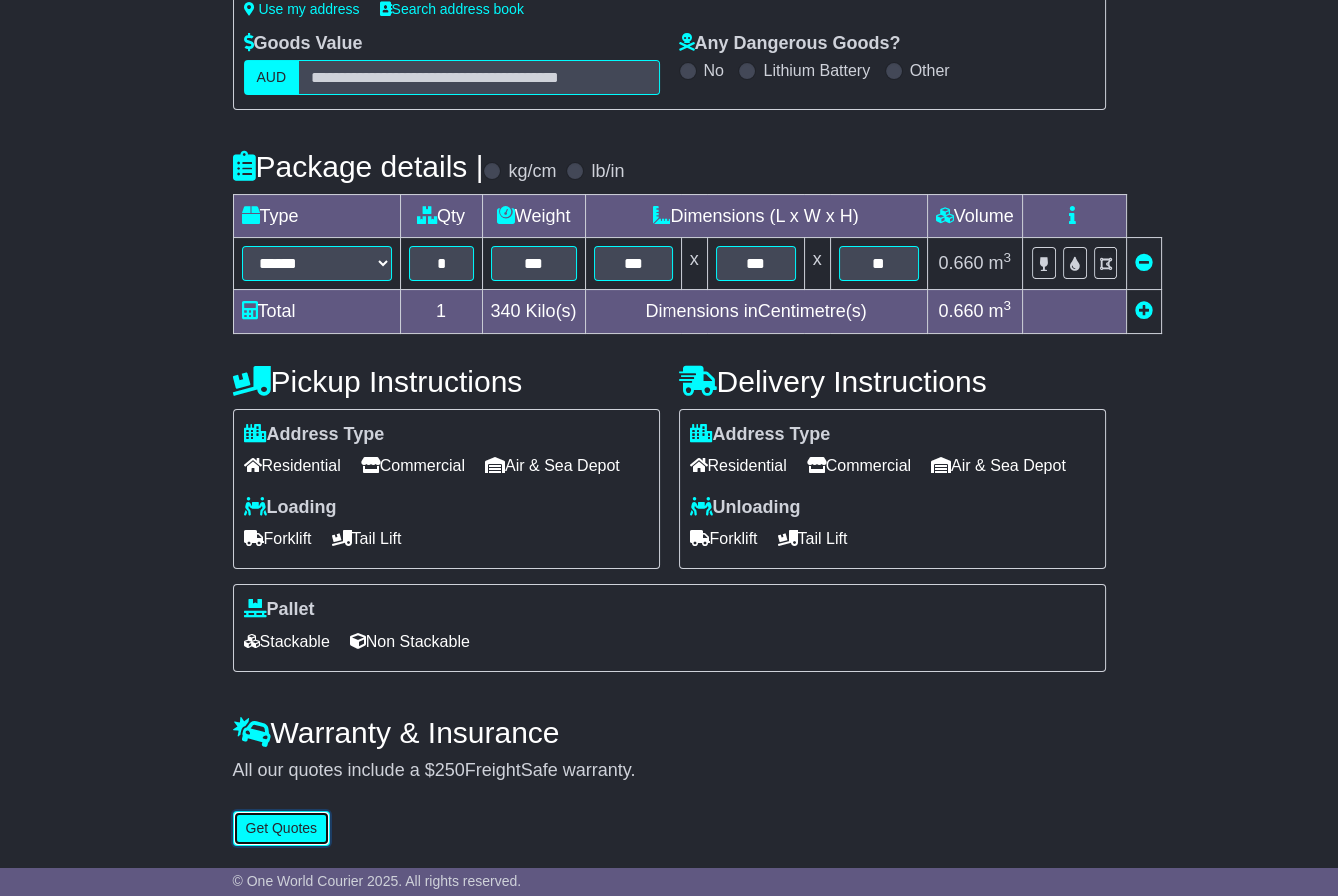 click on "Get Quotes" at bounding box center [282, 828] 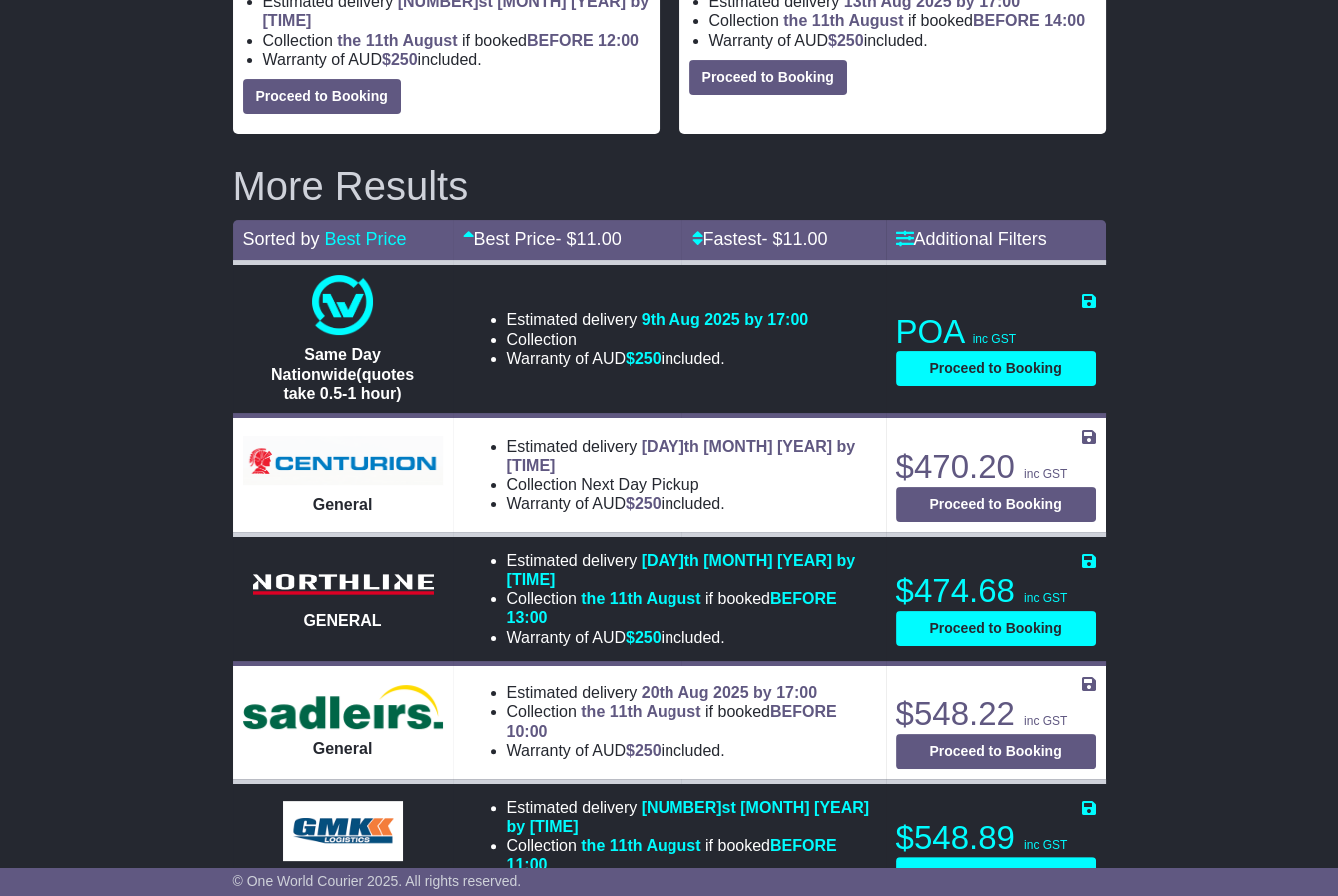 scroll, scrollTop: 0, scrollLeft: 0, axis: both 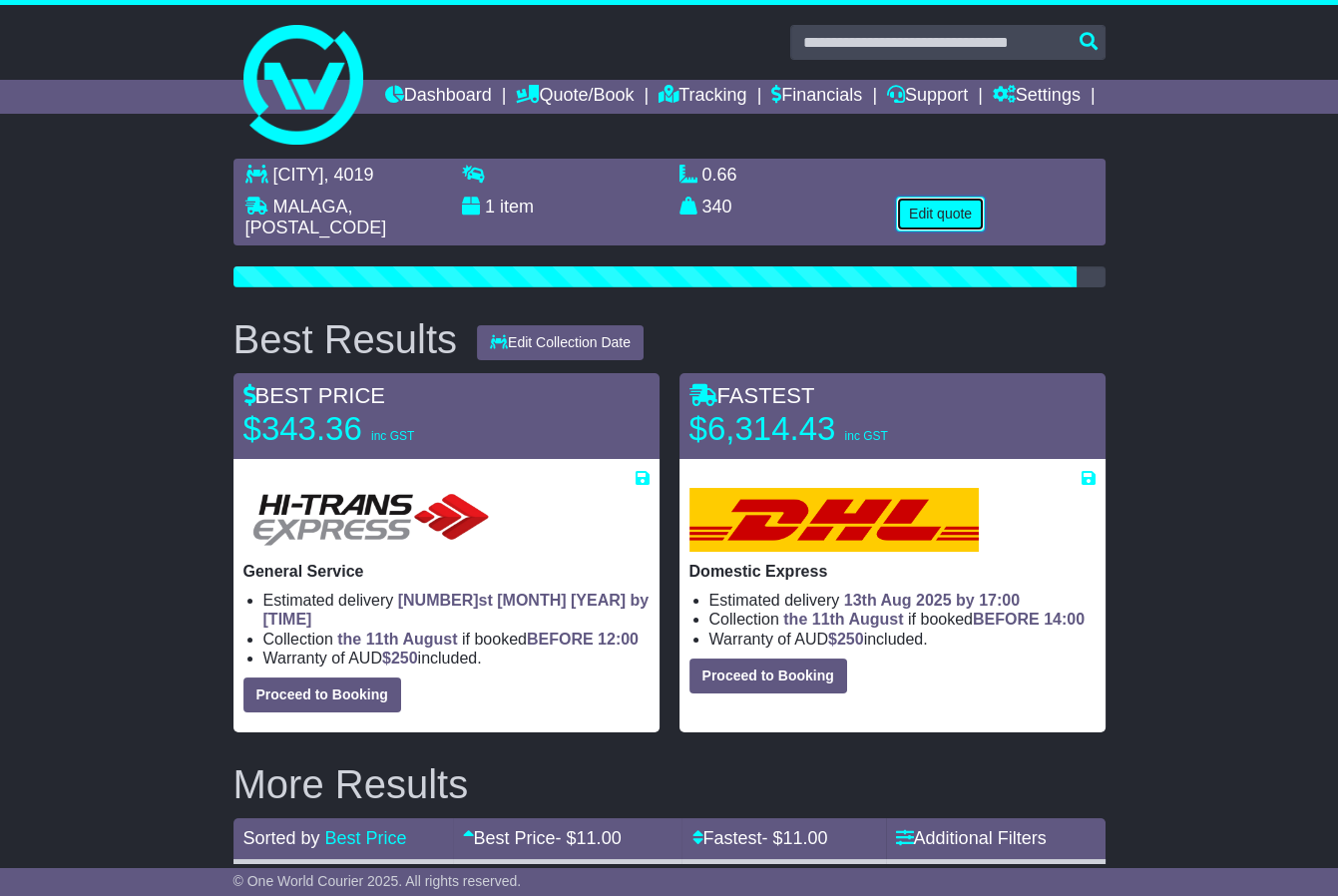 click on "Edit quote" at bounding box center (940, 214) 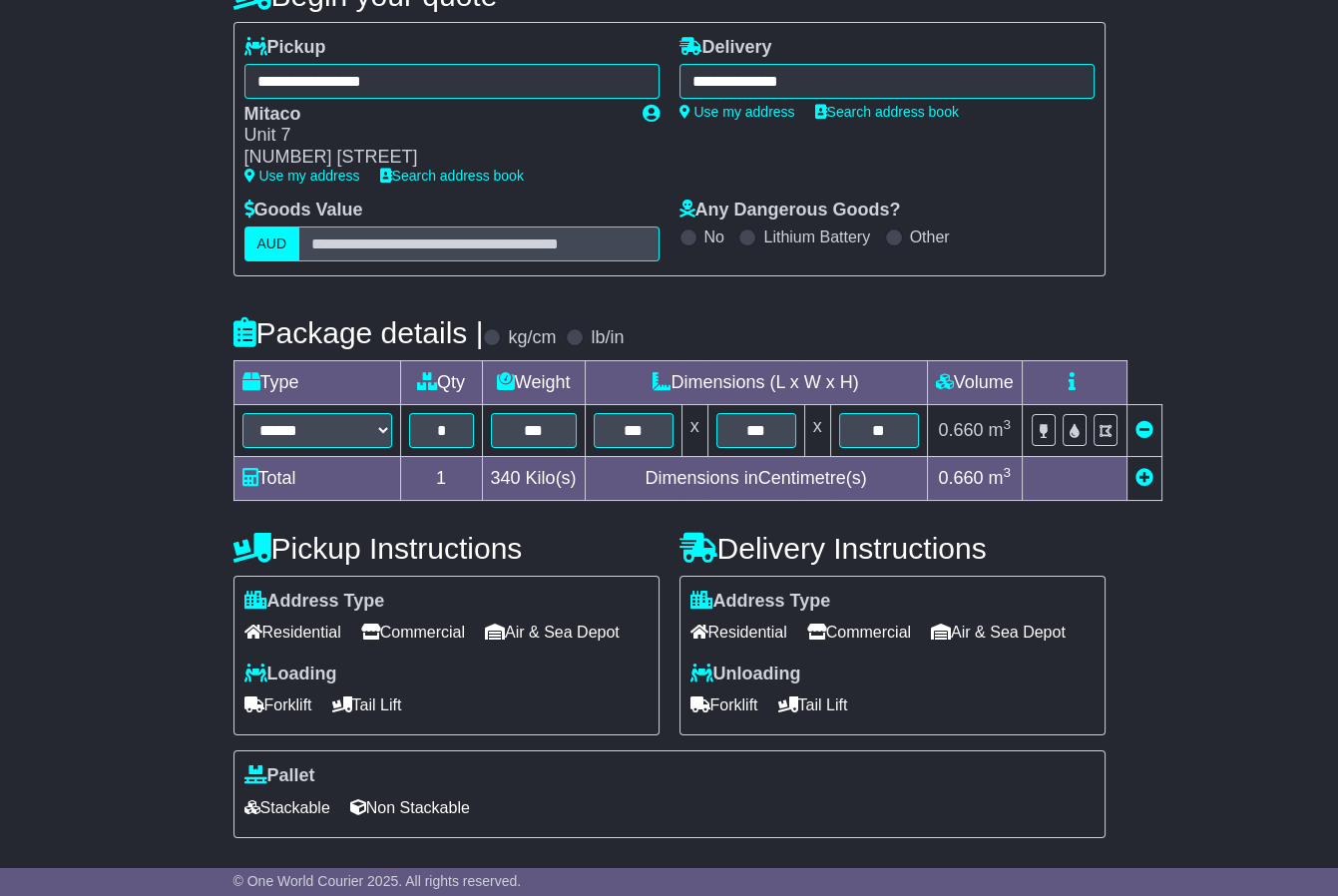 scroll, scrollTop: 463, scrollLeft: 0, axis: vertical 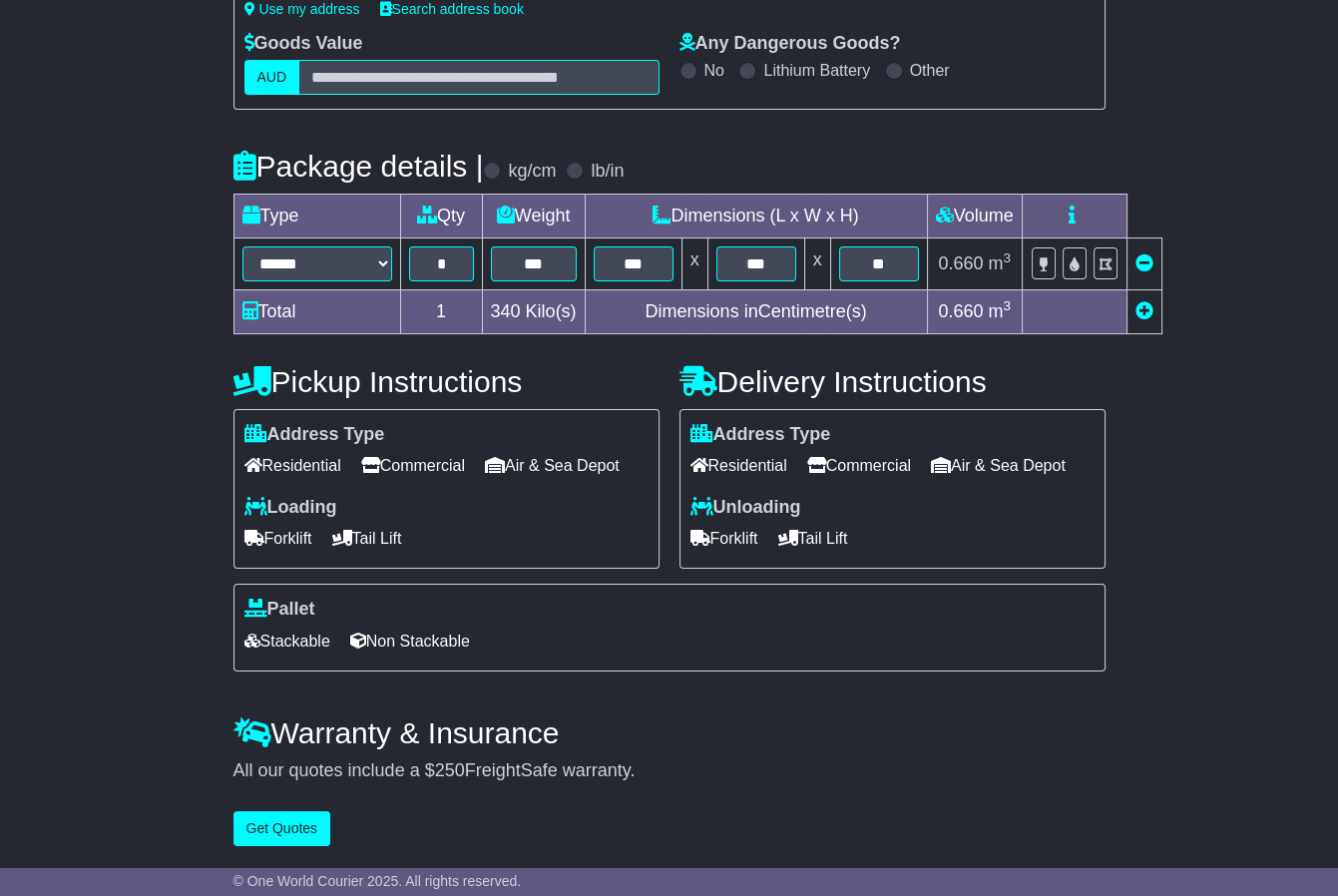 click on "Tail Lift" at bounding box center [813, 538] 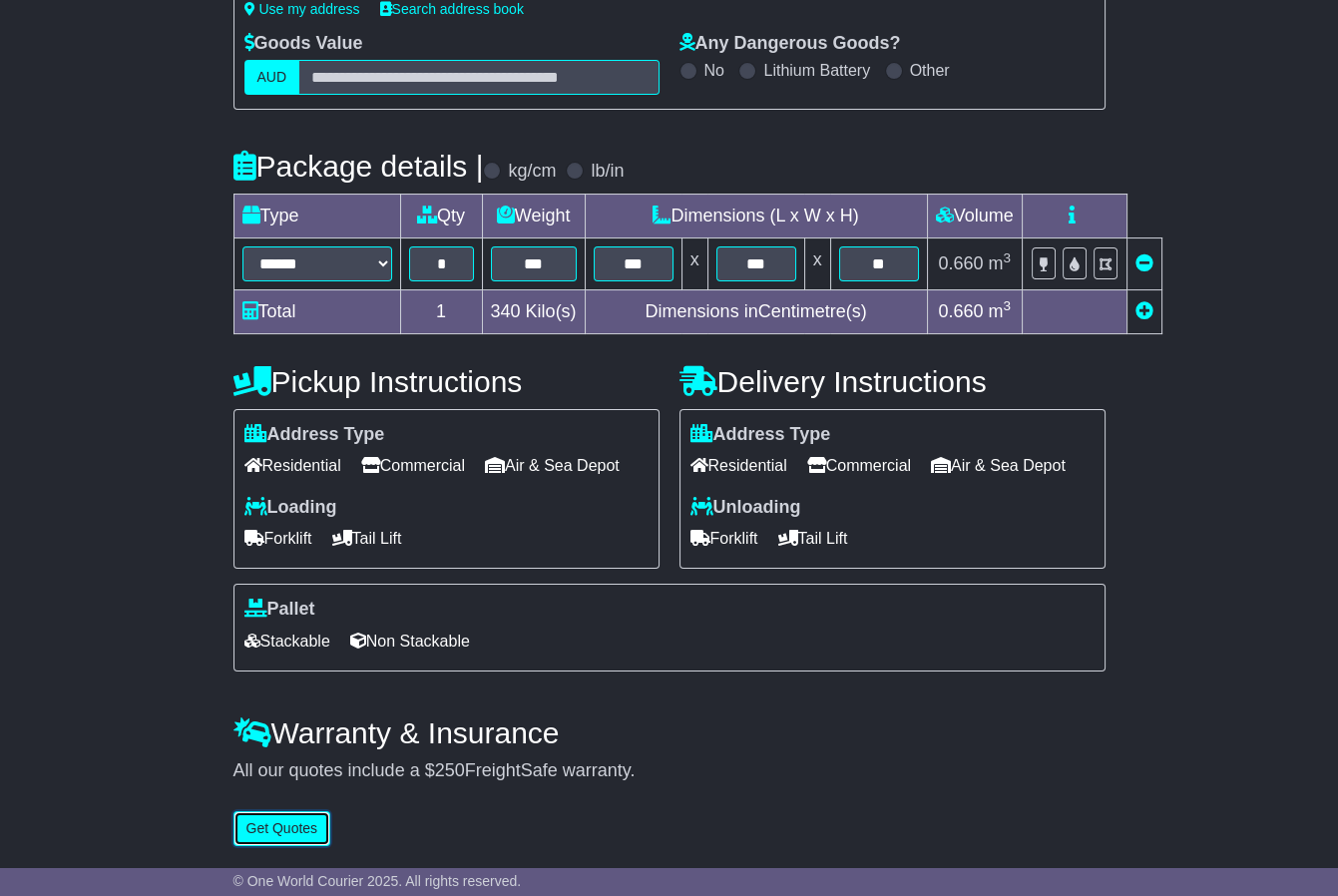 click on "Get Quotes" at bounding box center [282, 828] 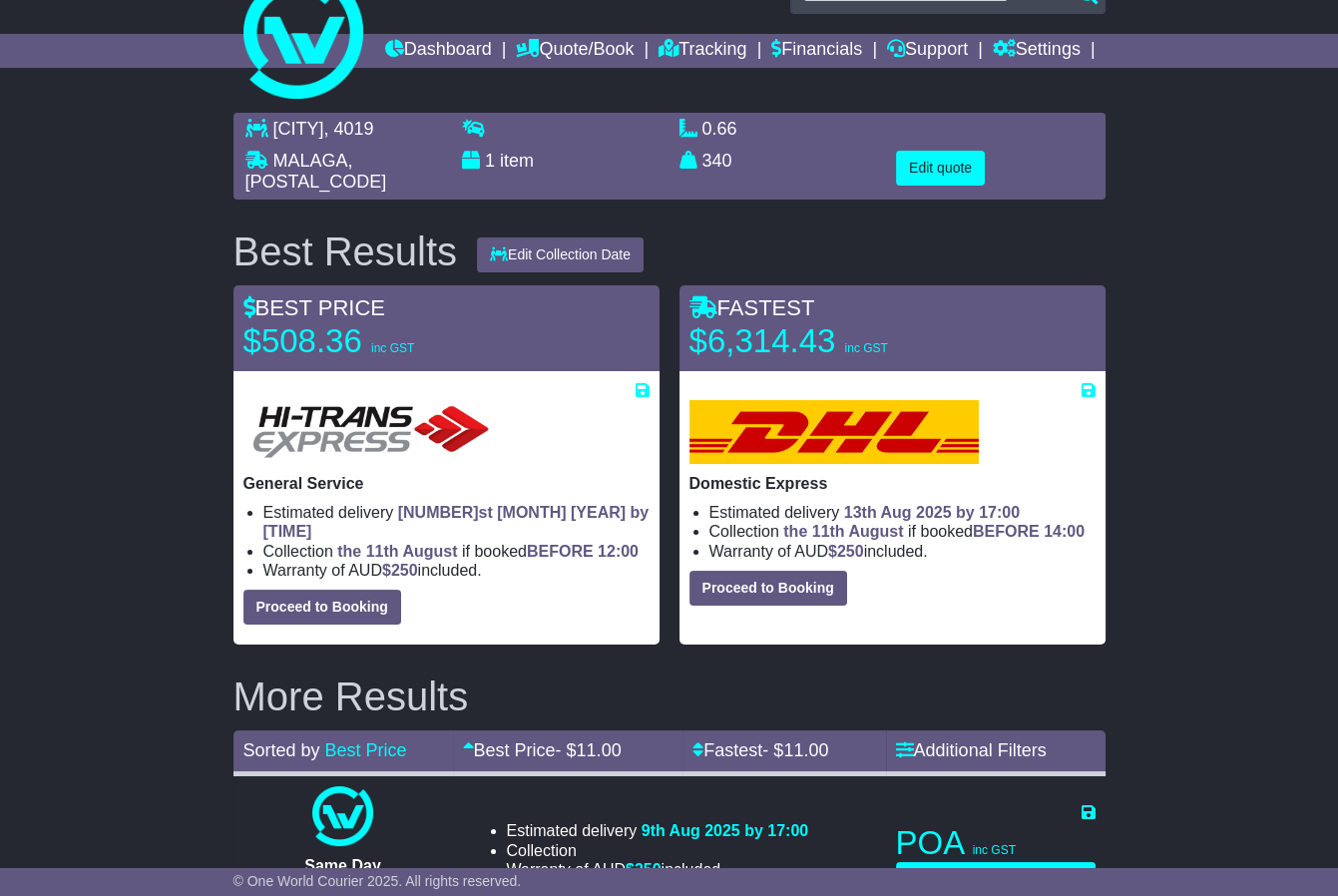 scroll, scrollTop: 0, scrollLeft: 0, axis: both 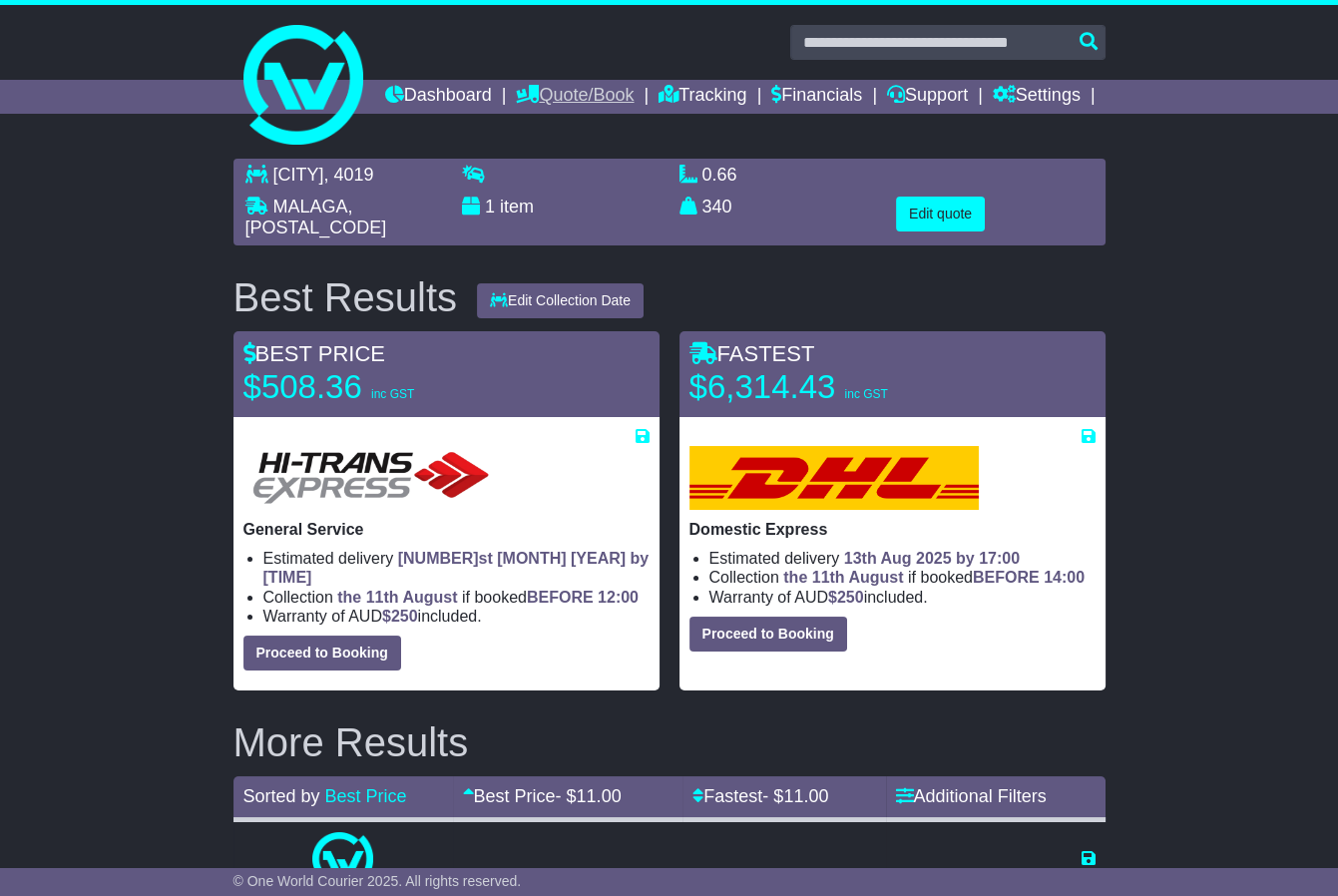click on "Quote/Book" at bounding box center [575, 97] 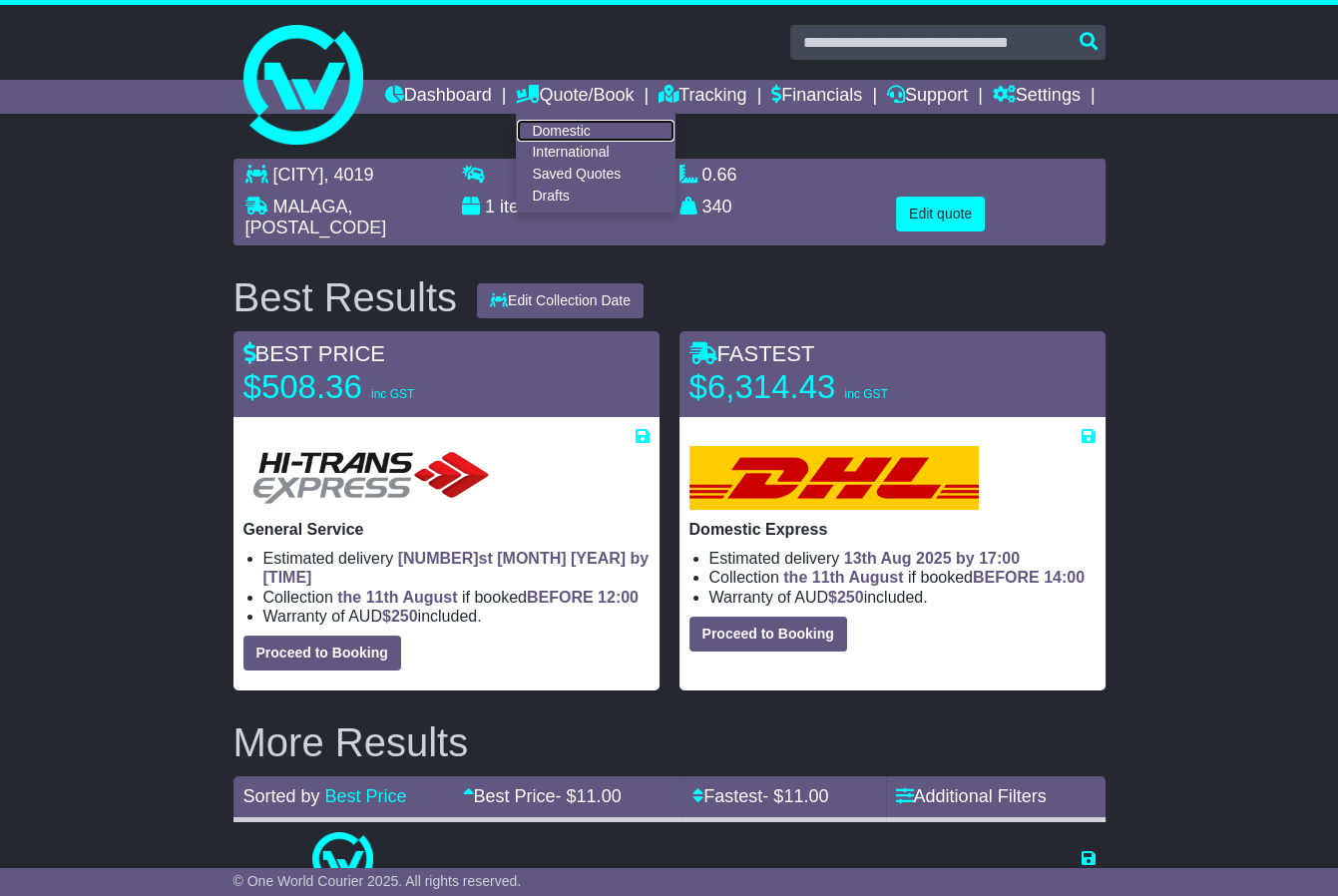 click on "Domestic" at bounding box center [596, 131] 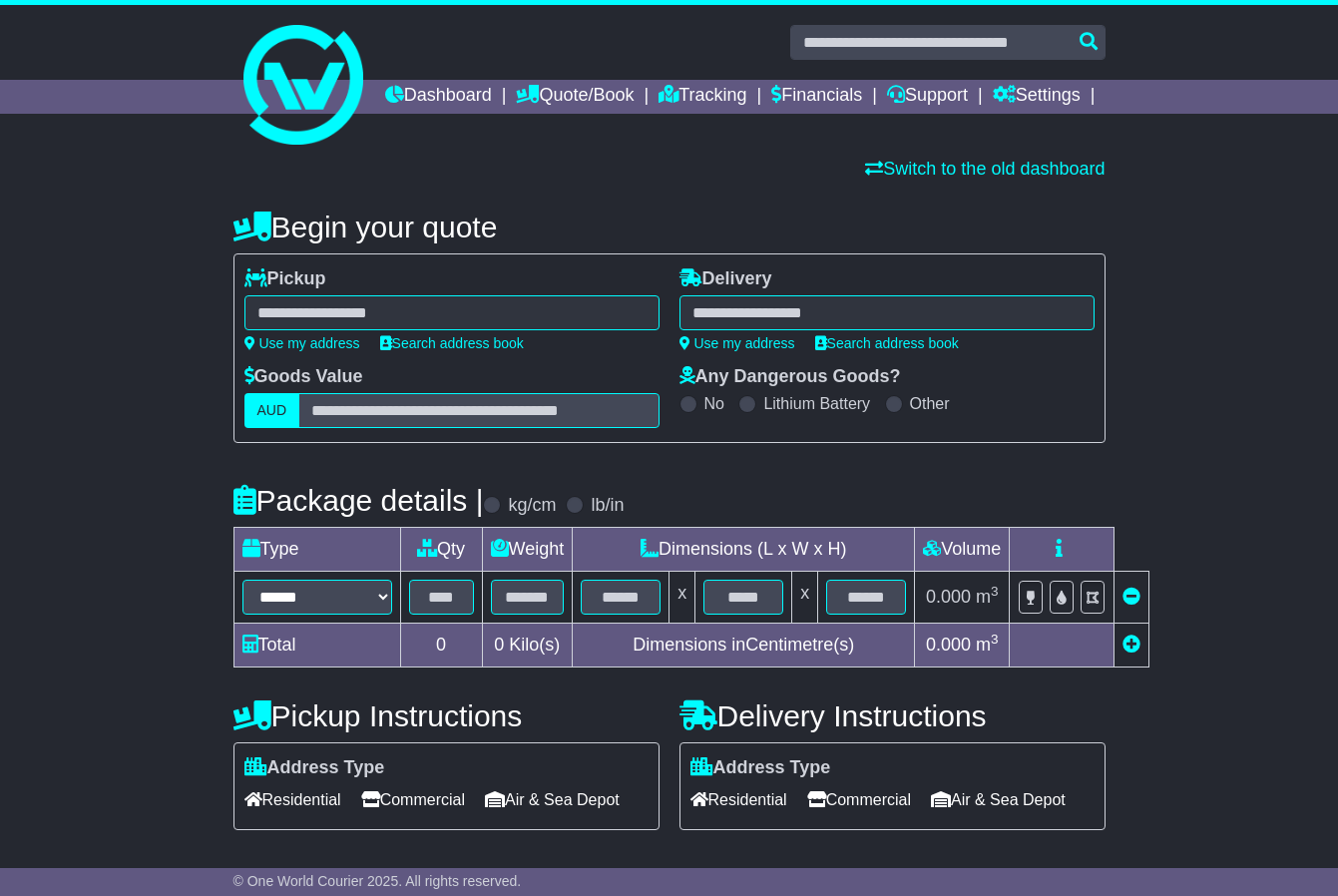 scroll, scrollTop: 0, scrollLeft: 0, axis: both 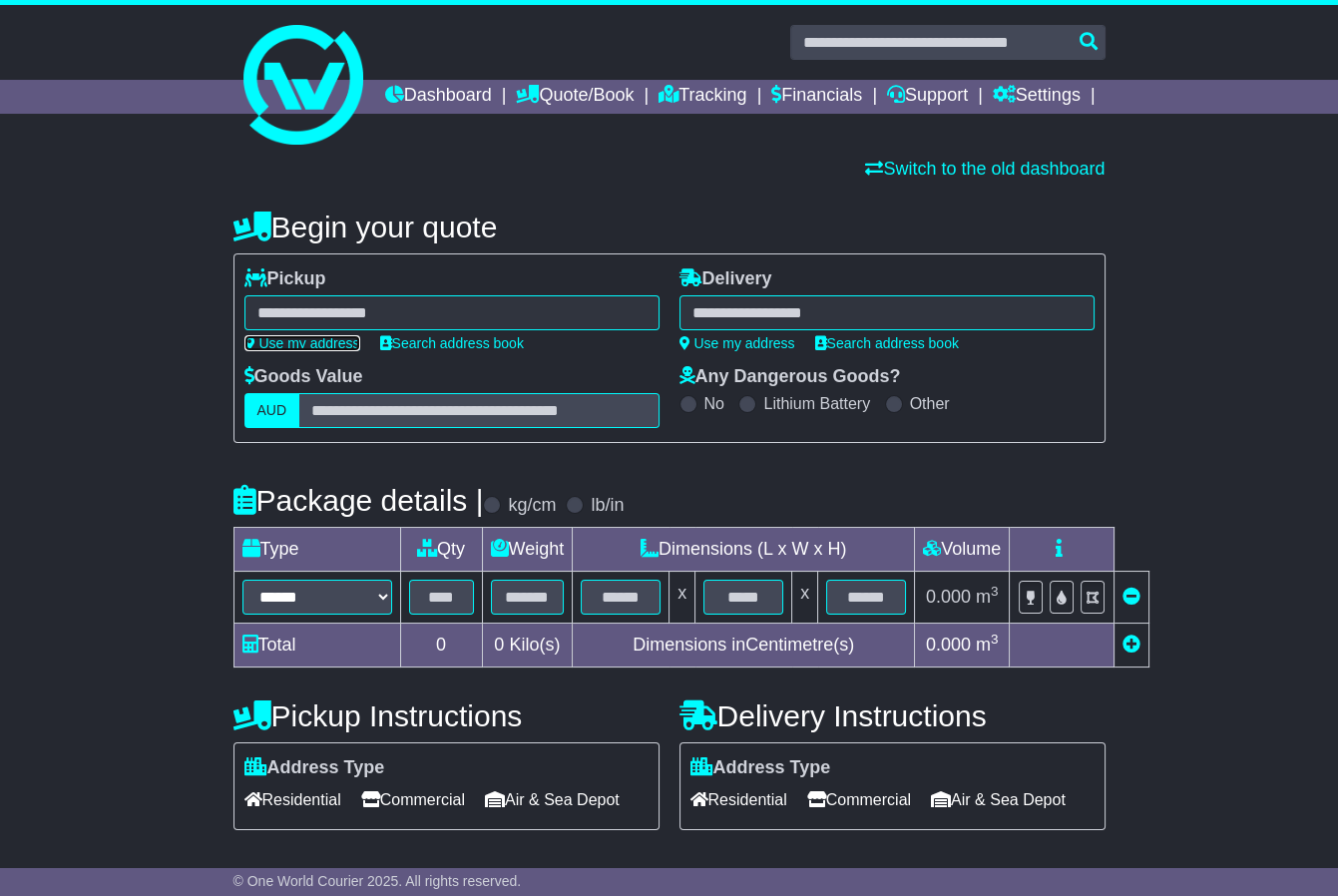 click on "Use my address" at bounding box center (302, 343) 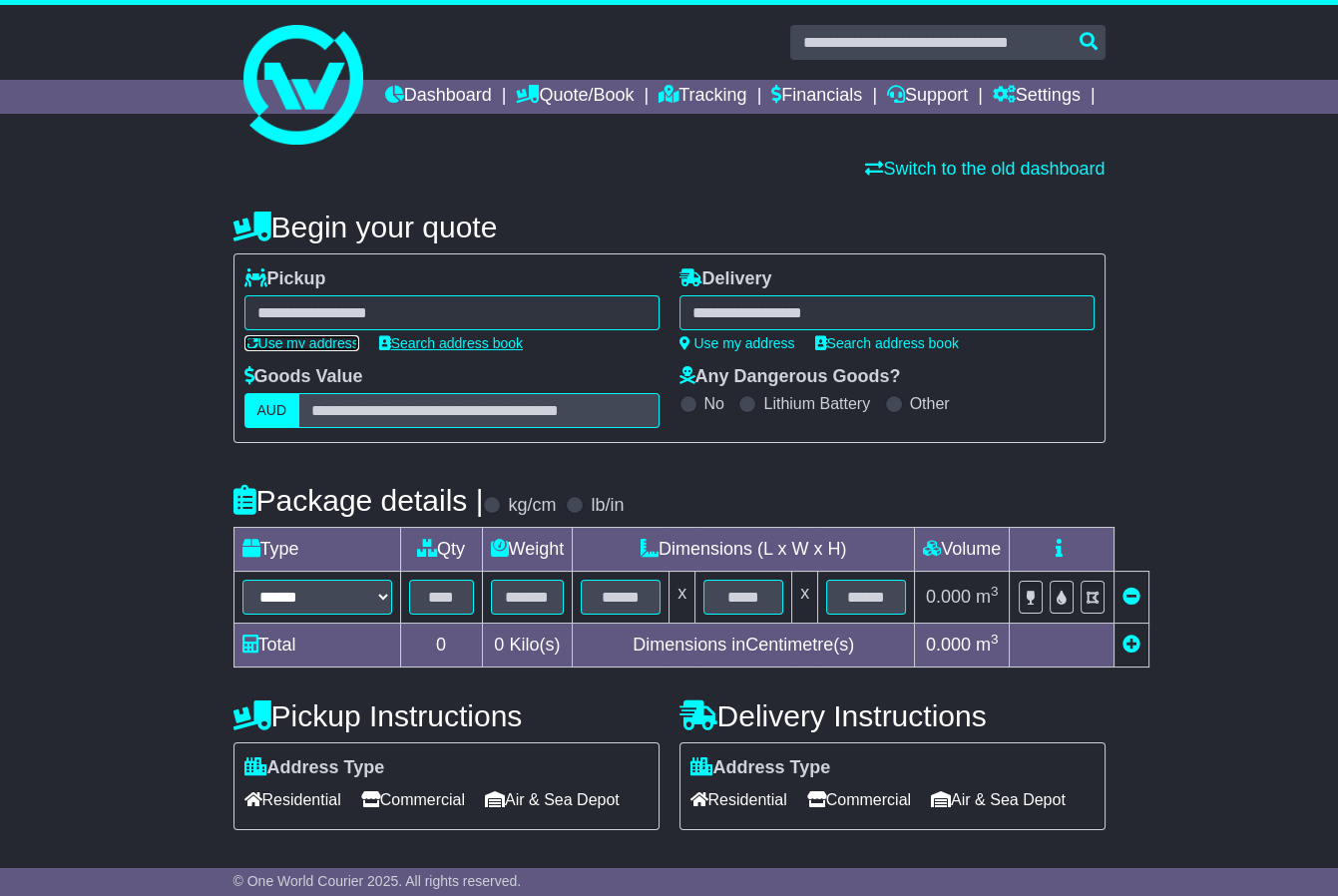type on "**********" 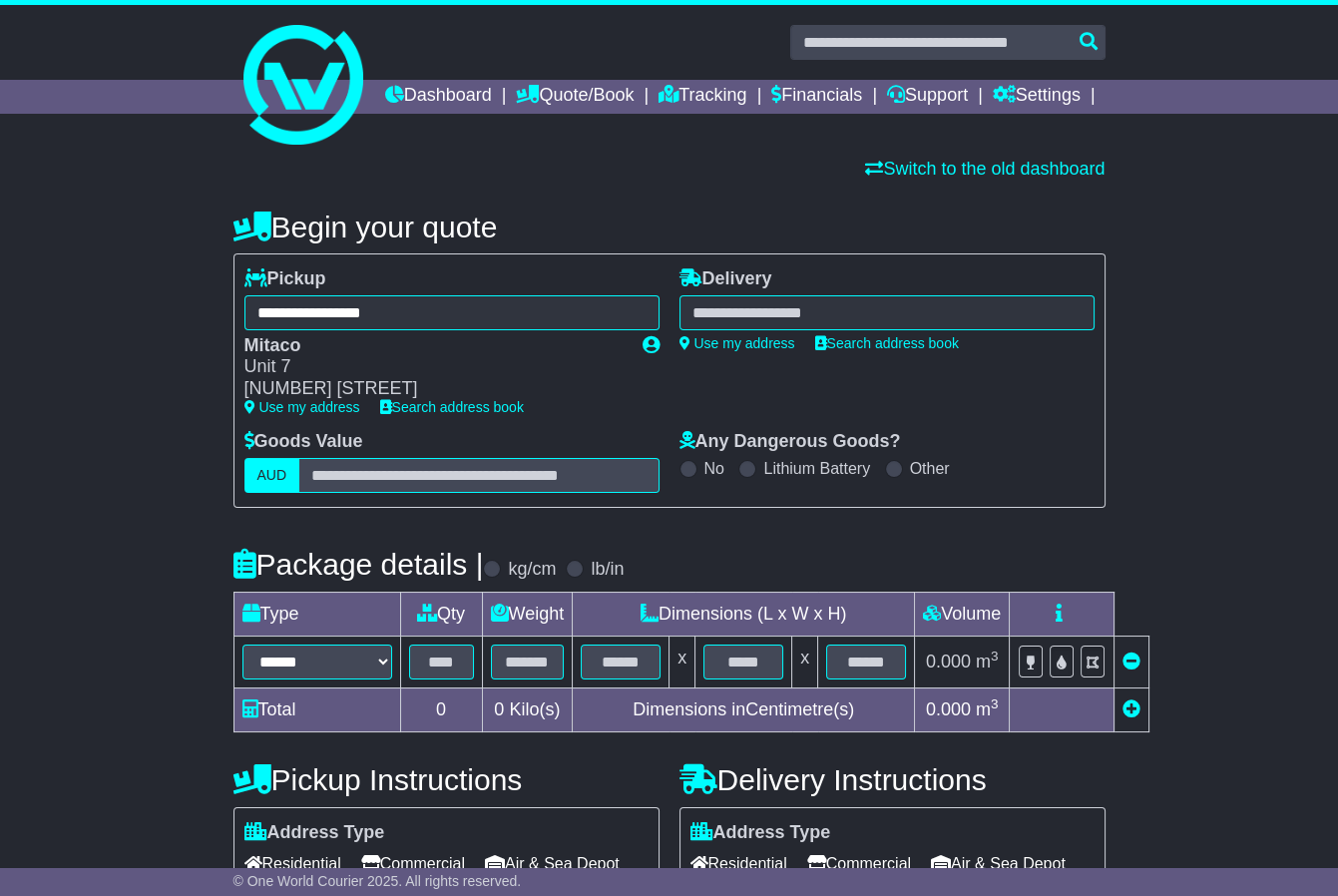 click at bounding box center (887, 312) 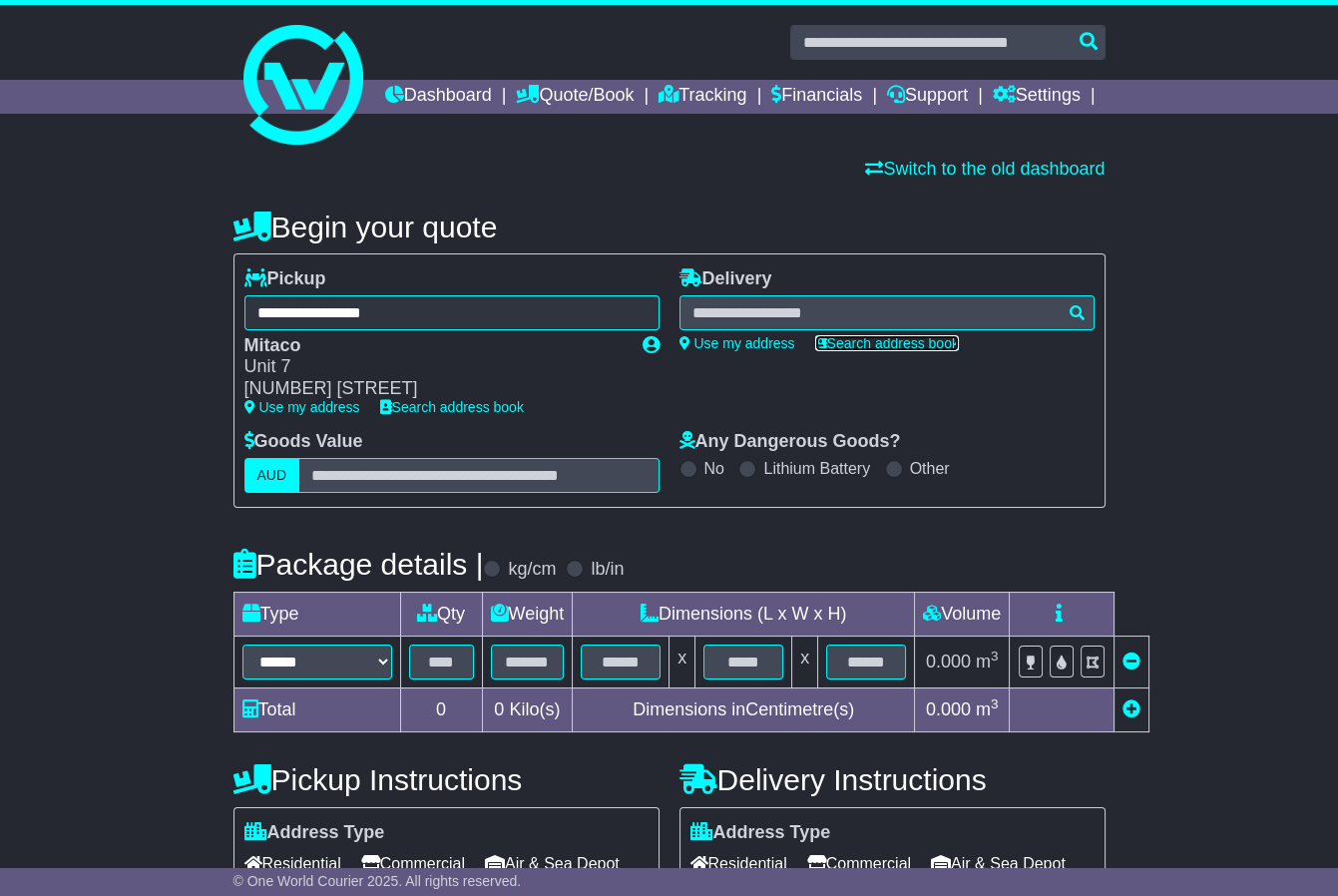 click on "Search address book" at bounding box center [887, 343] 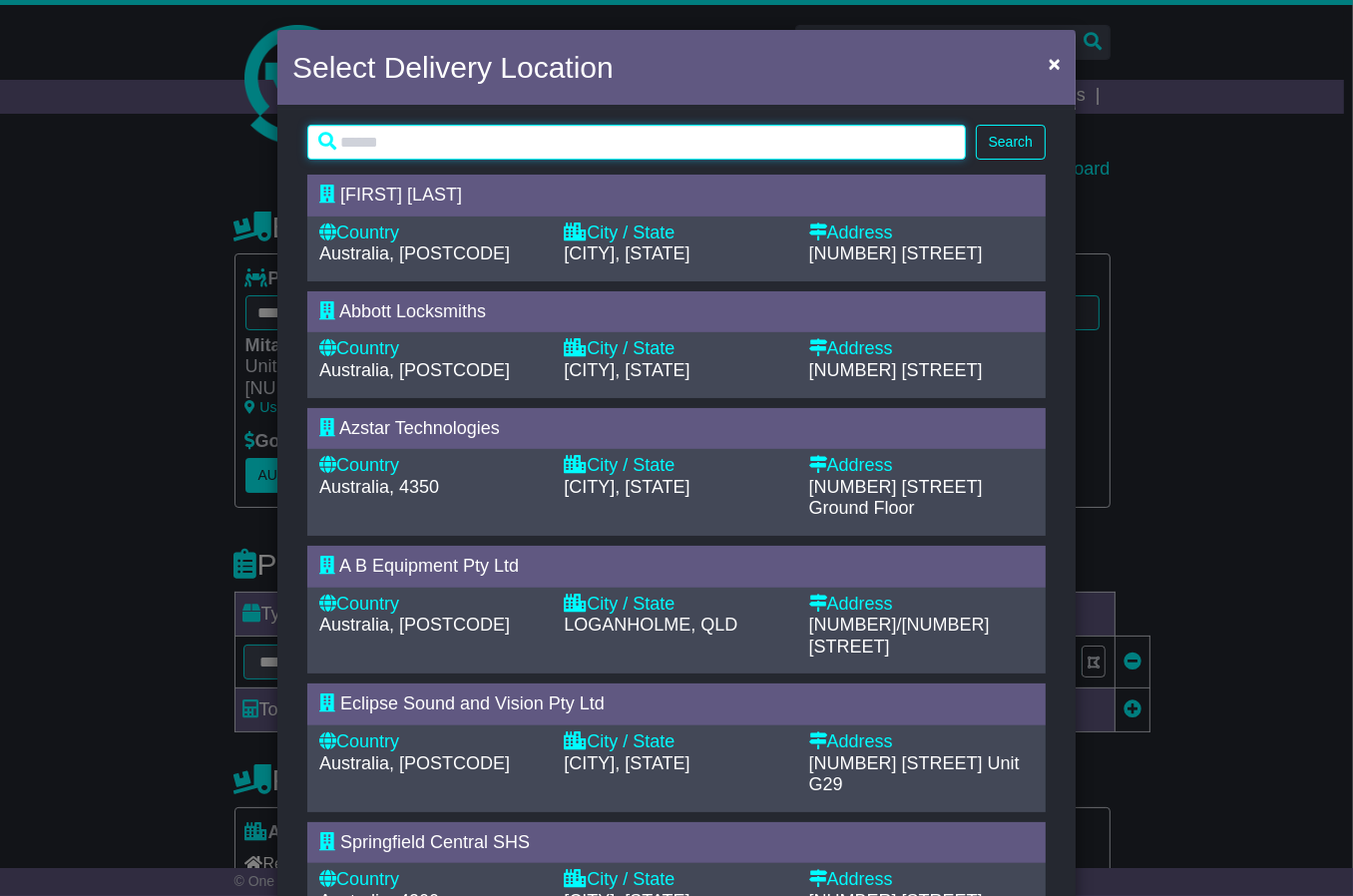 click at bounding box center [637, 142] 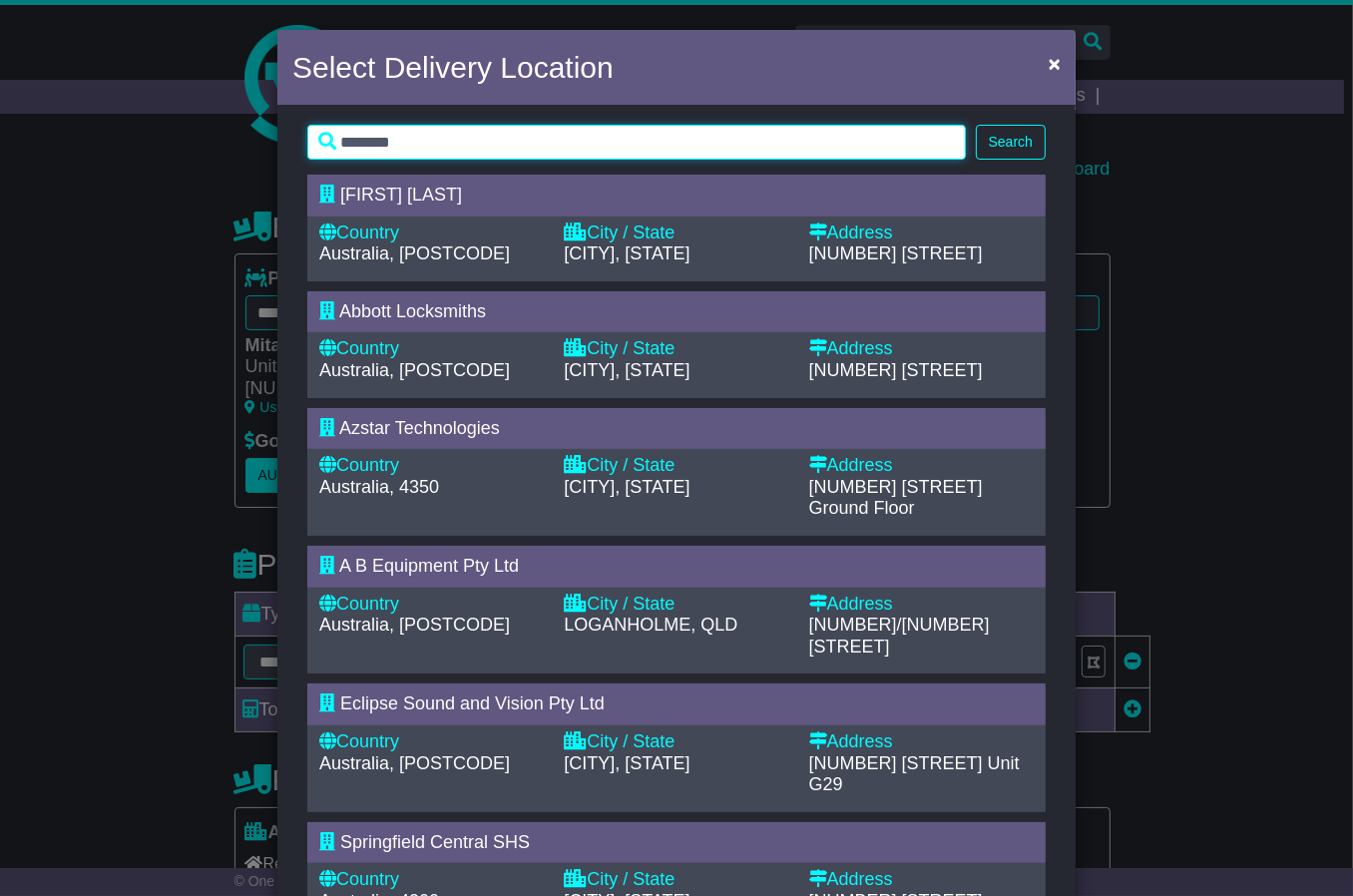 type on "********" 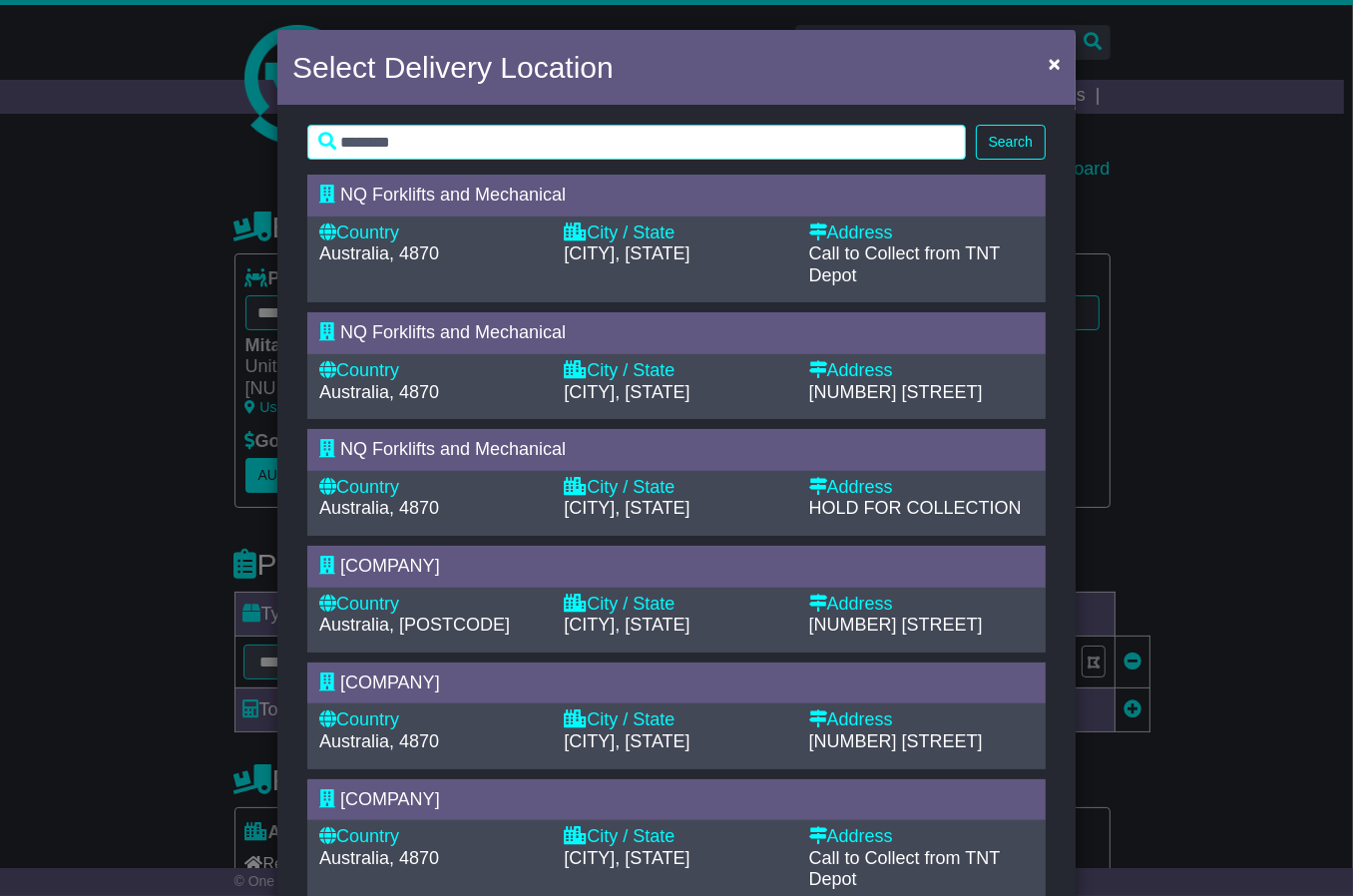click on "NQ Forklifts and Mechanical" at bounding box center [453, 332] 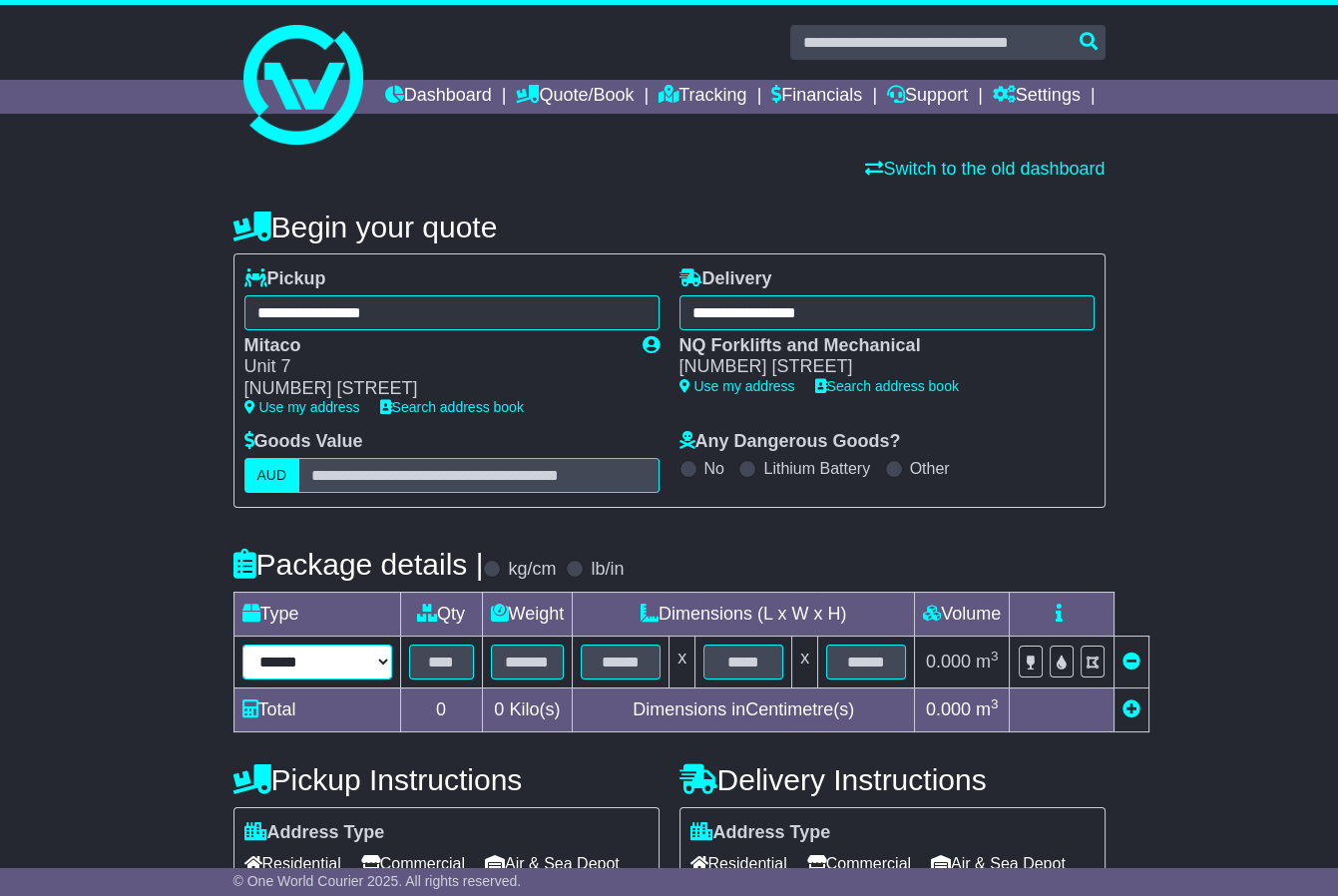 drag, startPoint x: 281, startPoint y: 700, endPoint x: 343, endPoint y: 698, distance: 62.03225 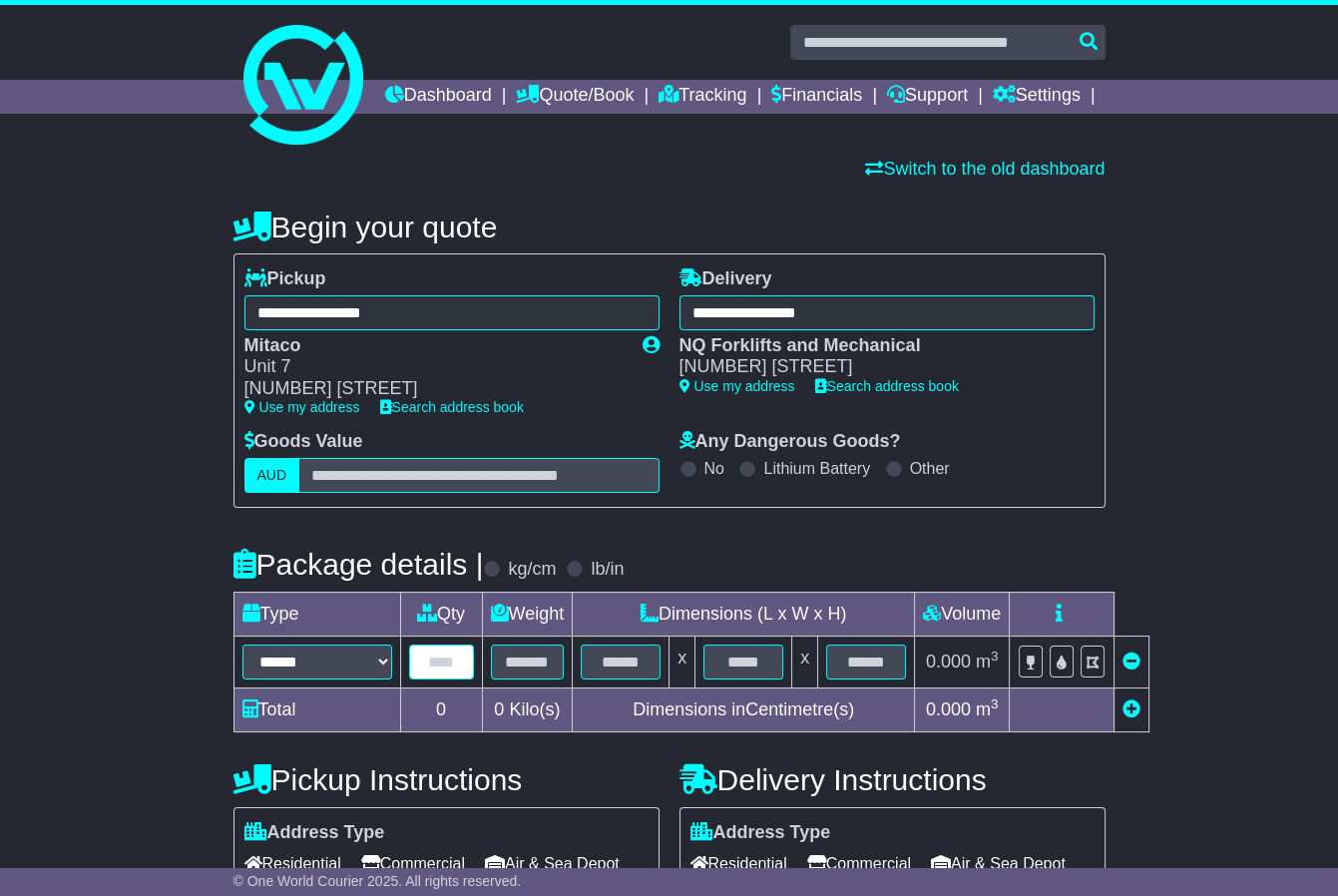 click at bounding box center [441, 662] 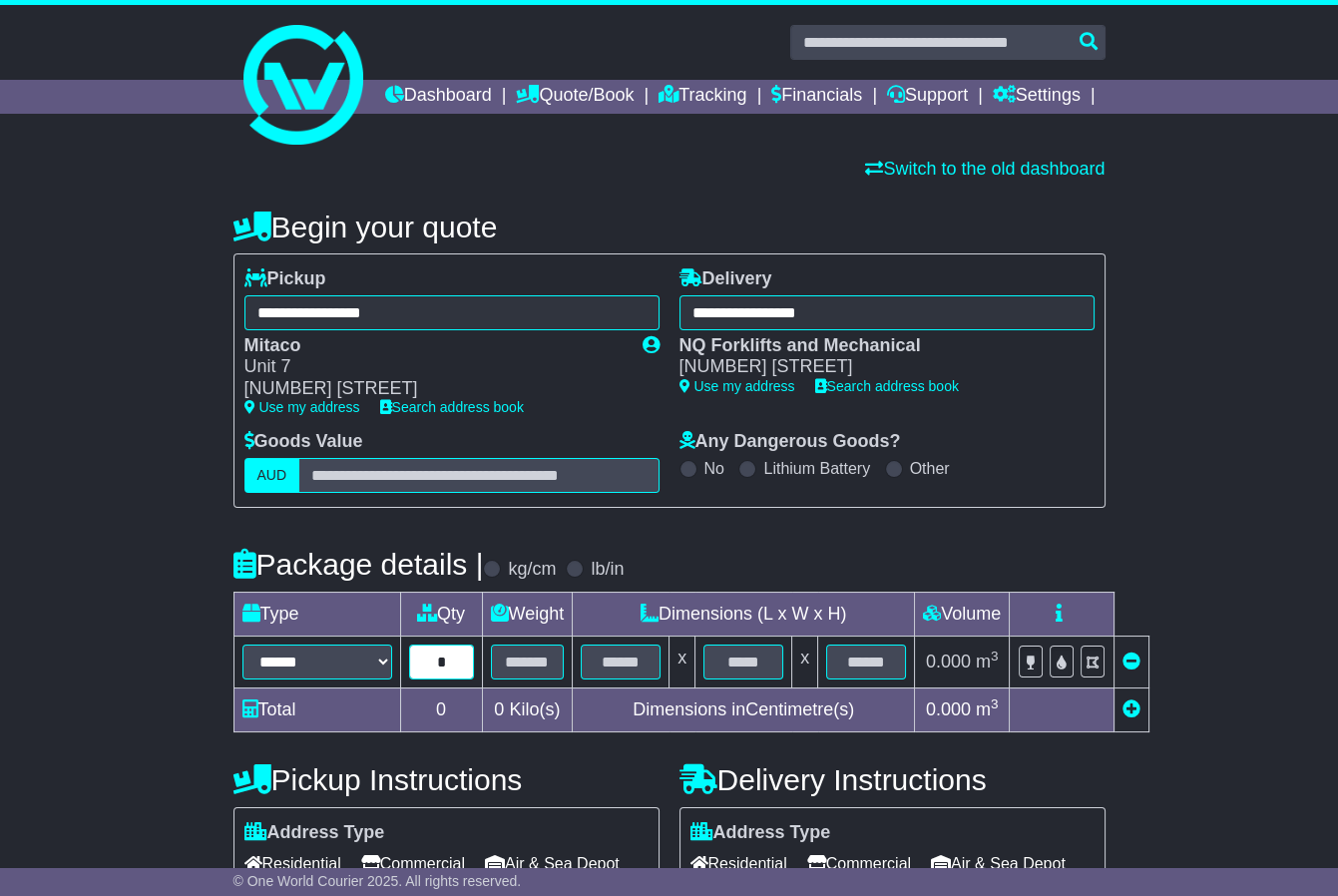 type on "*" 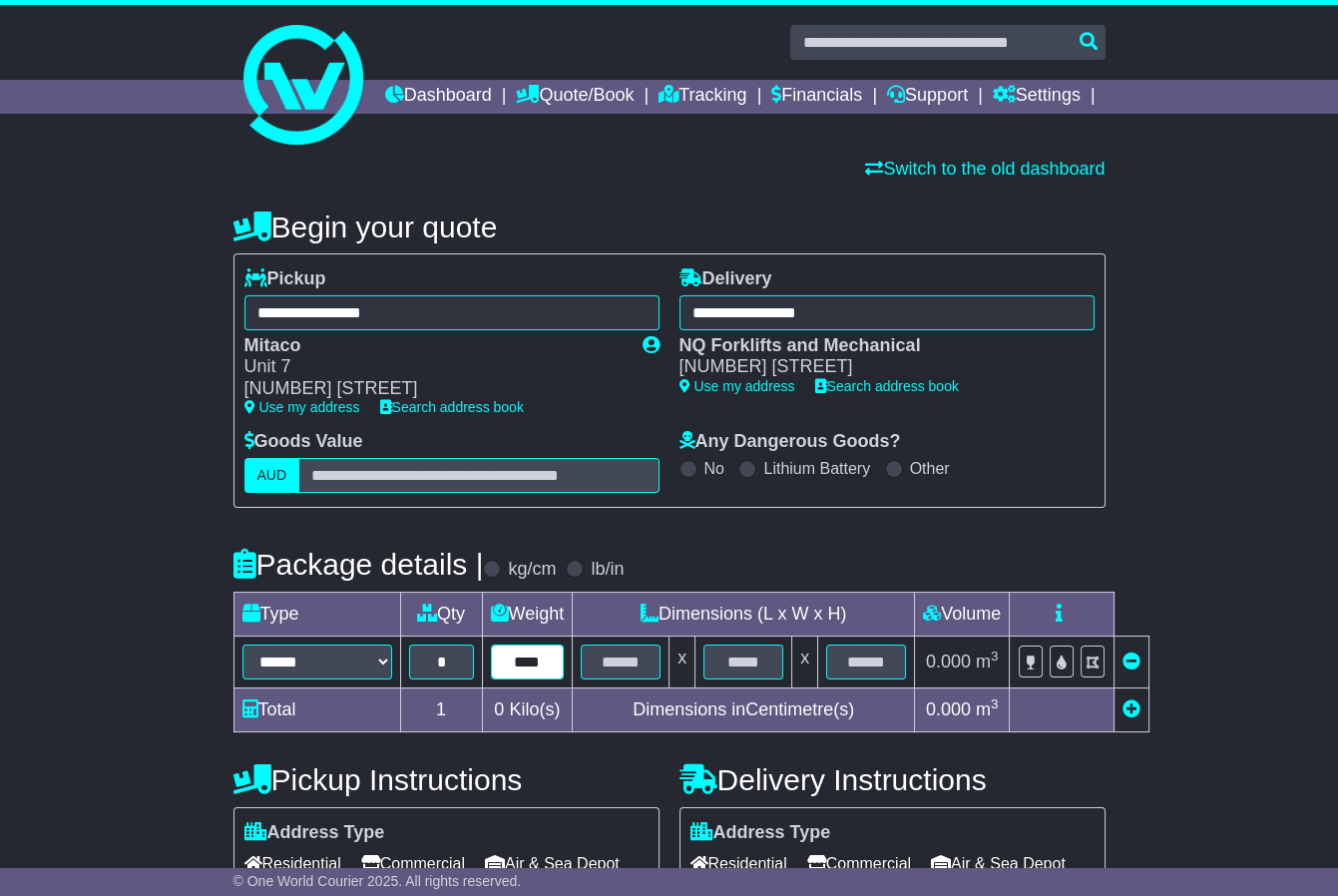 type on "****" 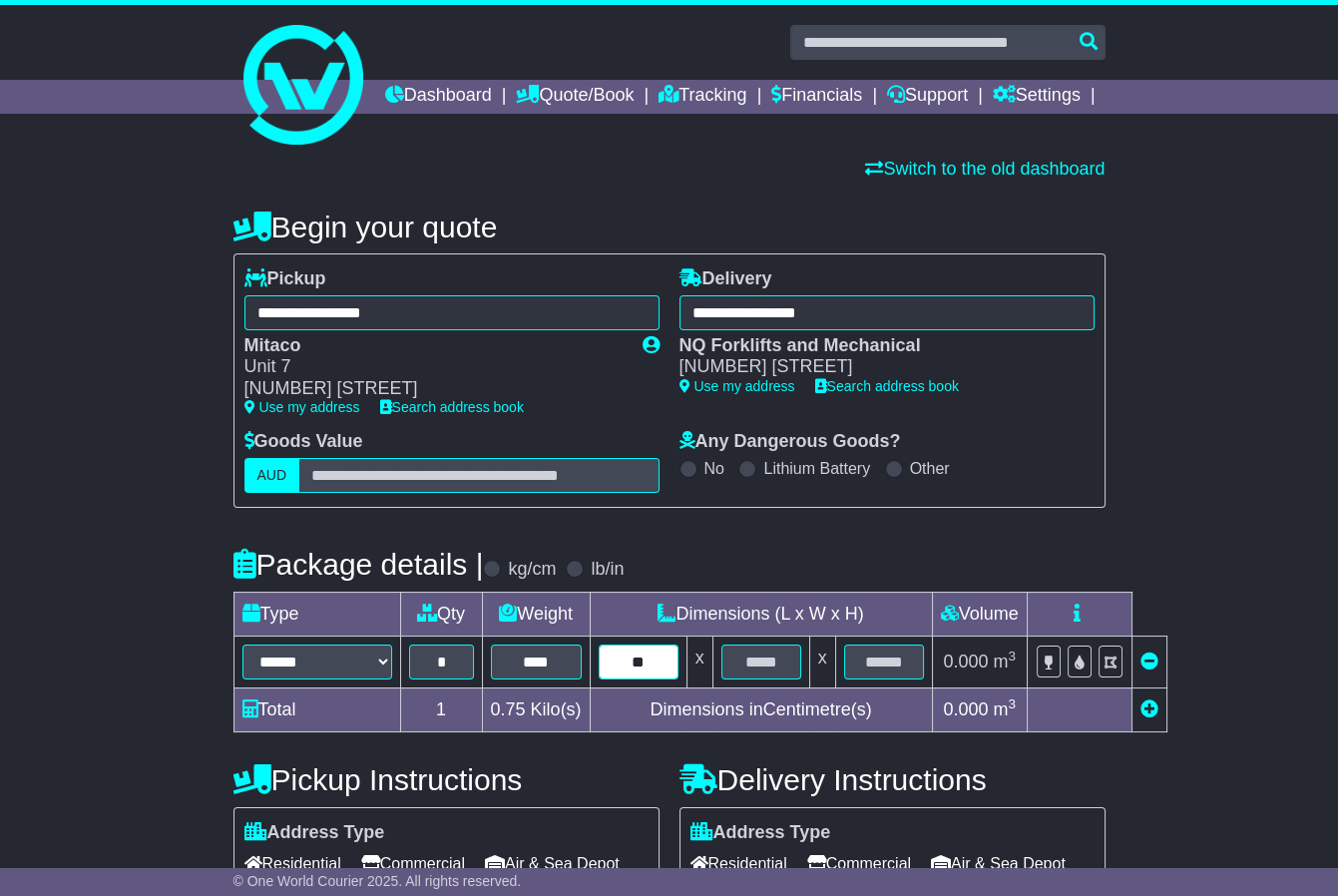 type on "**" 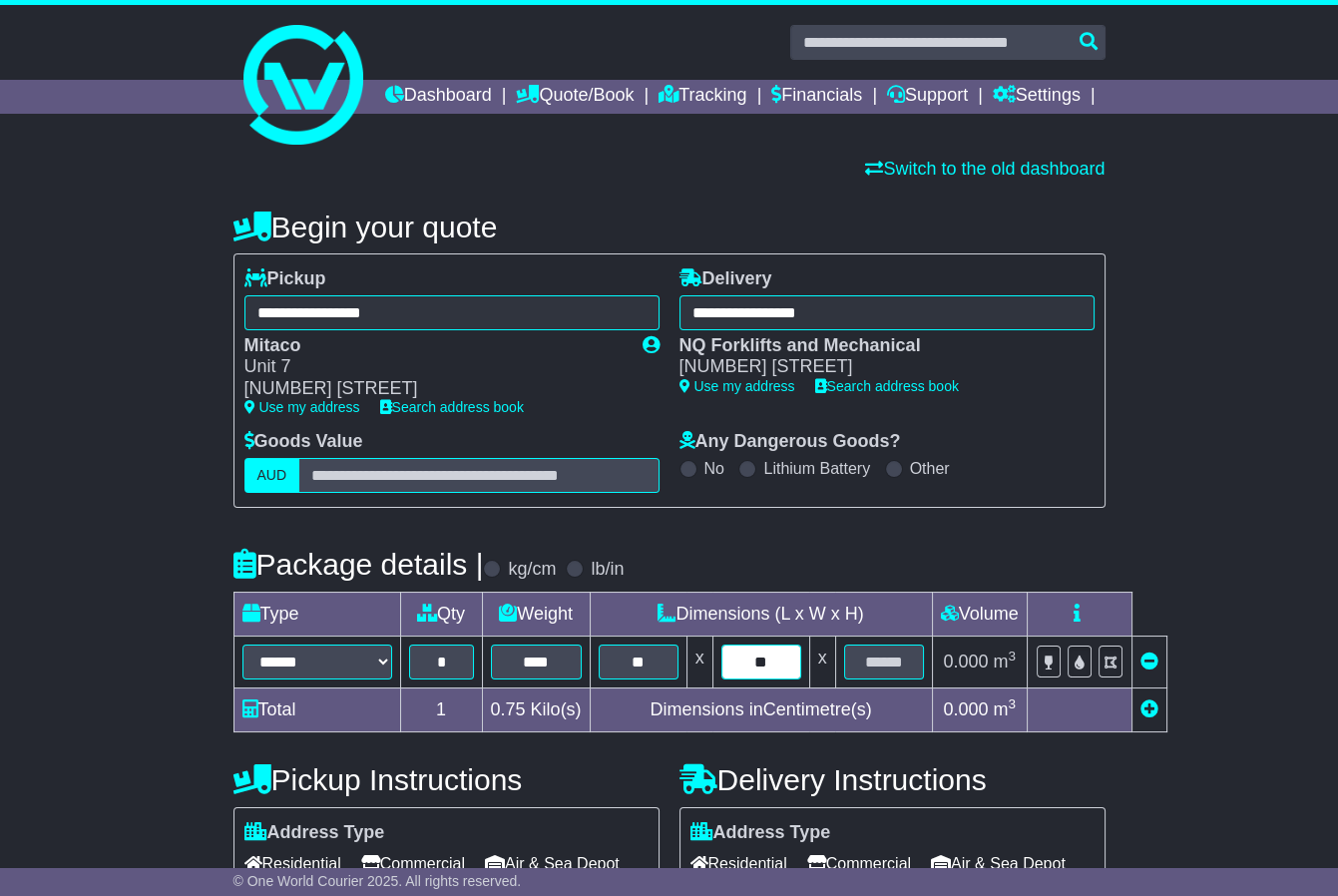type on "**" 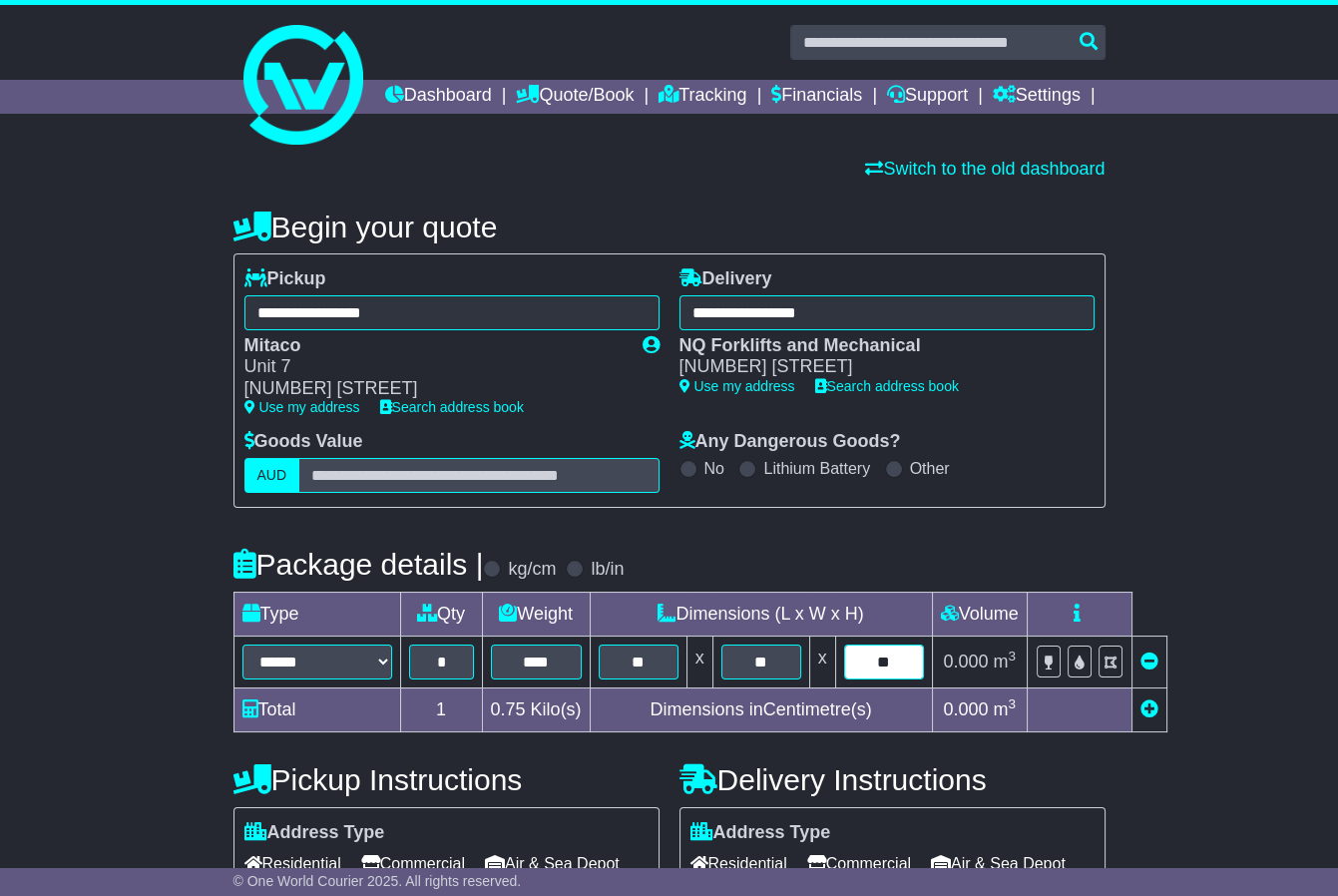 type on "**" 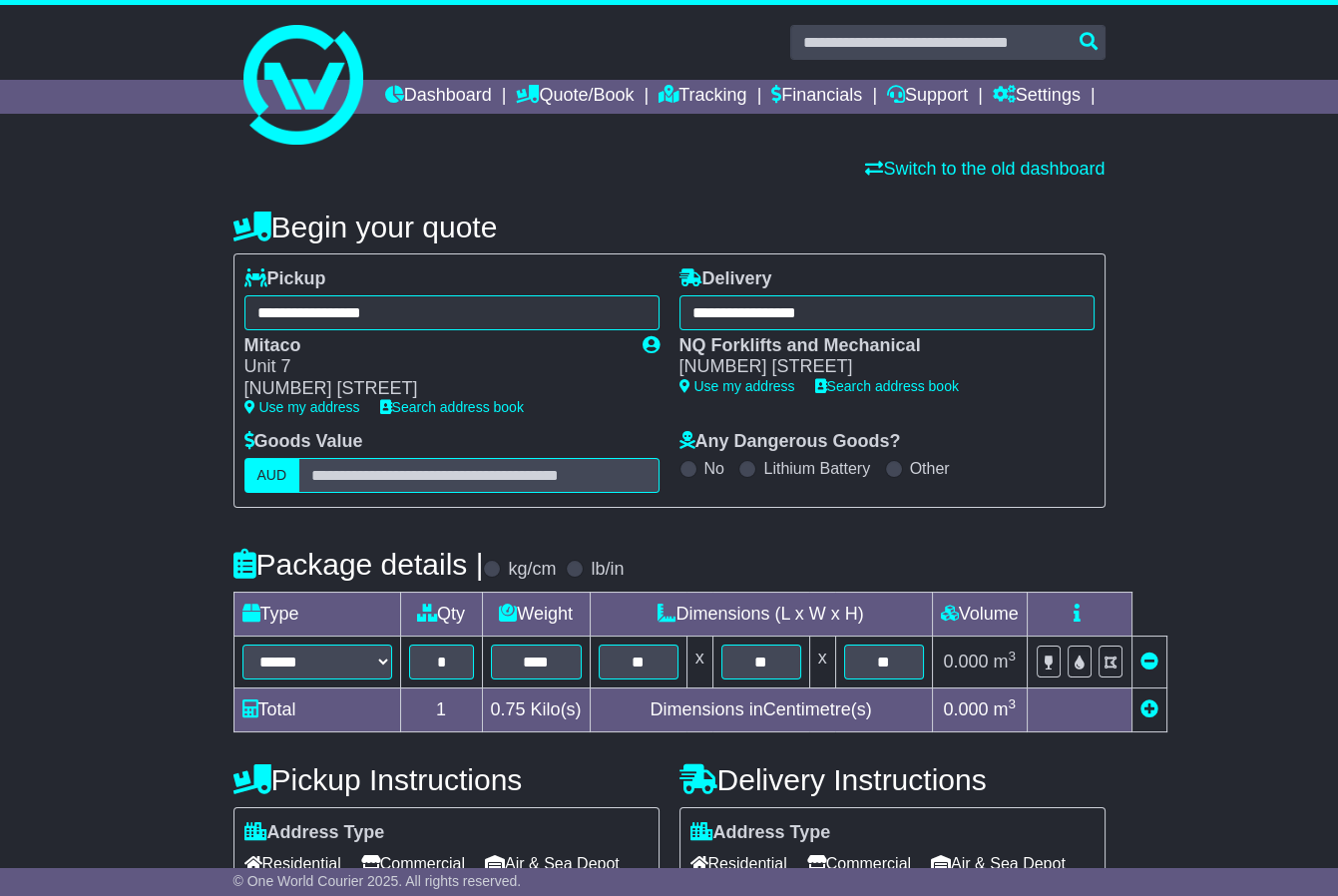 type 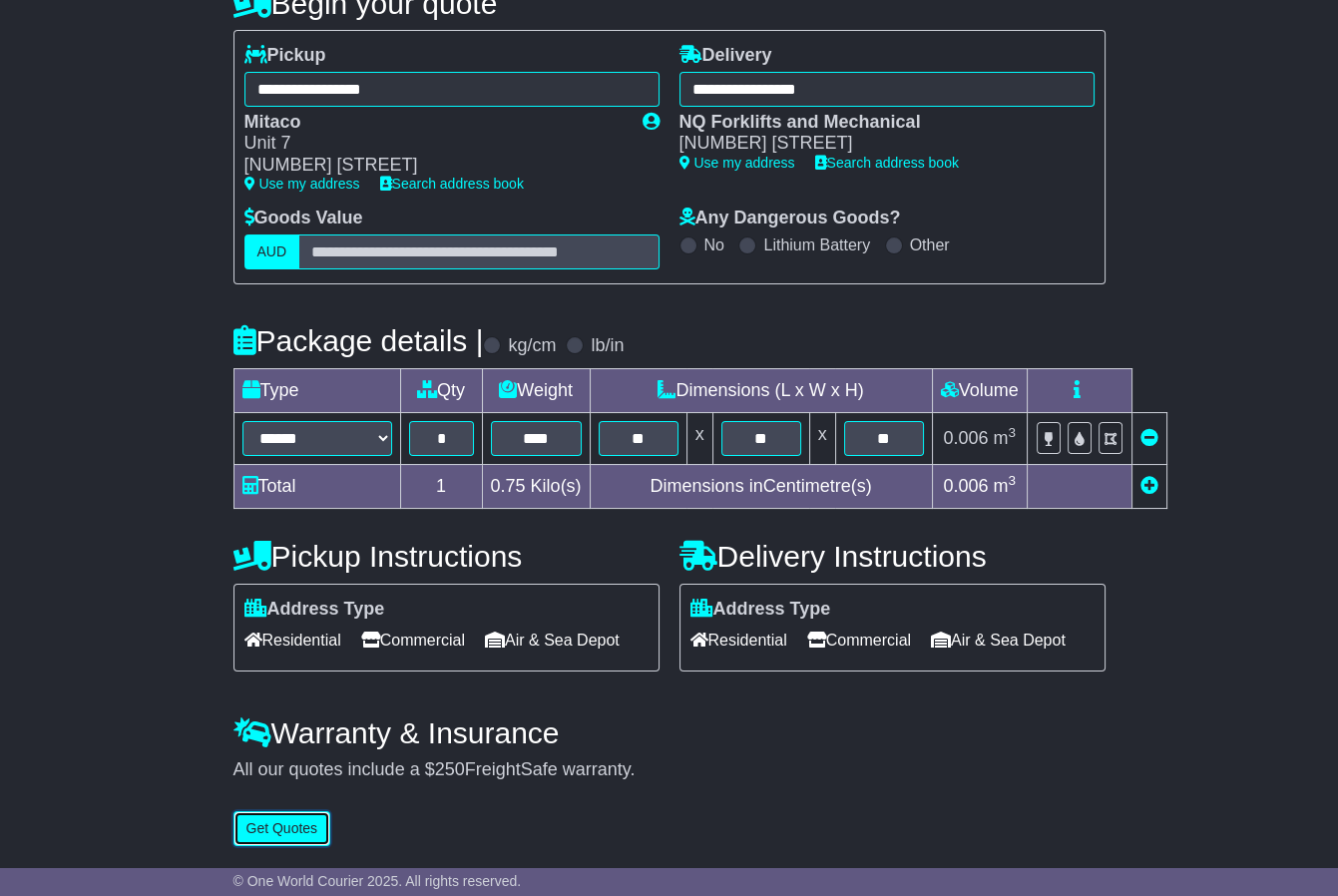 click on "Get Quotes" at bounding box center [282, 828] 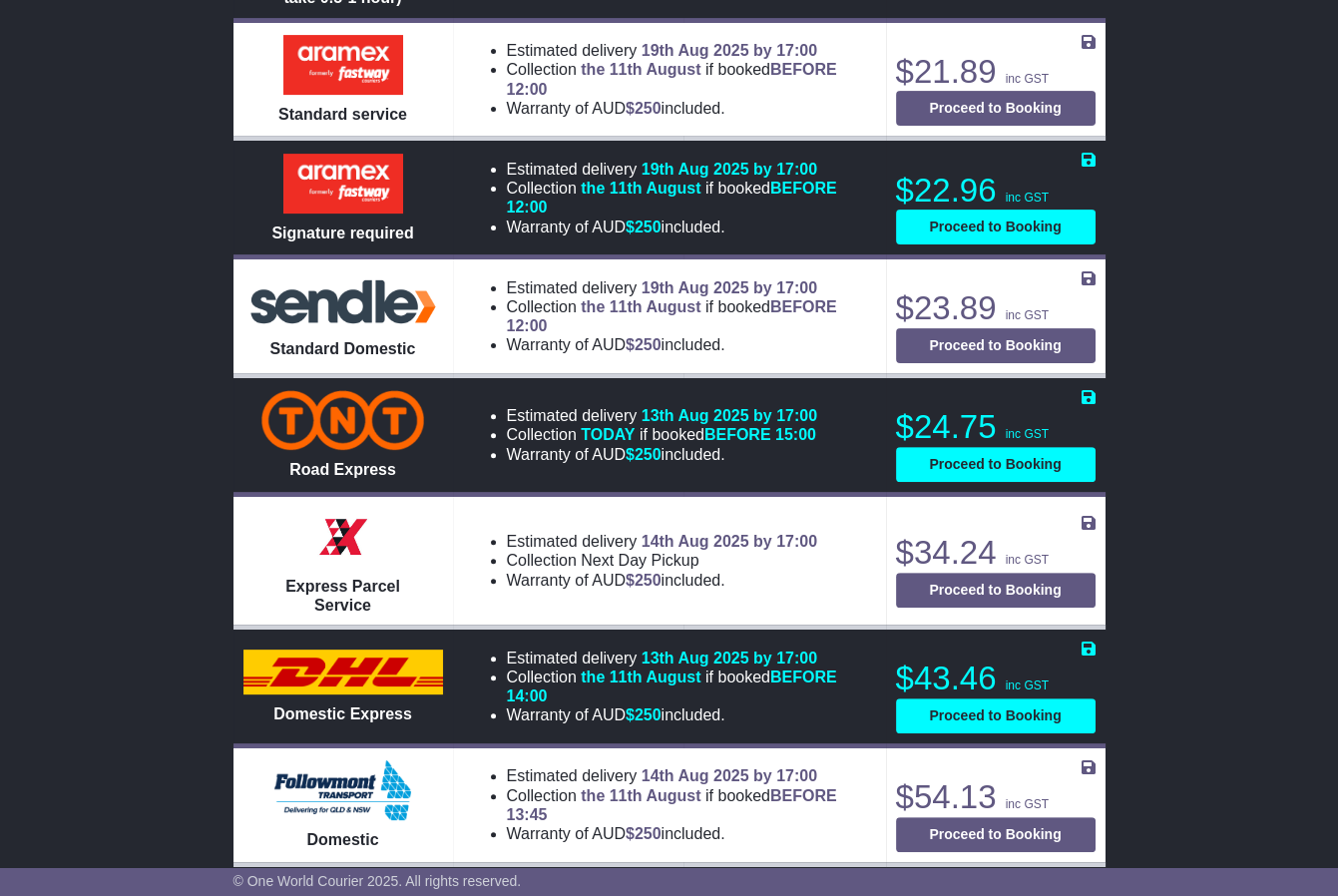 scroll, scrollTop: 998, scrollLeft: 0, axis: vertical 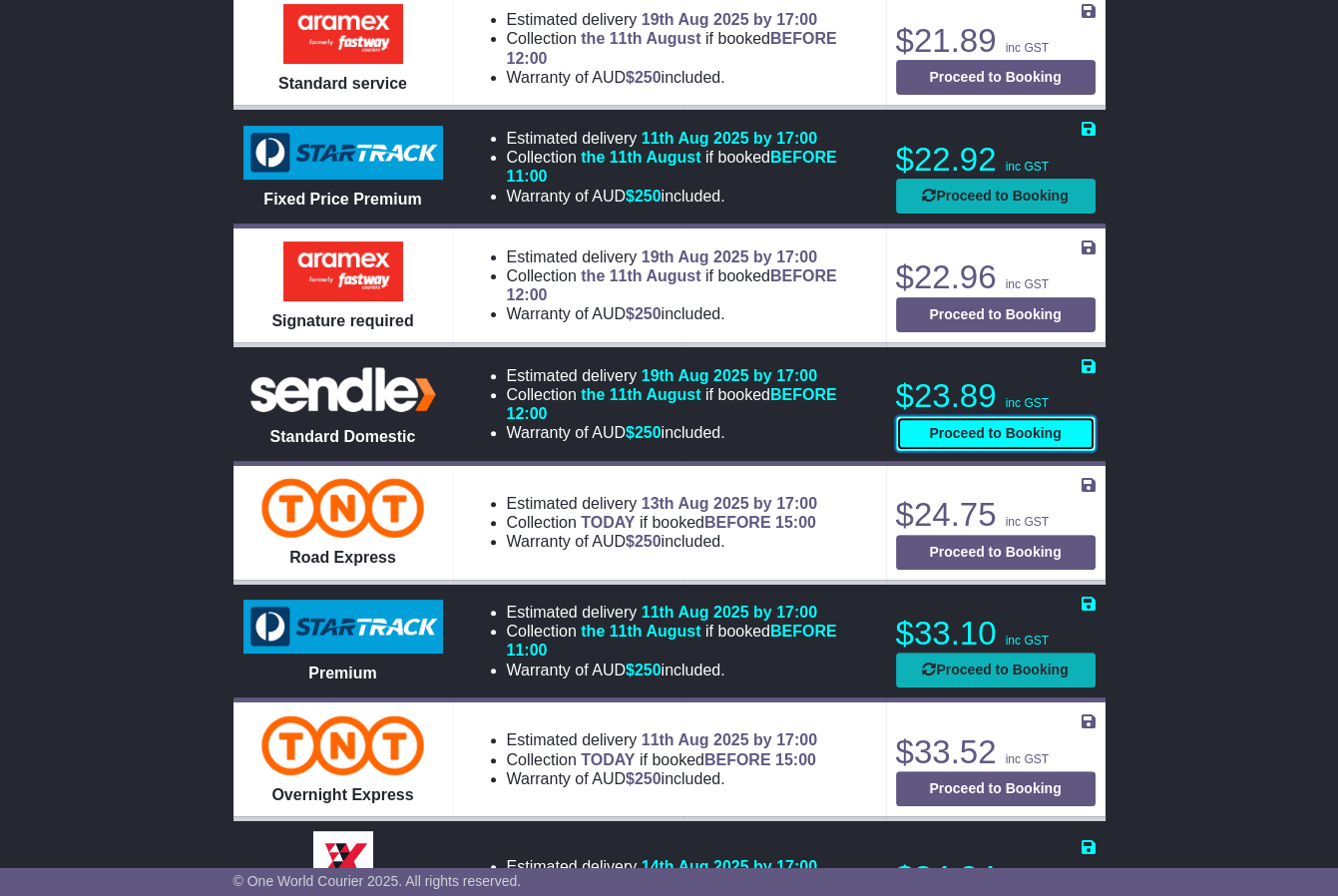 click on "Proceed to Booking" at bounding box center (996, 433) 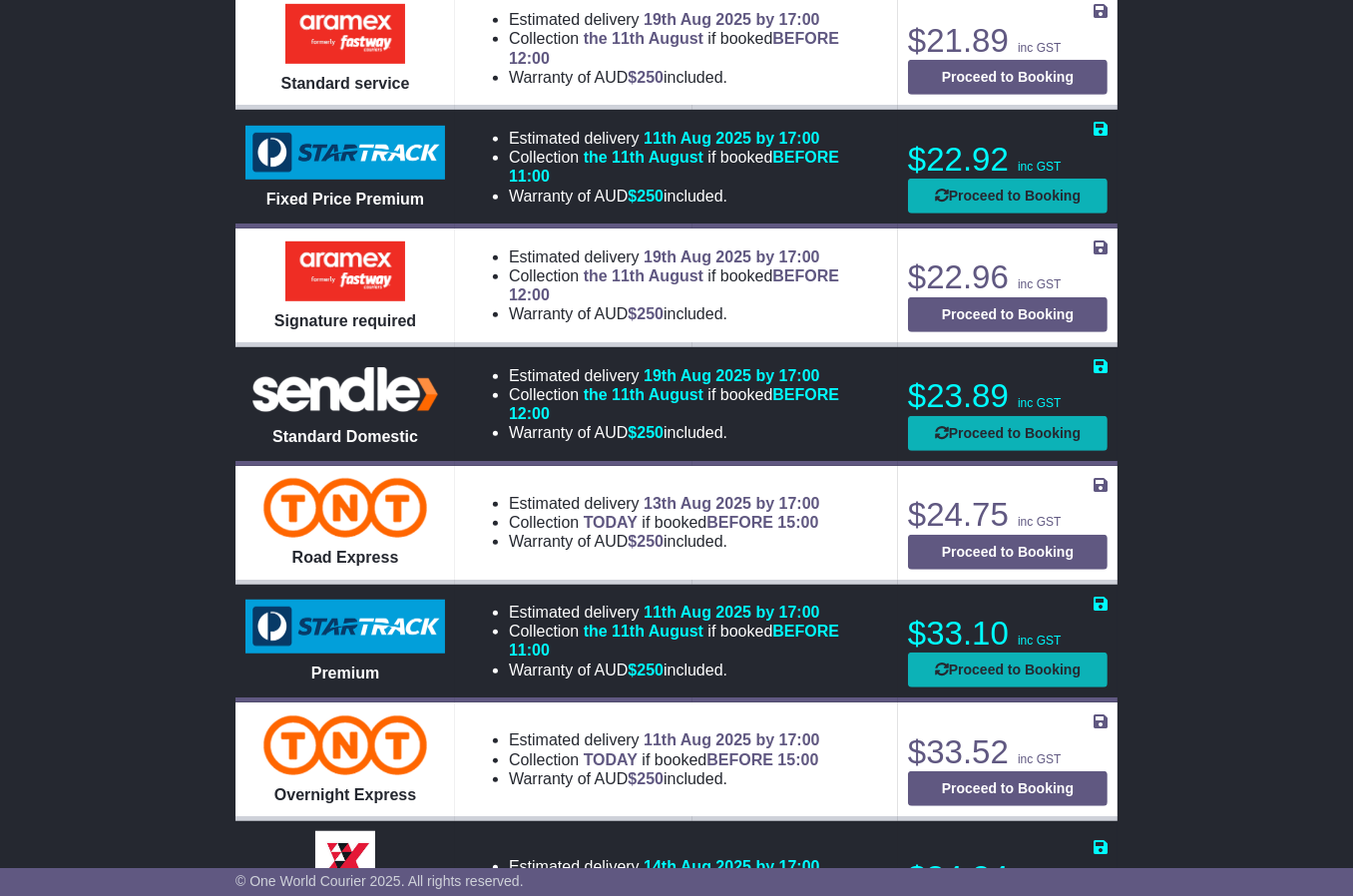 select on "****" 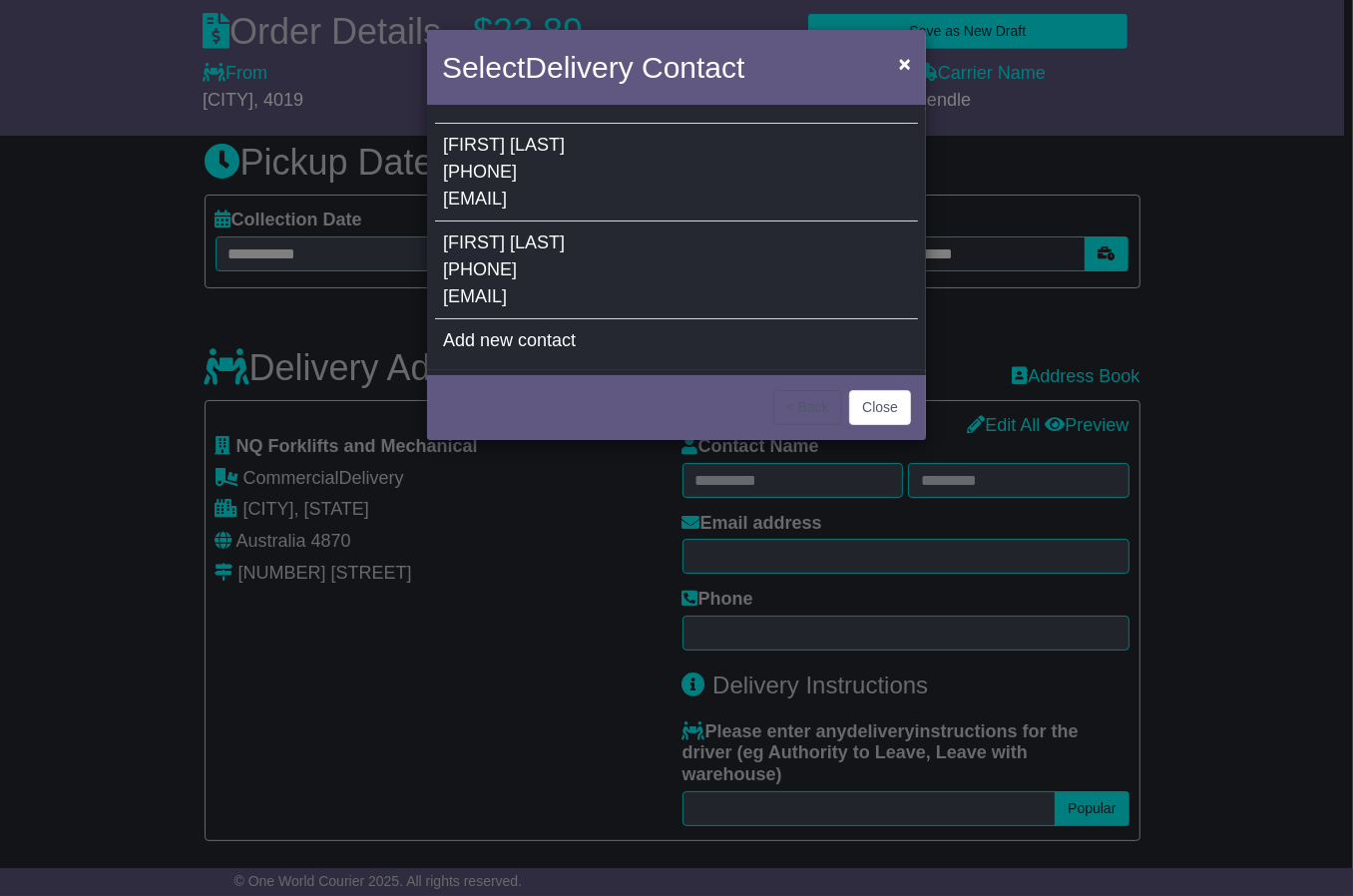 click on "[EMAIL]" at bounding box center [475, 199] 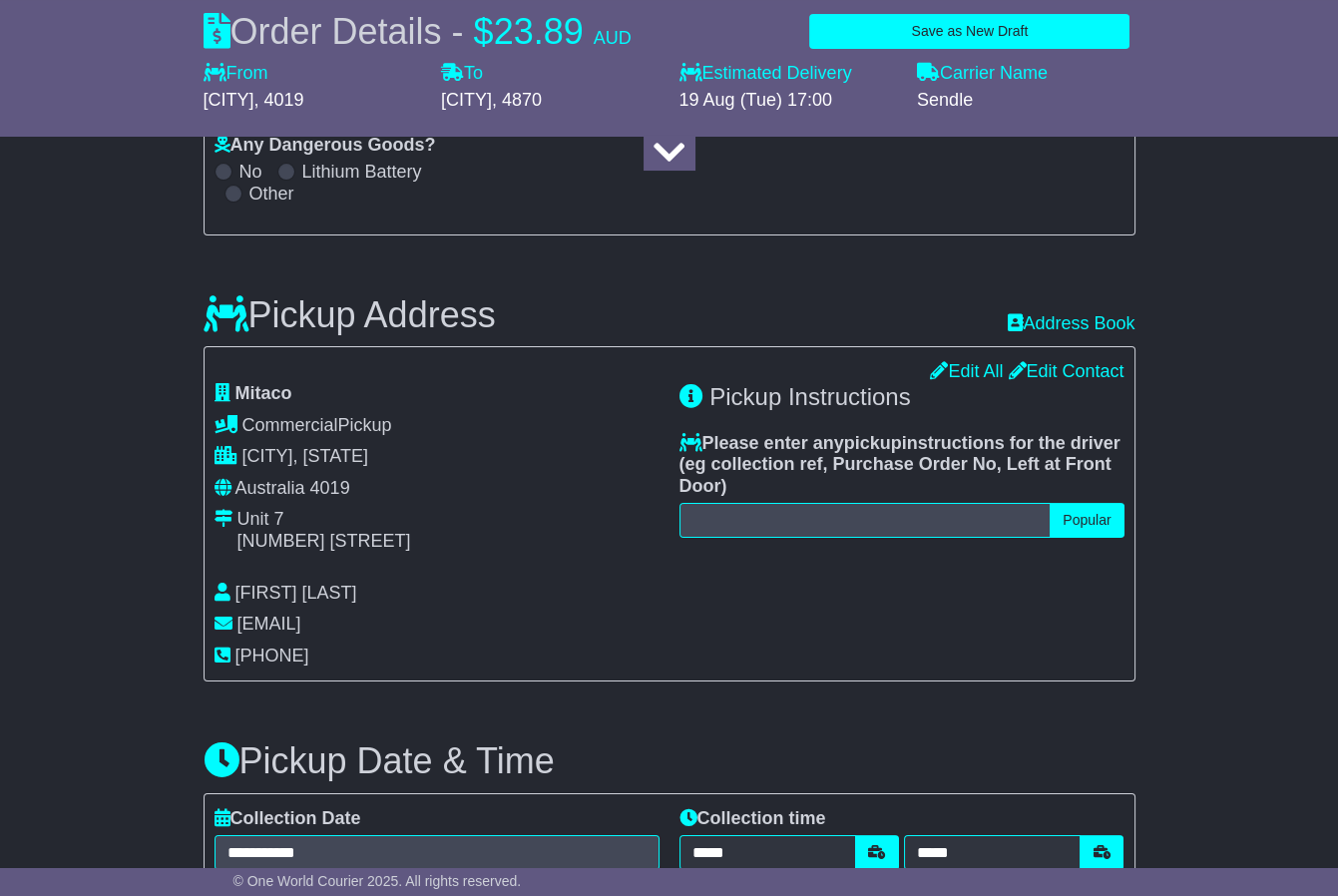 scroll, scrollTop: 0, scrollLeft: 0, axis: both 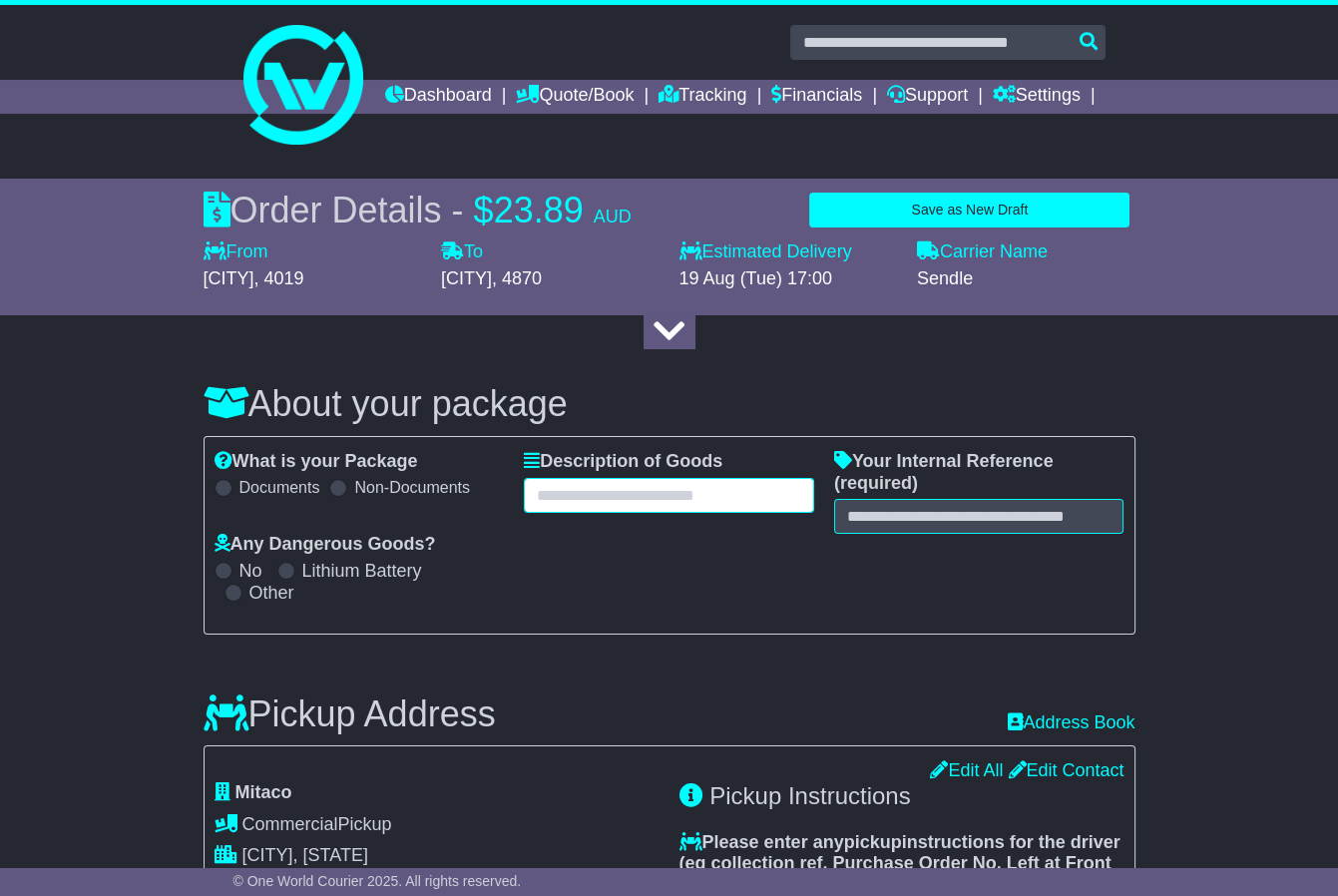 click at bounding box center (669, 495) 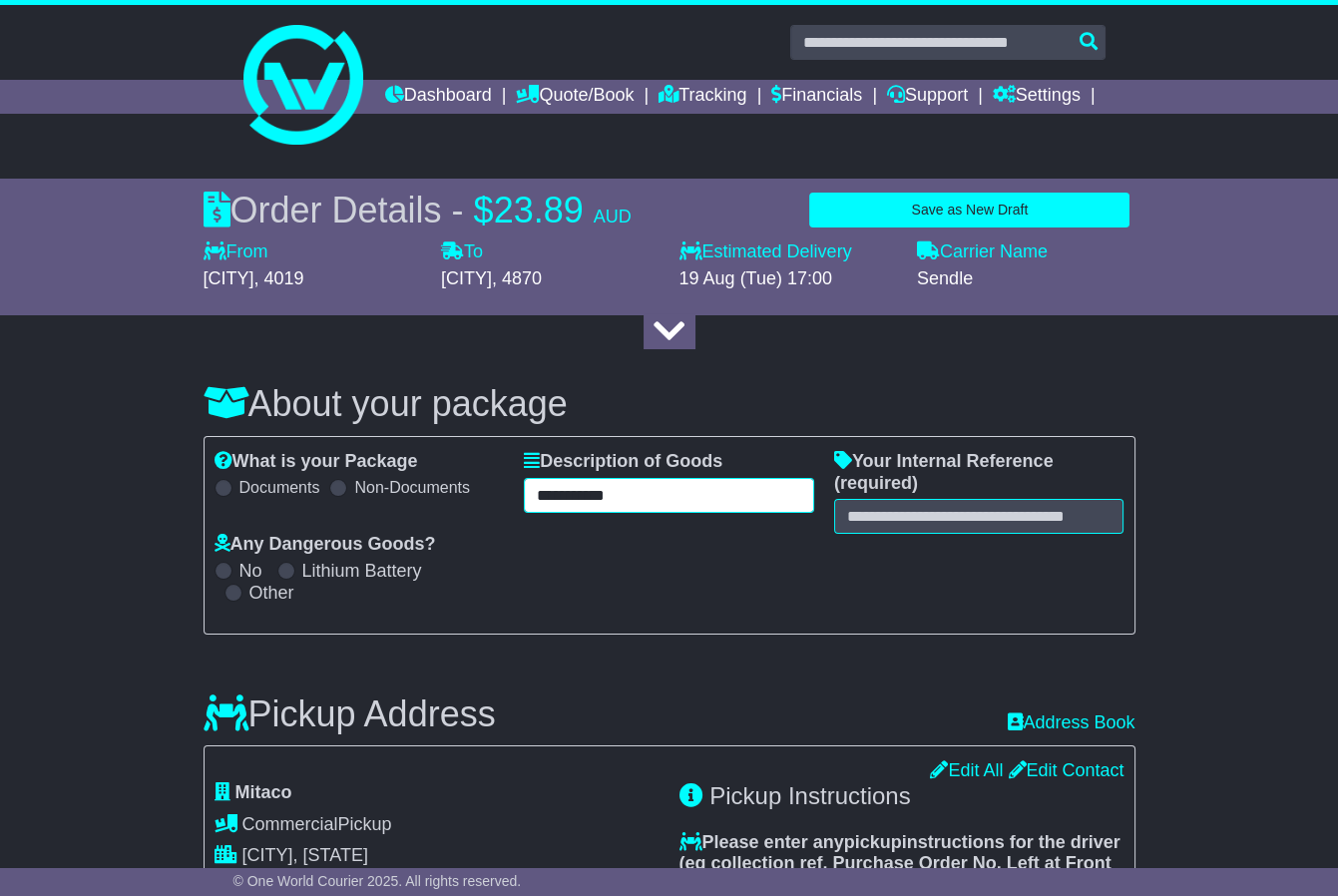 type on "**********" 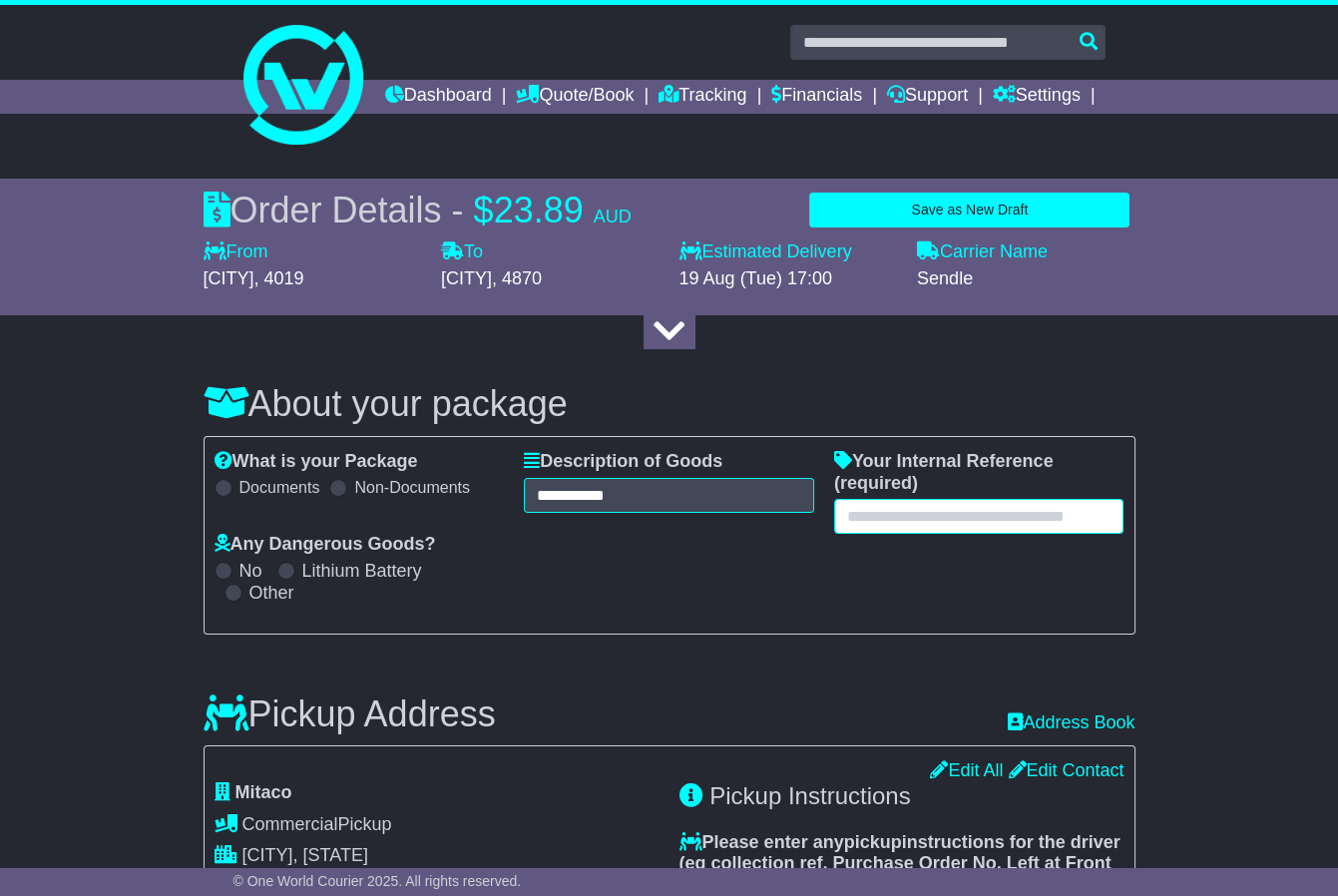 click at bounding box center (979, 516) 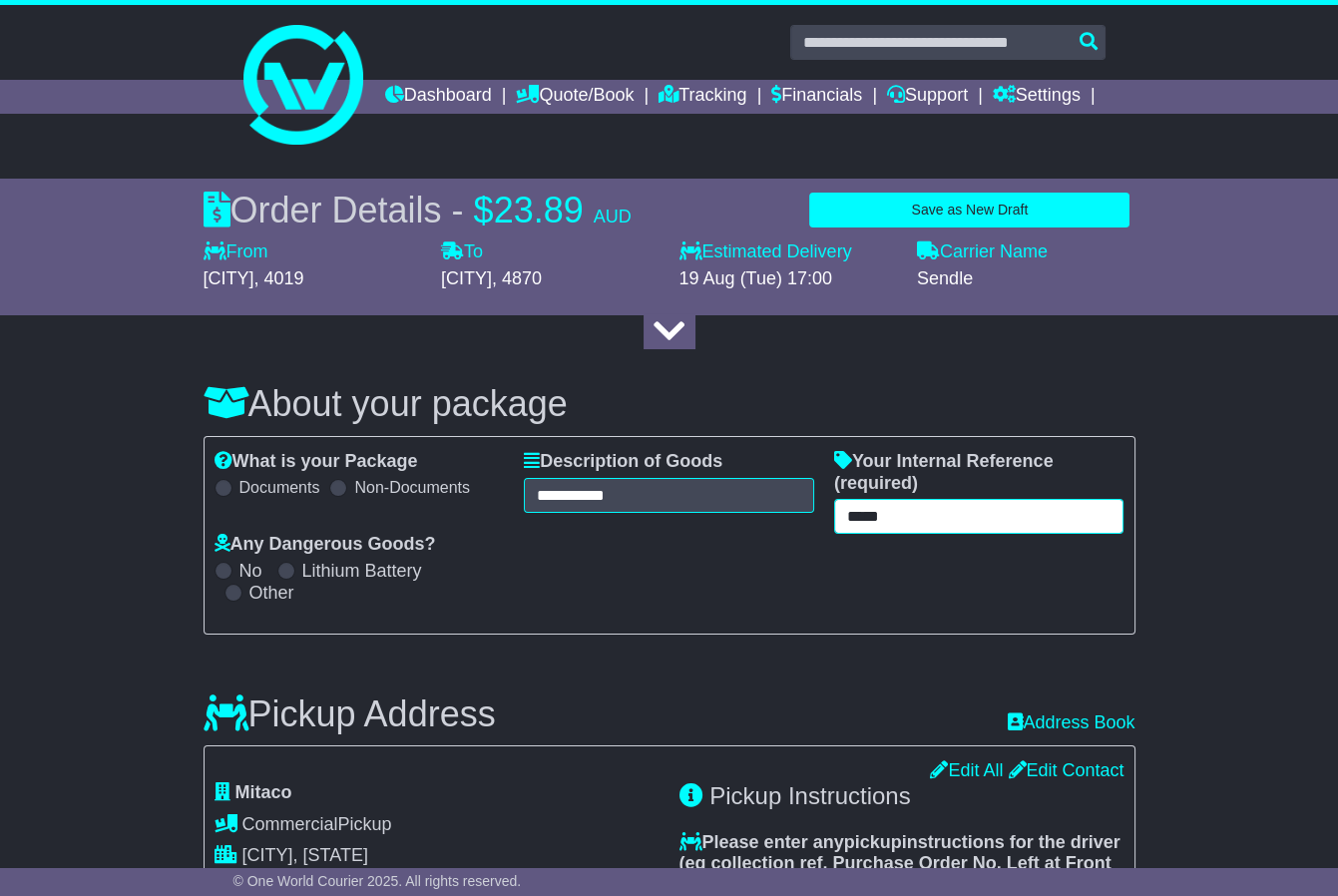 type on "*****" 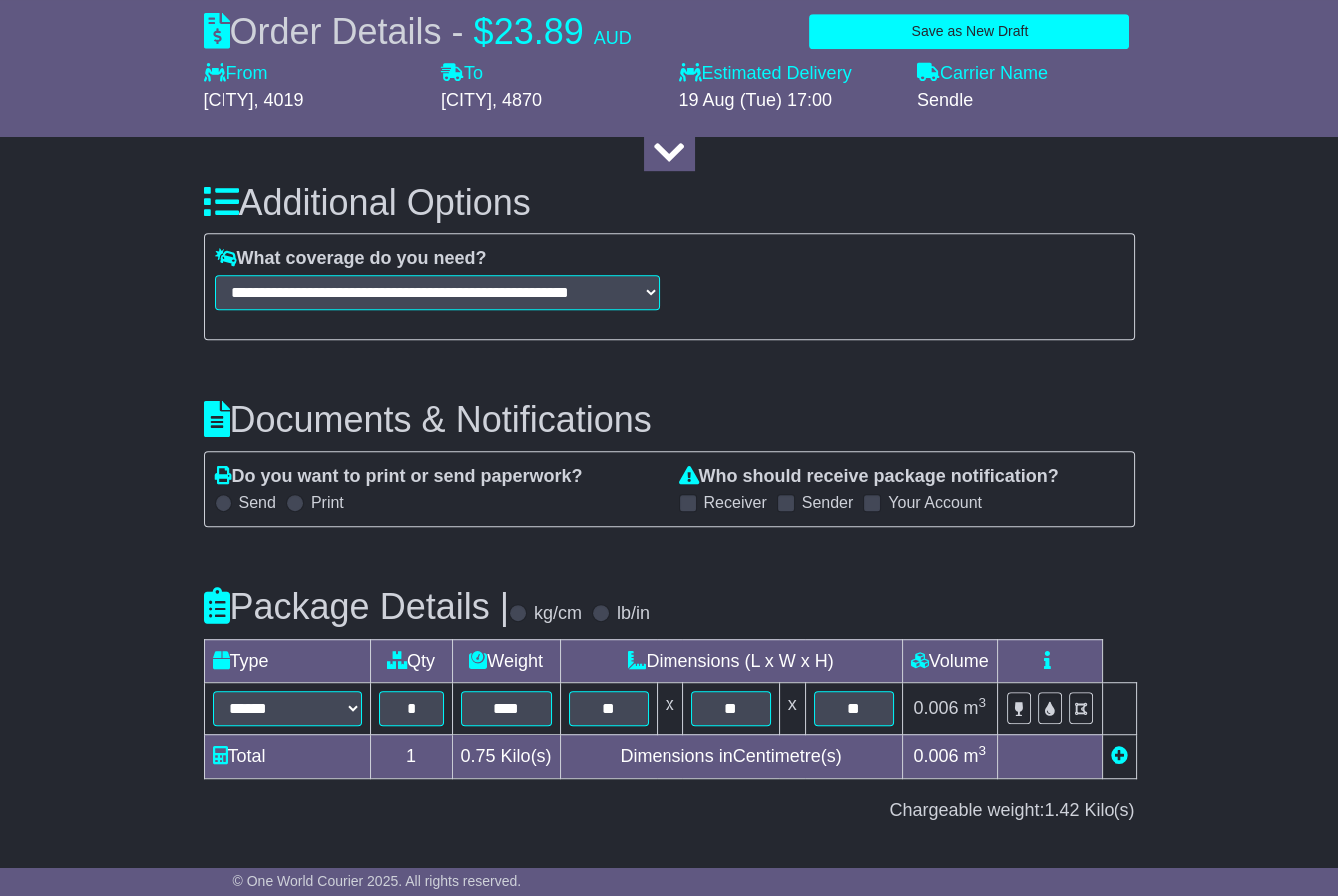 scroll, scrollTop: 1996, scrollLeft: 0, axis: vertical 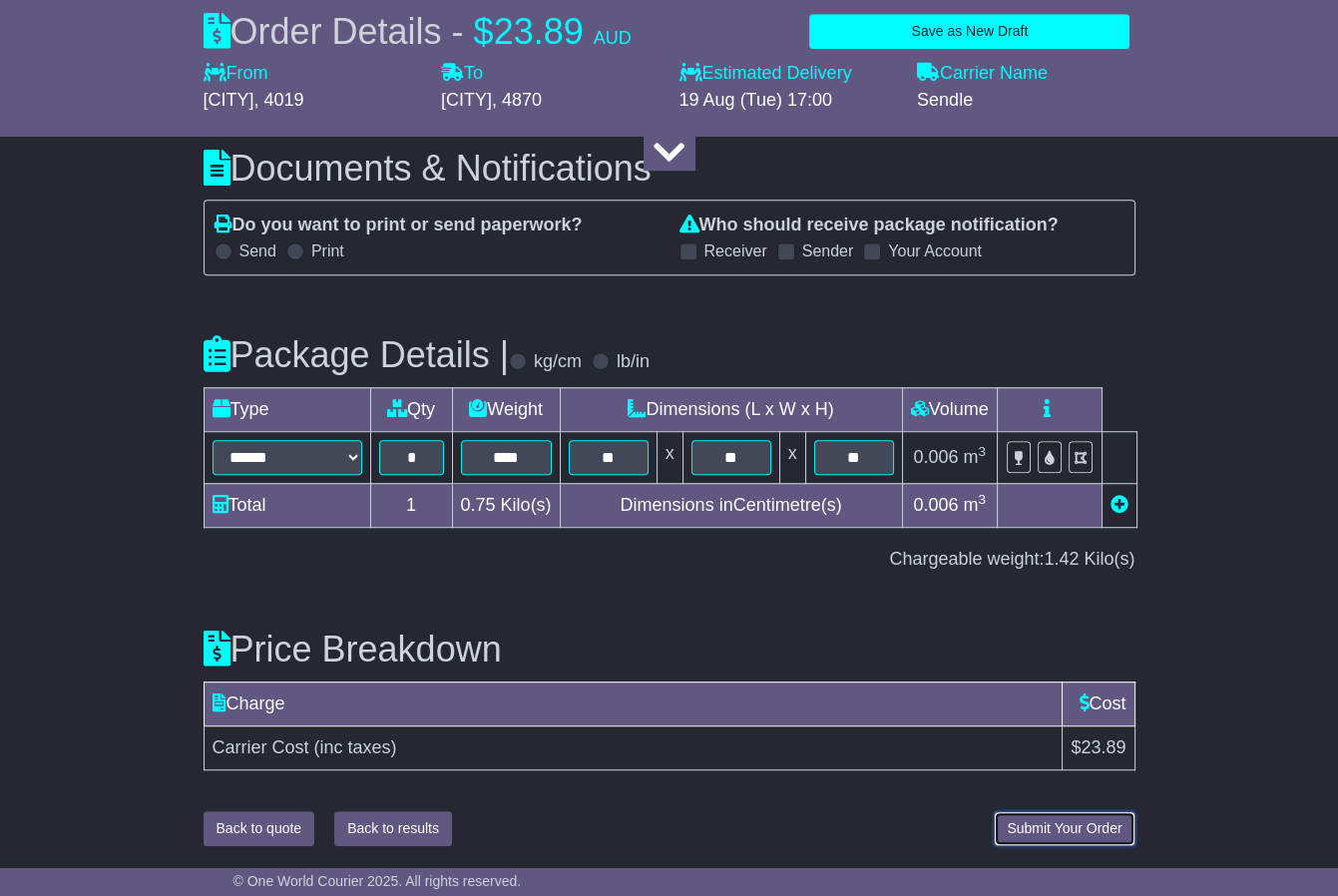 click on "Submit Your Order" at bounding box center [1064, 828] 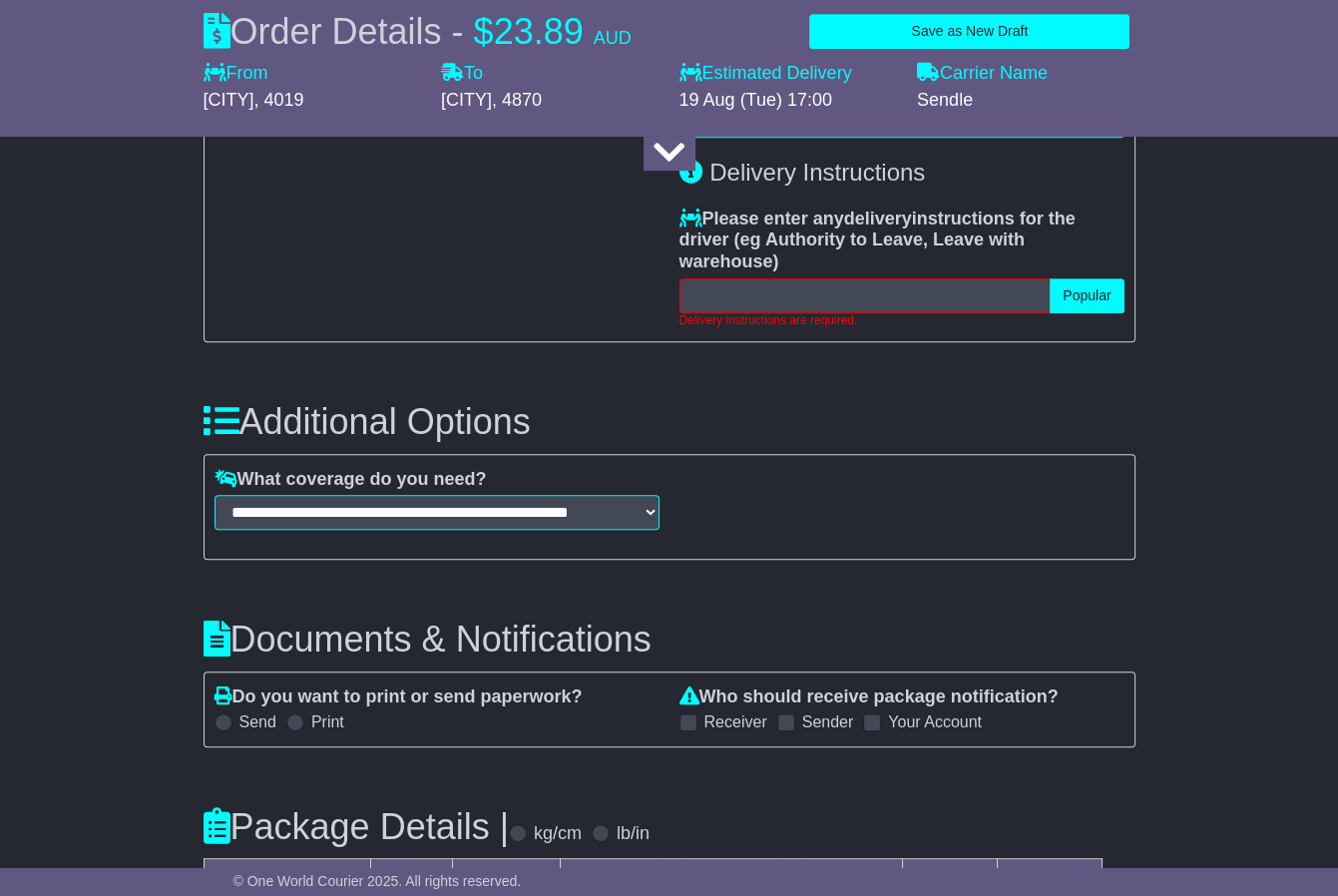 scroll, scrollTop: 1335, scrollLeft: 0, axis: vertical 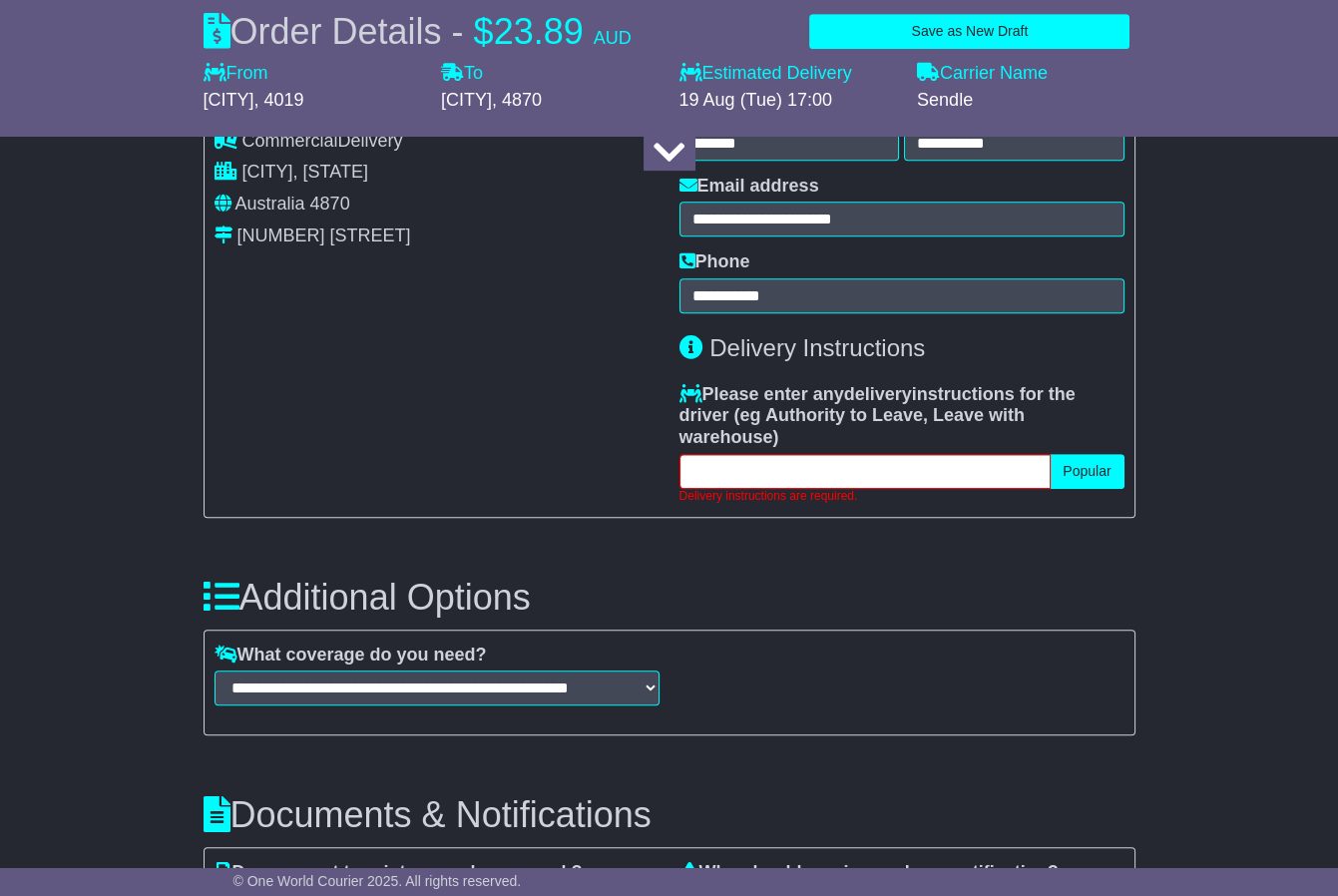 click at bounding box center [865, 471] 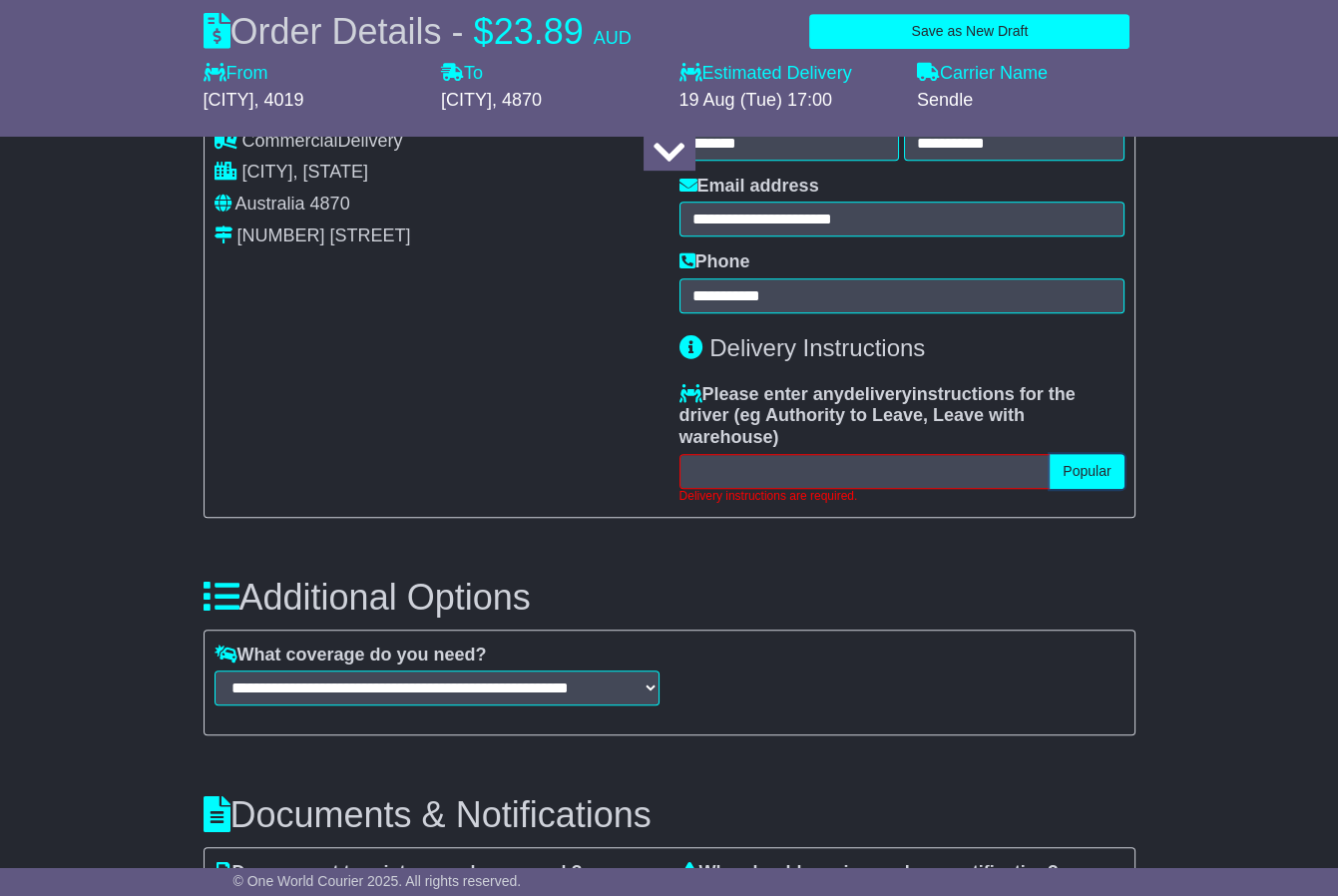 type 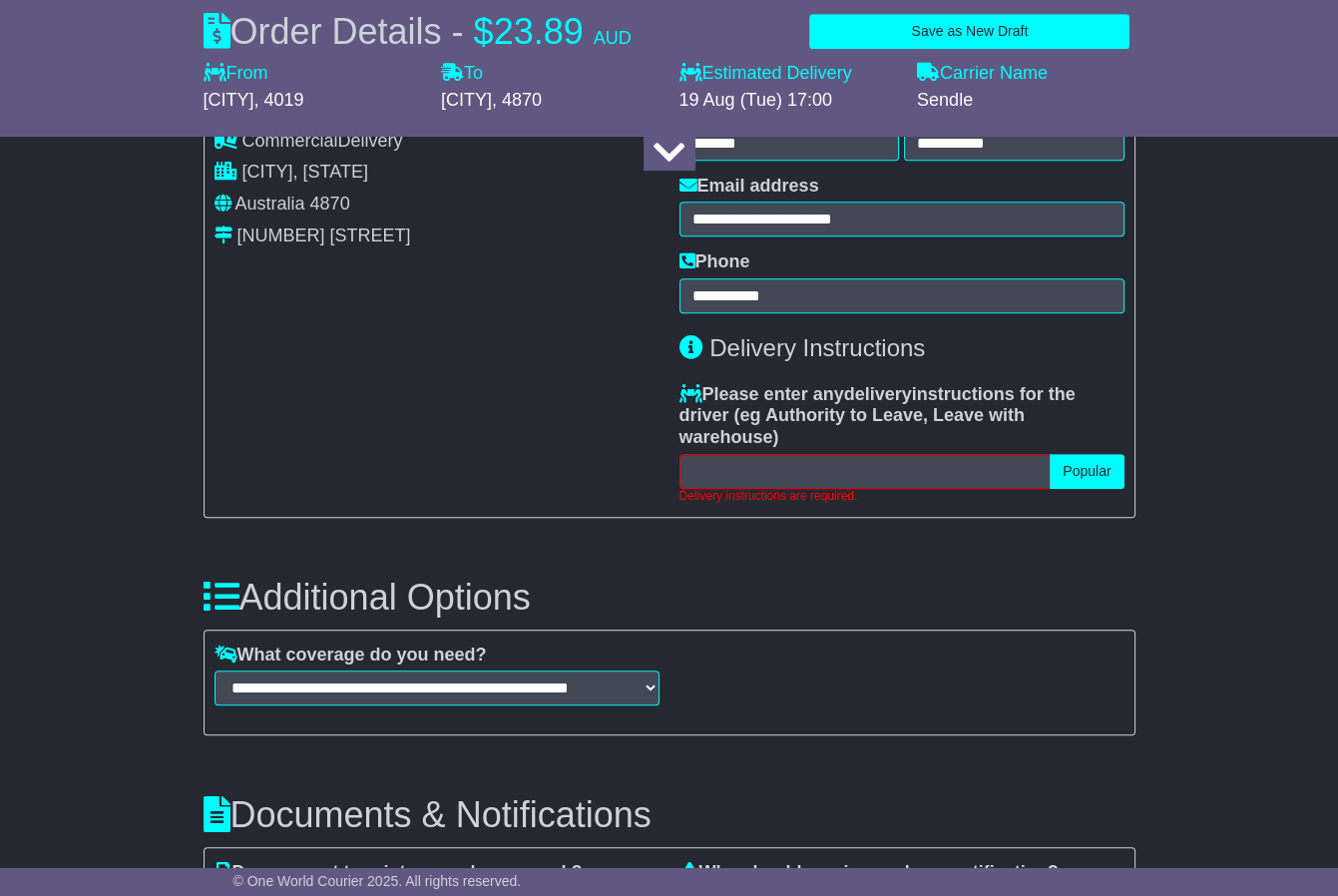 click on "**********" at bounding box center [669, 642] 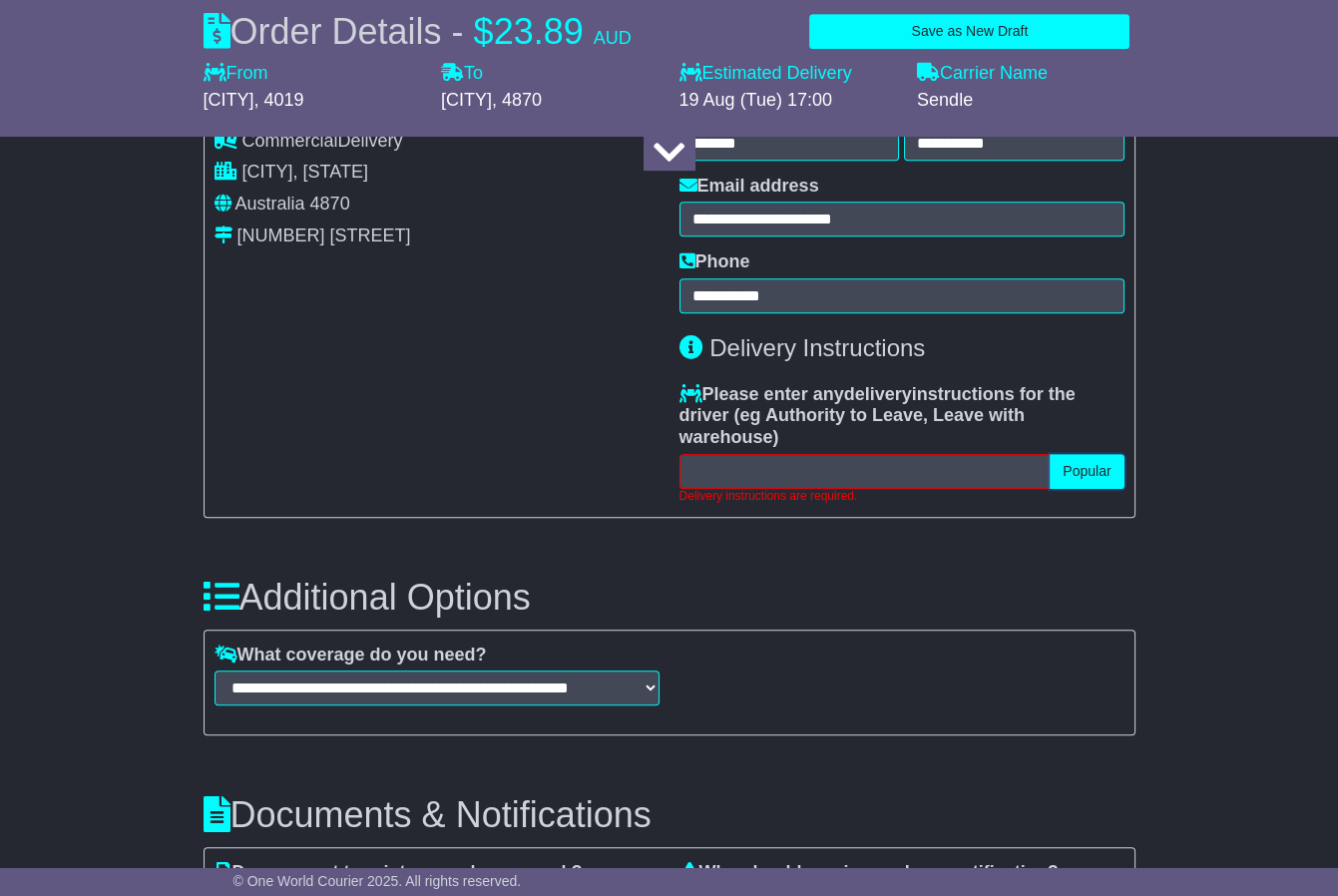 click on "Popular" at bounding box center [1087, 471] 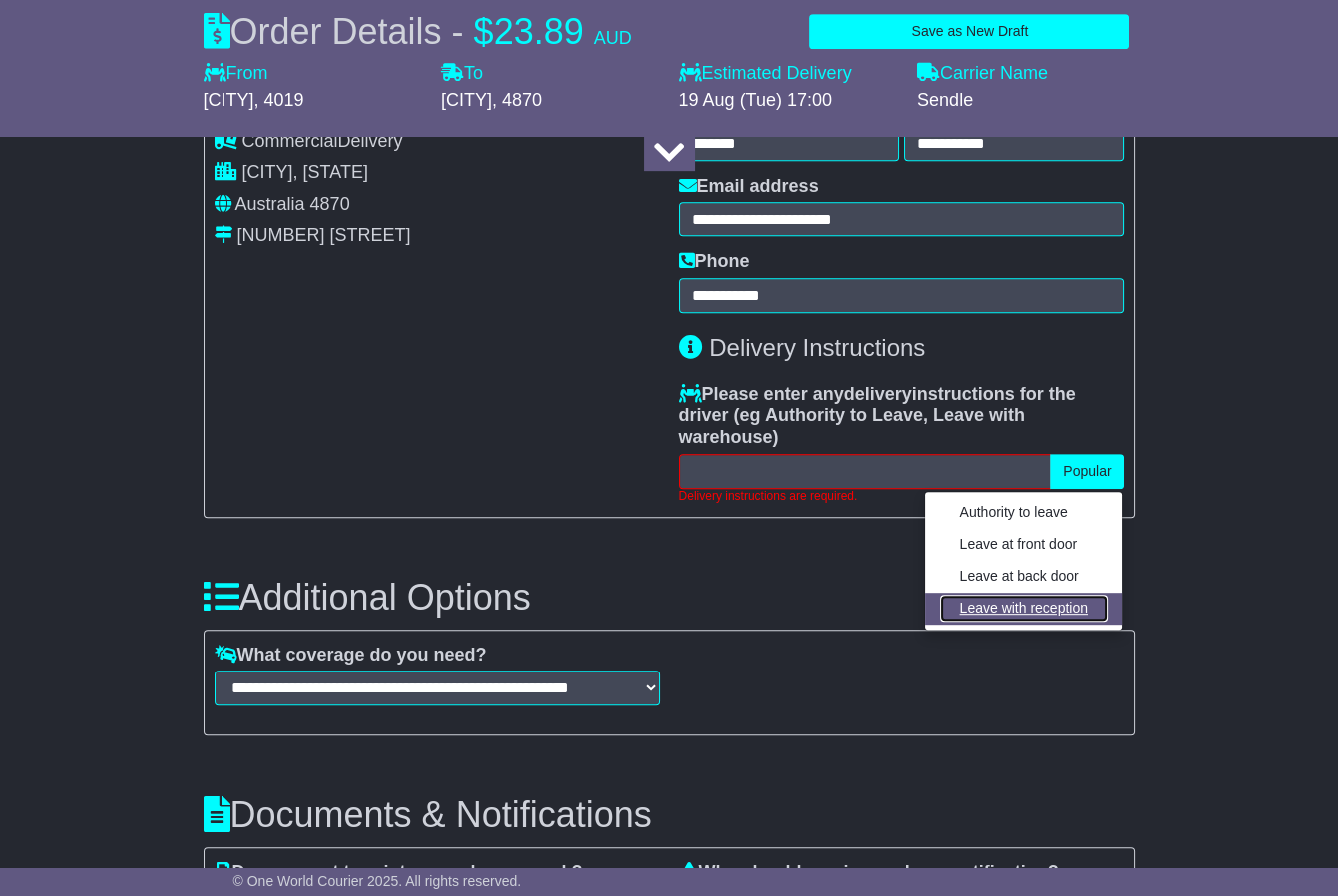 click on "Leave with reception" at bounding box center (1024, 608) 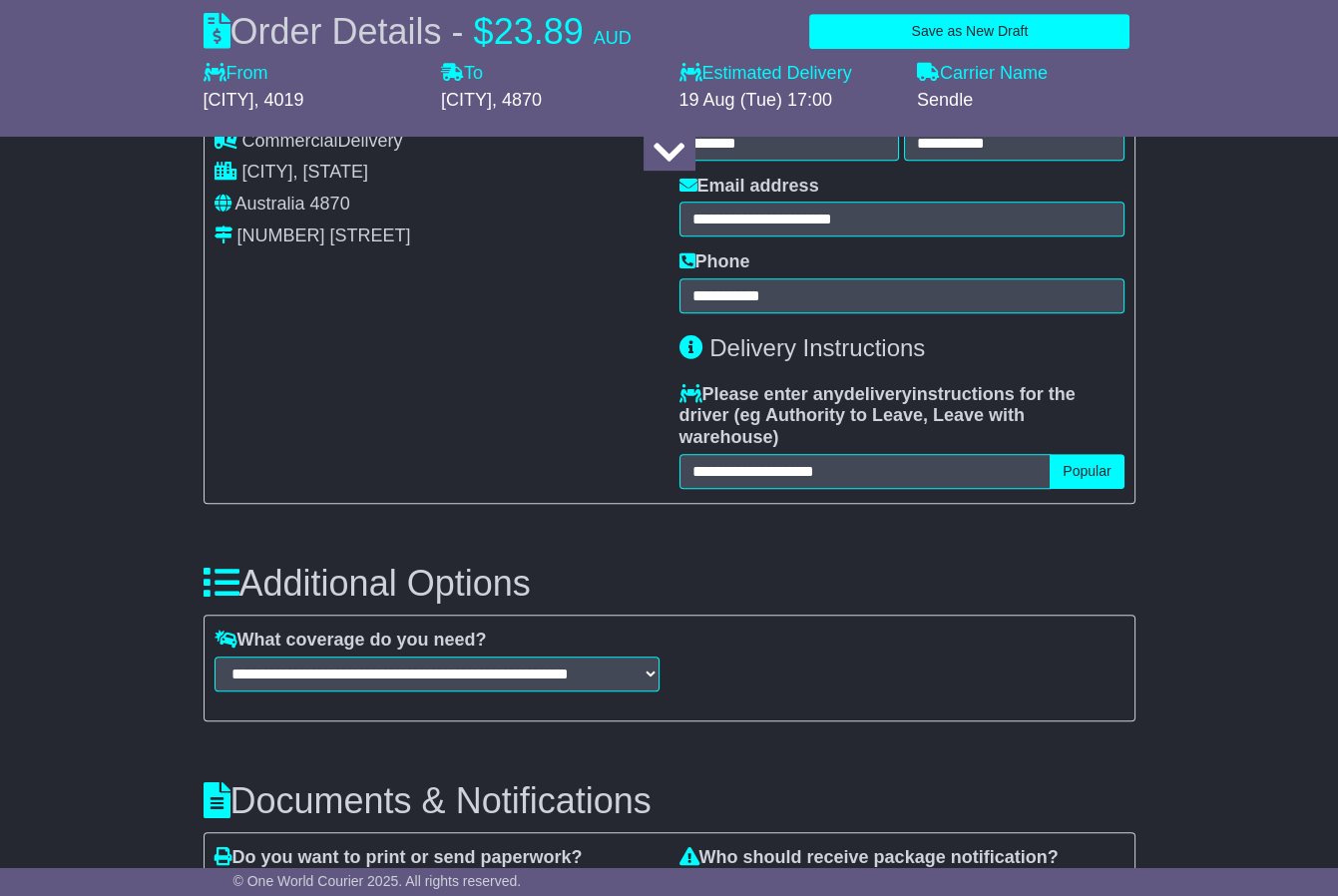 drag, startPoint x: 886, startPoint y: 641, endPoint x: 891, endPoint y: 629, distance: 13 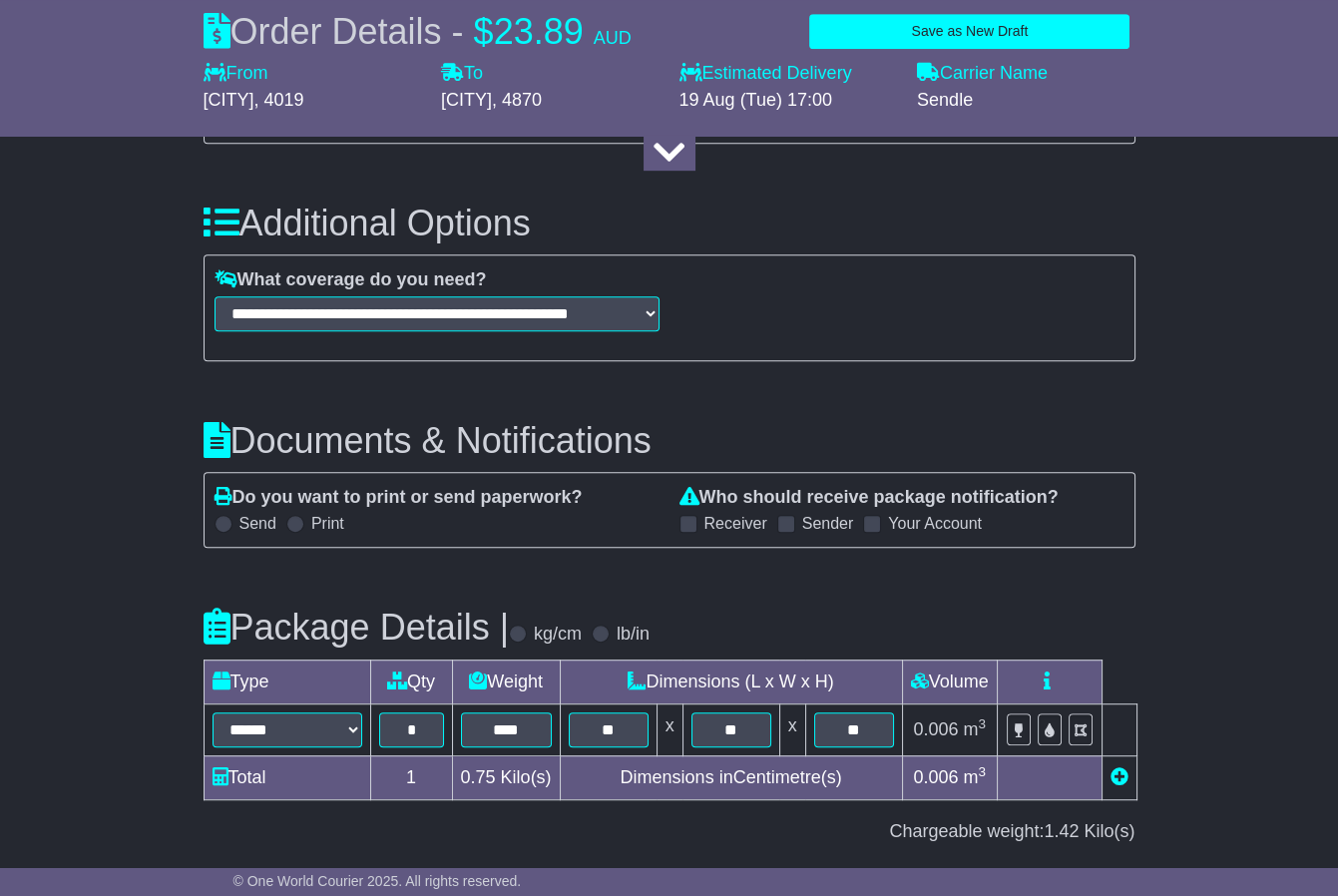scroll, scrollTop: 1996, scrollLeft: 0, axis: vertical 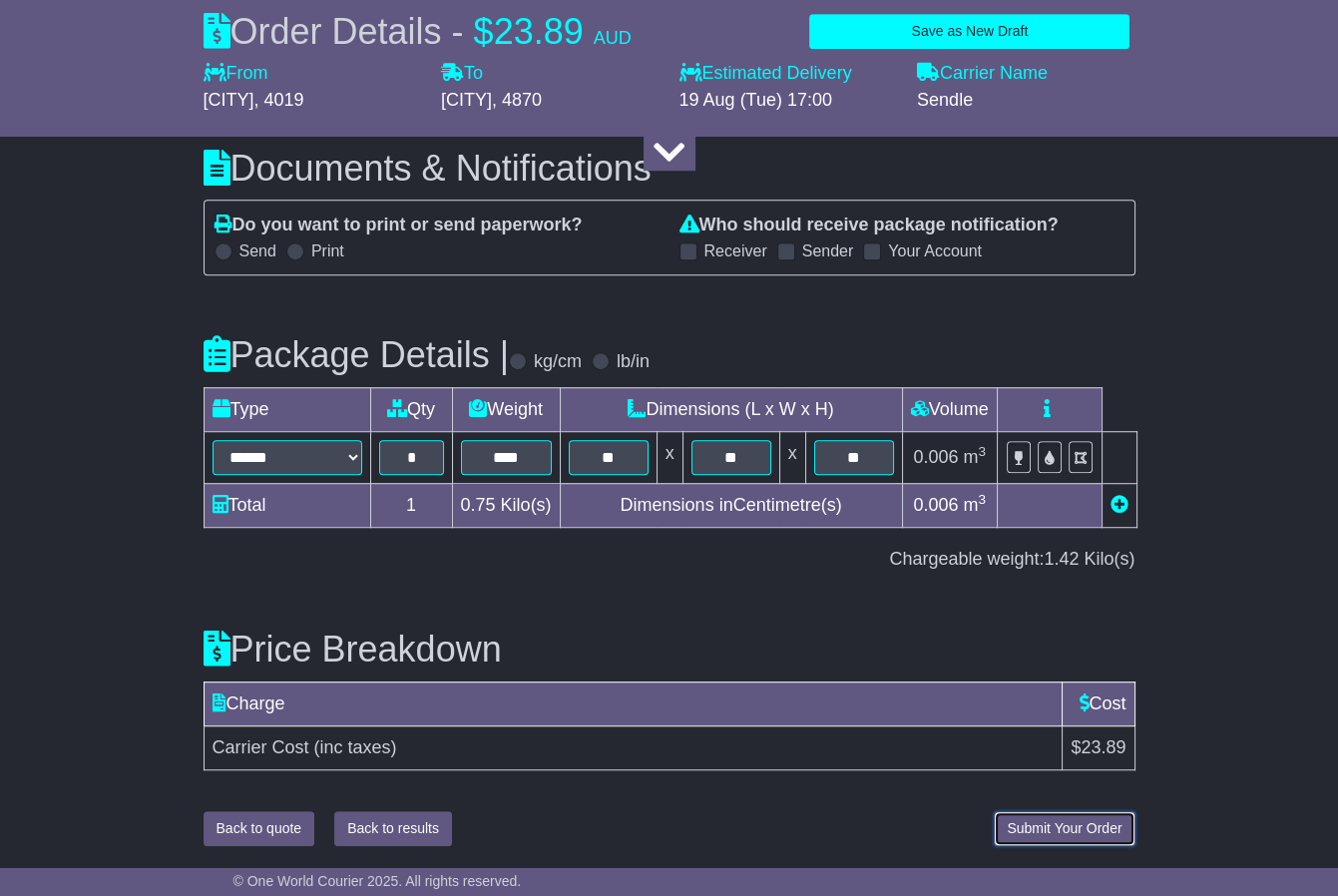 click on "Submit Your Order" at bounding box center (1064, 828) 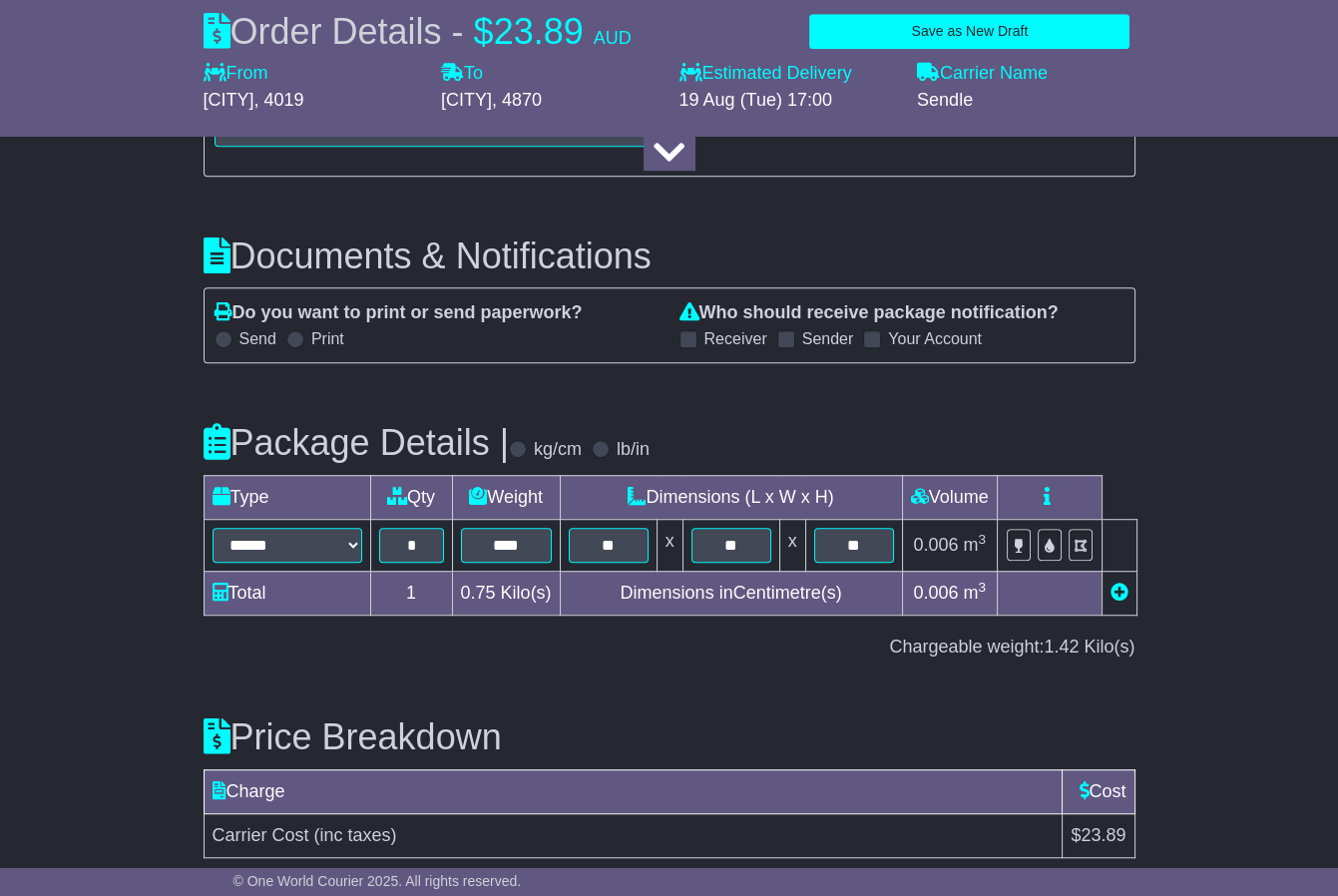 scroll, scrollTop: 1996, scrollLeft: 0, axis: vertical 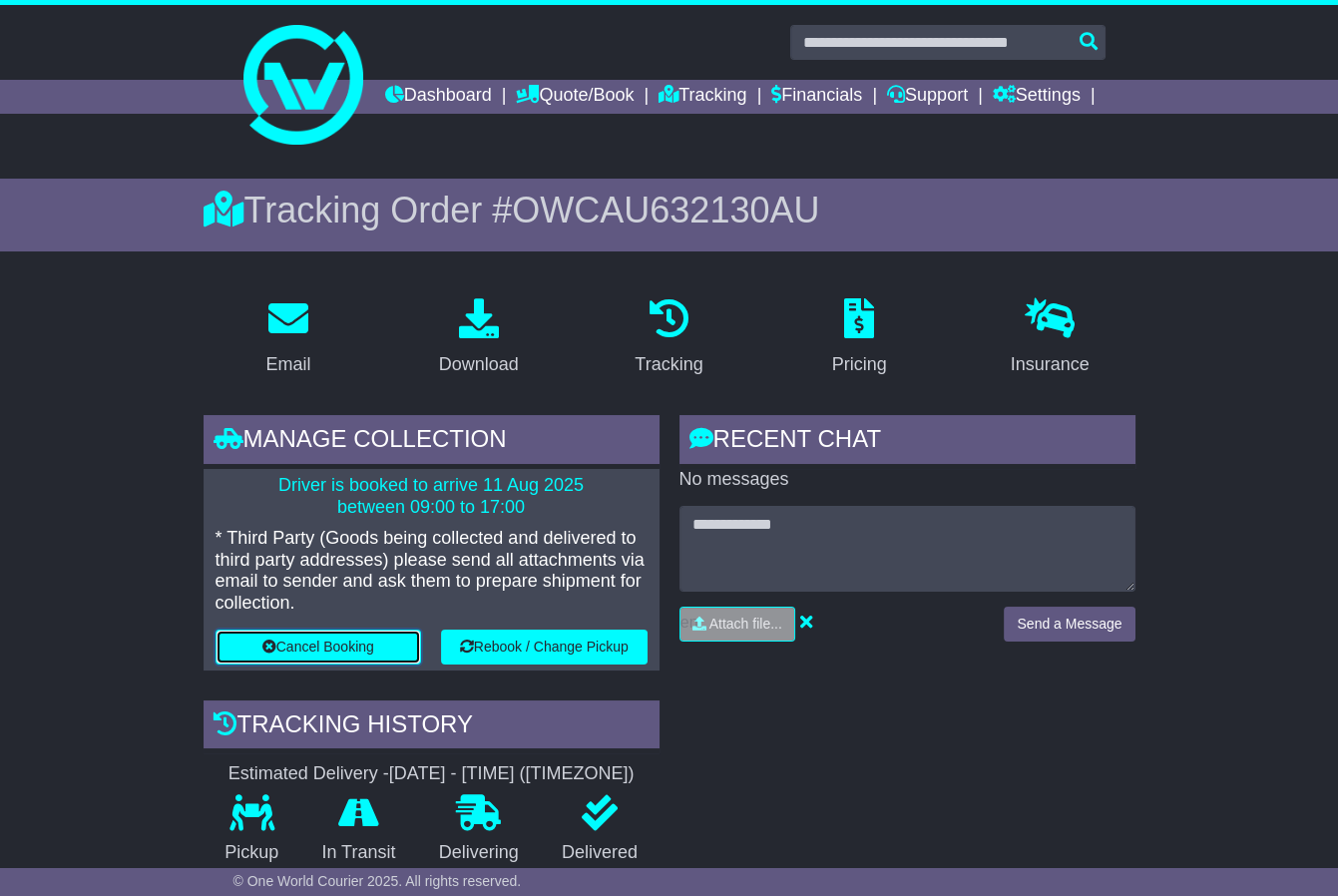 click on "Cancel Booking" at bounding box center [318, 647] 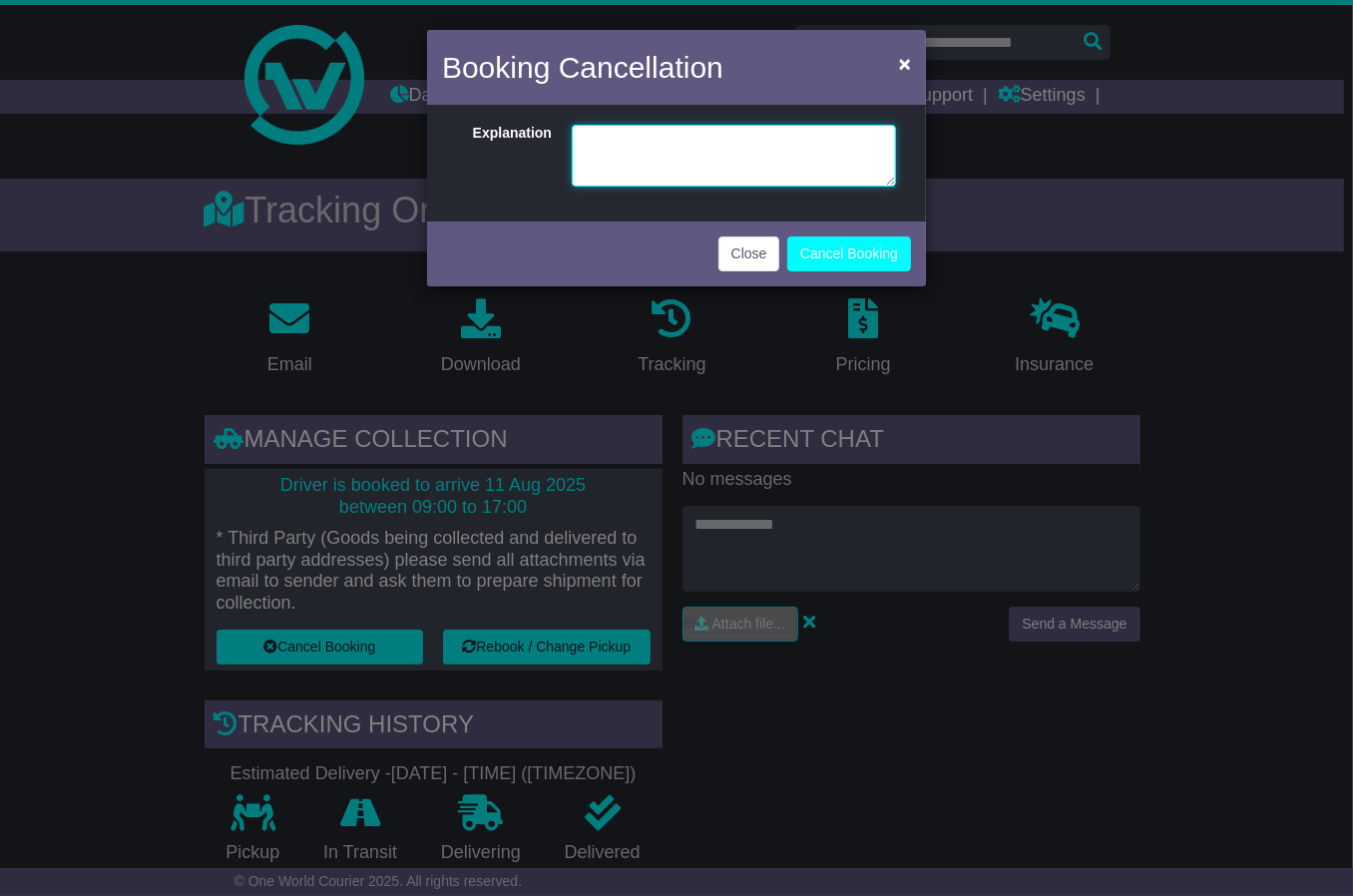 click at bounding box center (733, 156) 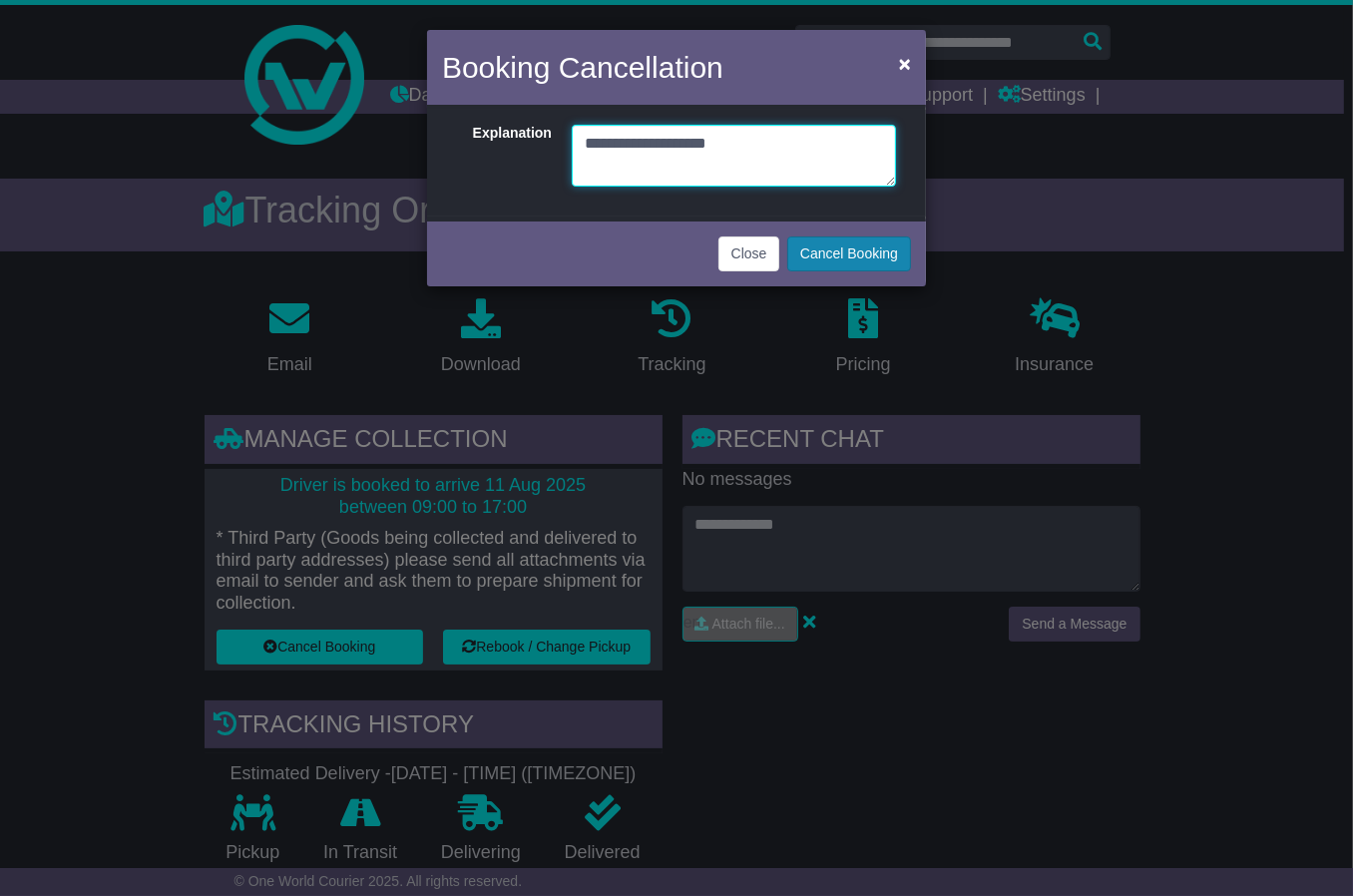 type on "**********" 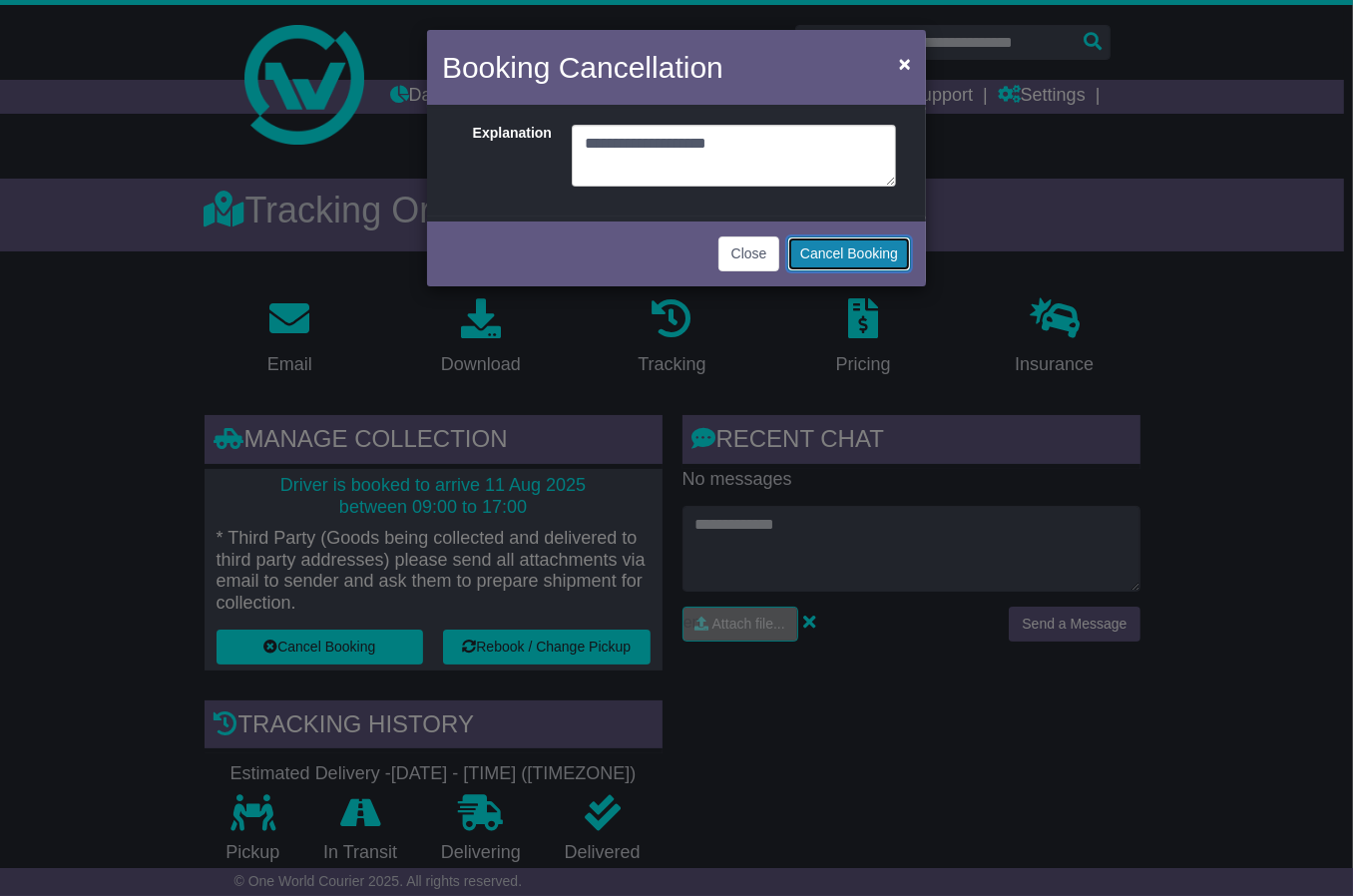click on "Cancel Booking" at bounding box center (849, 253) 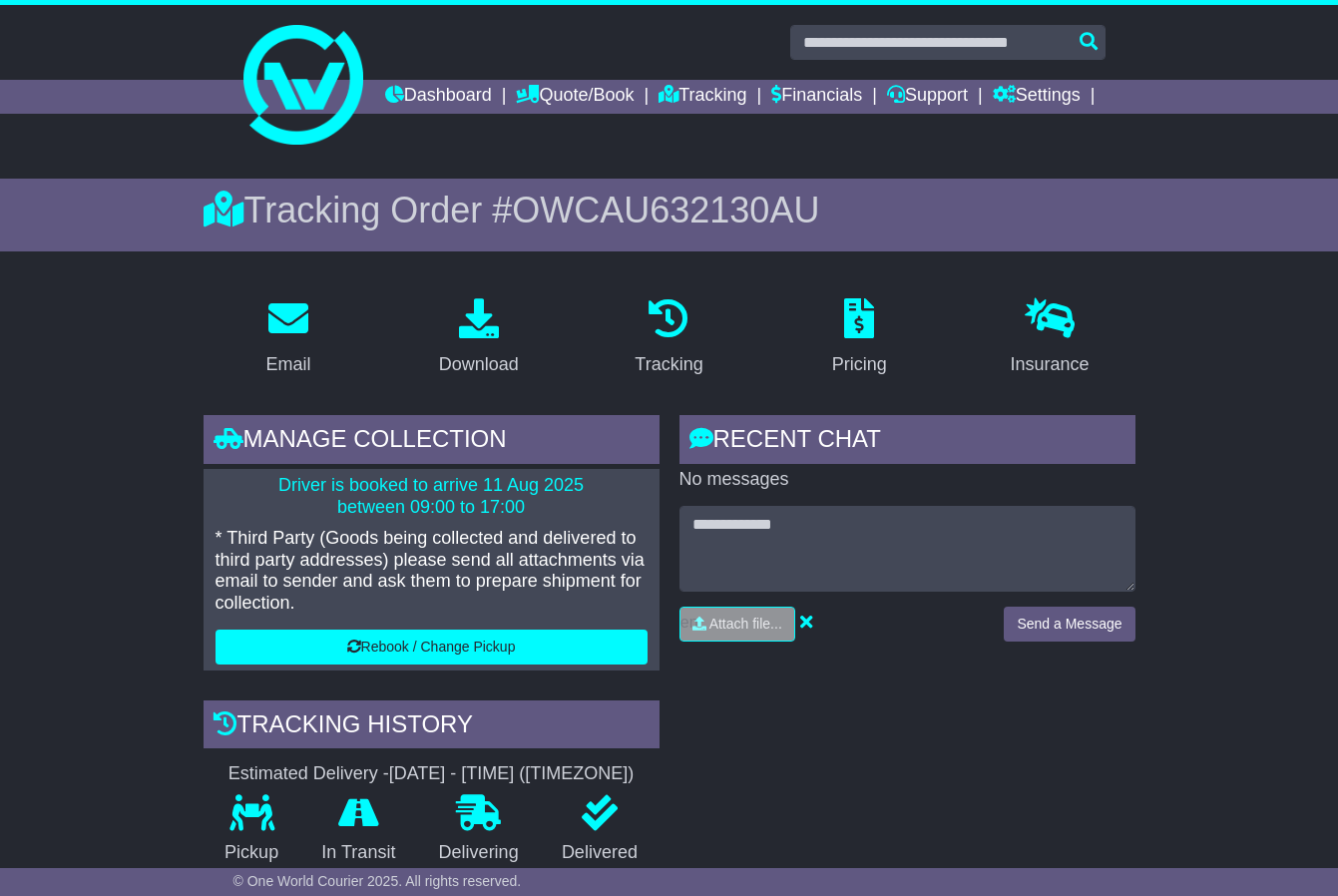scroll, scrollTop: 0, scrollLeft: 0, axis: both 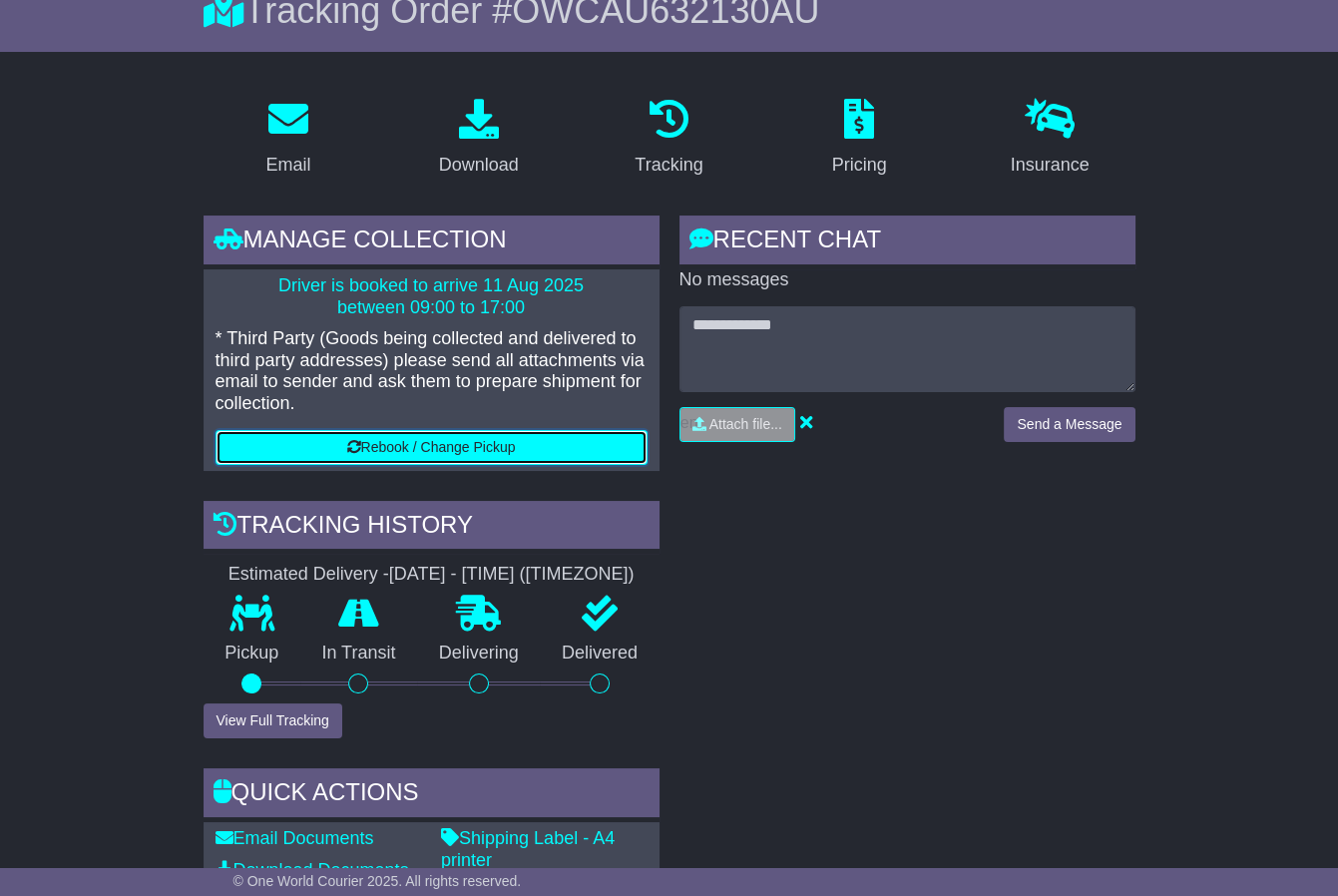 click on "Rebook / Change Pickup" at bounding box center (431, 447) 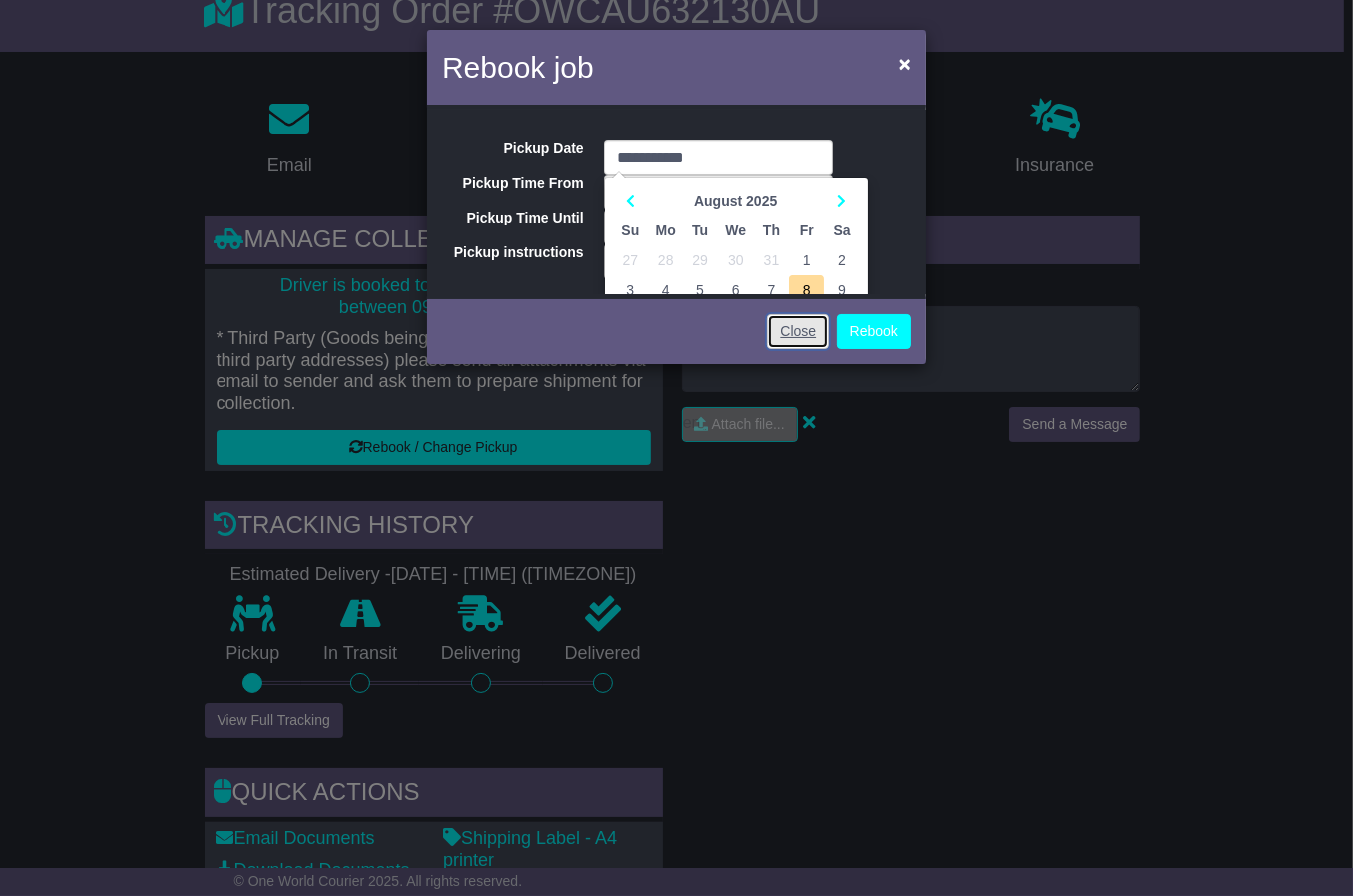 click on "Close" at bounding box center [798, 331] 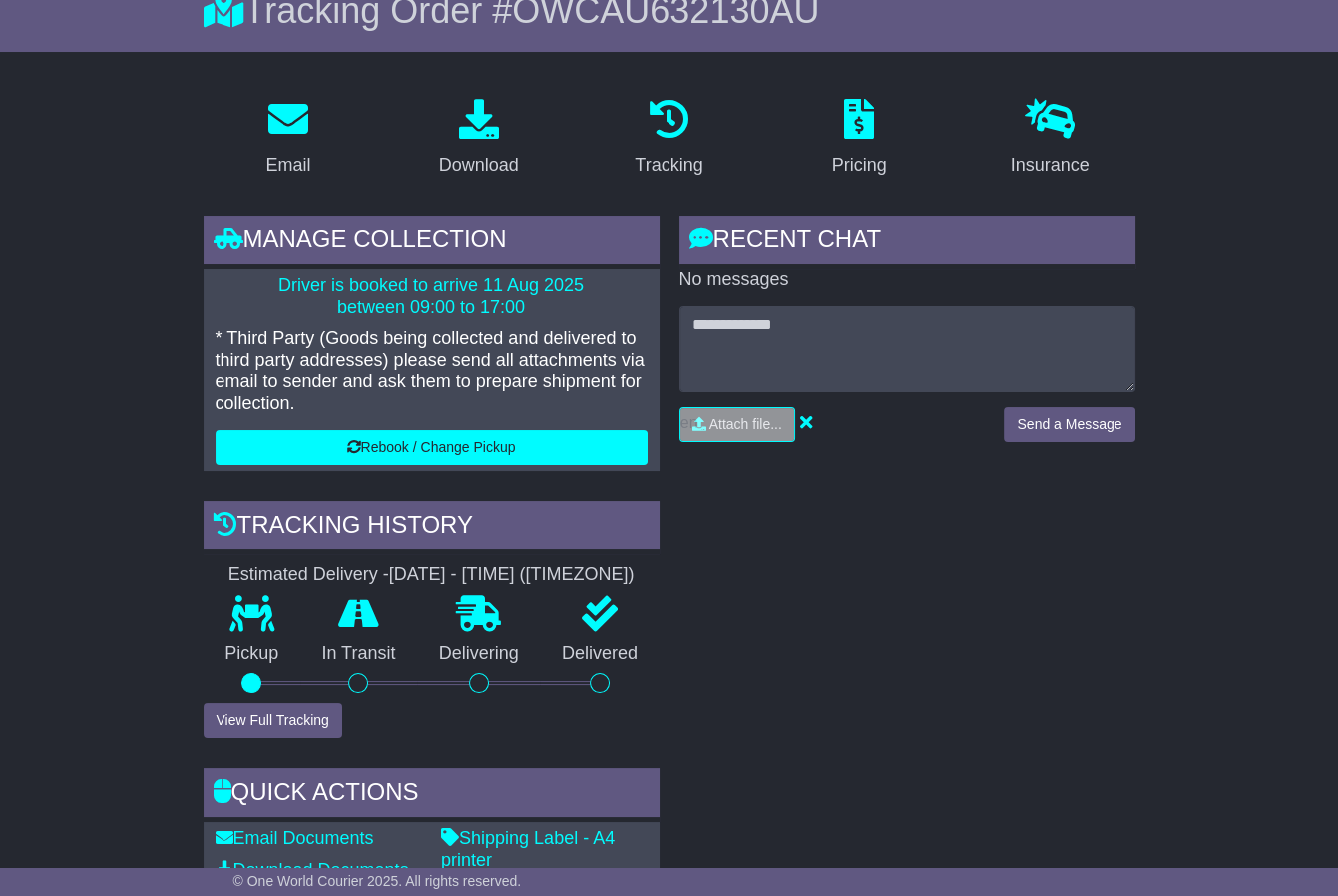 drag, startPoint x: 976, startPoint y: 695, endPoint x: 968, endPoint y: 683, distance: 14.422205 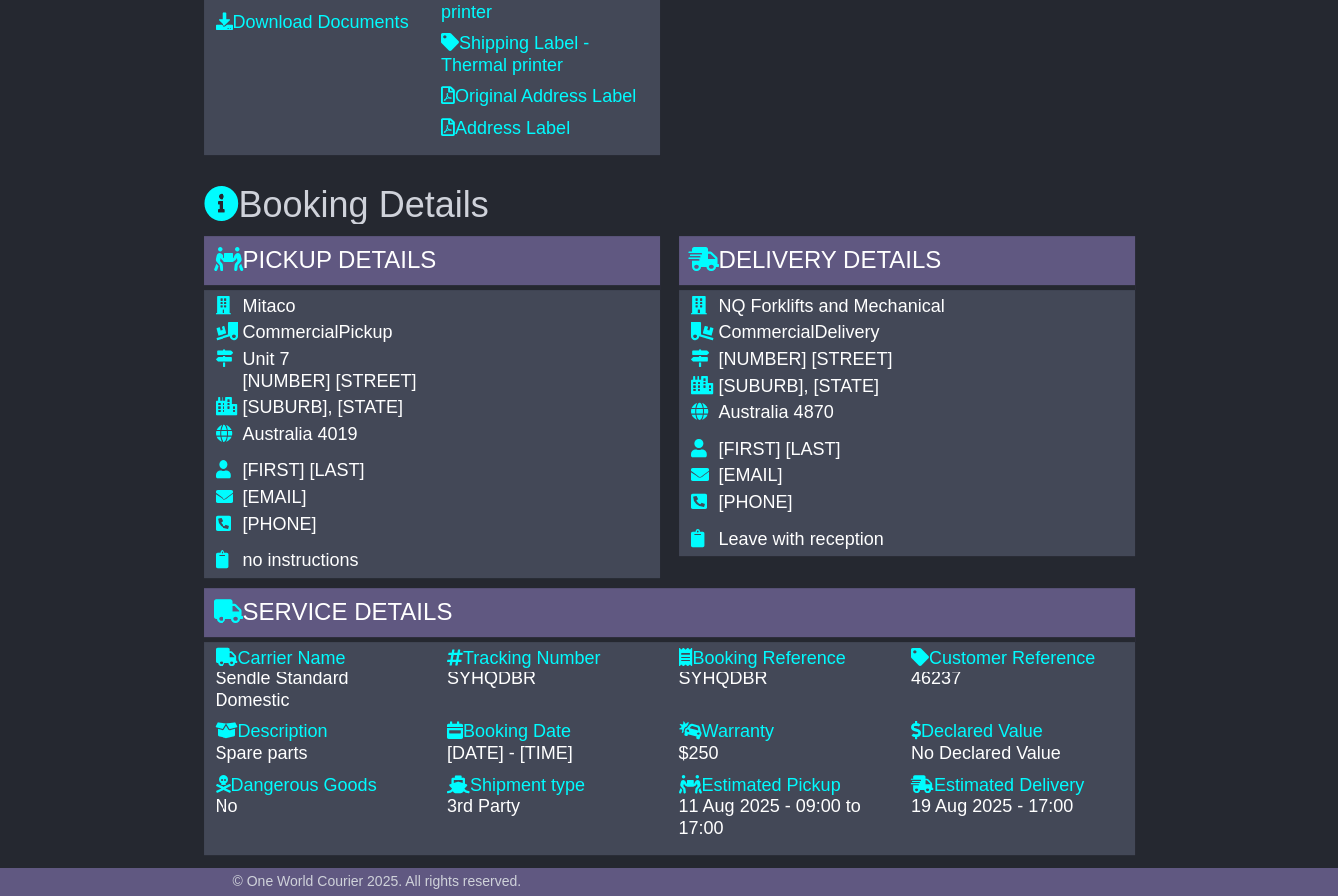 scroll, scrollTop: 1098, scrollLeft: 0, axis: vertical 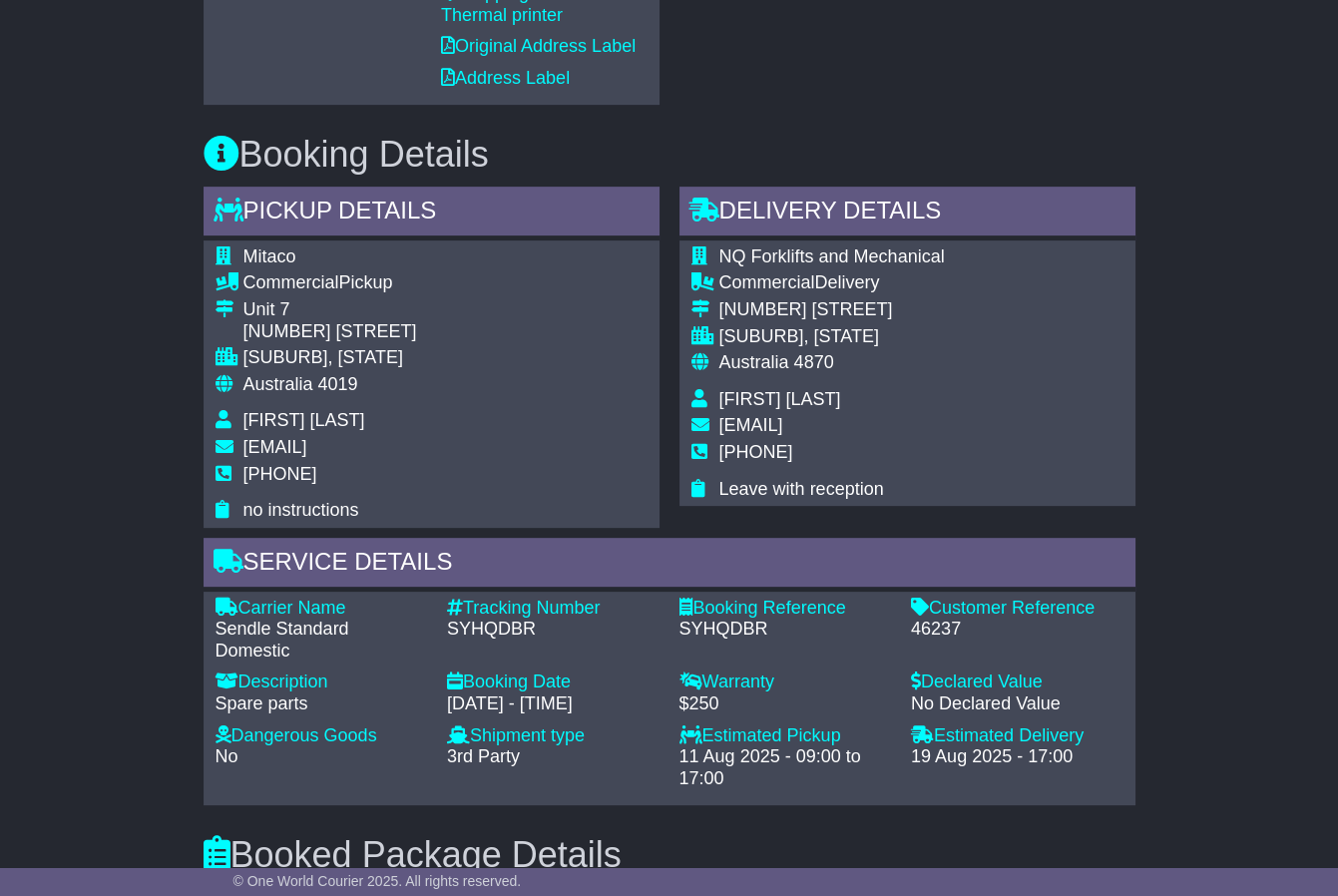 click on "Booking Details
Pickup Details  - Tail Lift
Mitaco
Commercial  Pickup
Unit 7
39 Grice Street
Clontarf, QLD
Australia
4019
Michael Kaufmann
sales@mitaco.com.au" at bounding box center [669, 455] 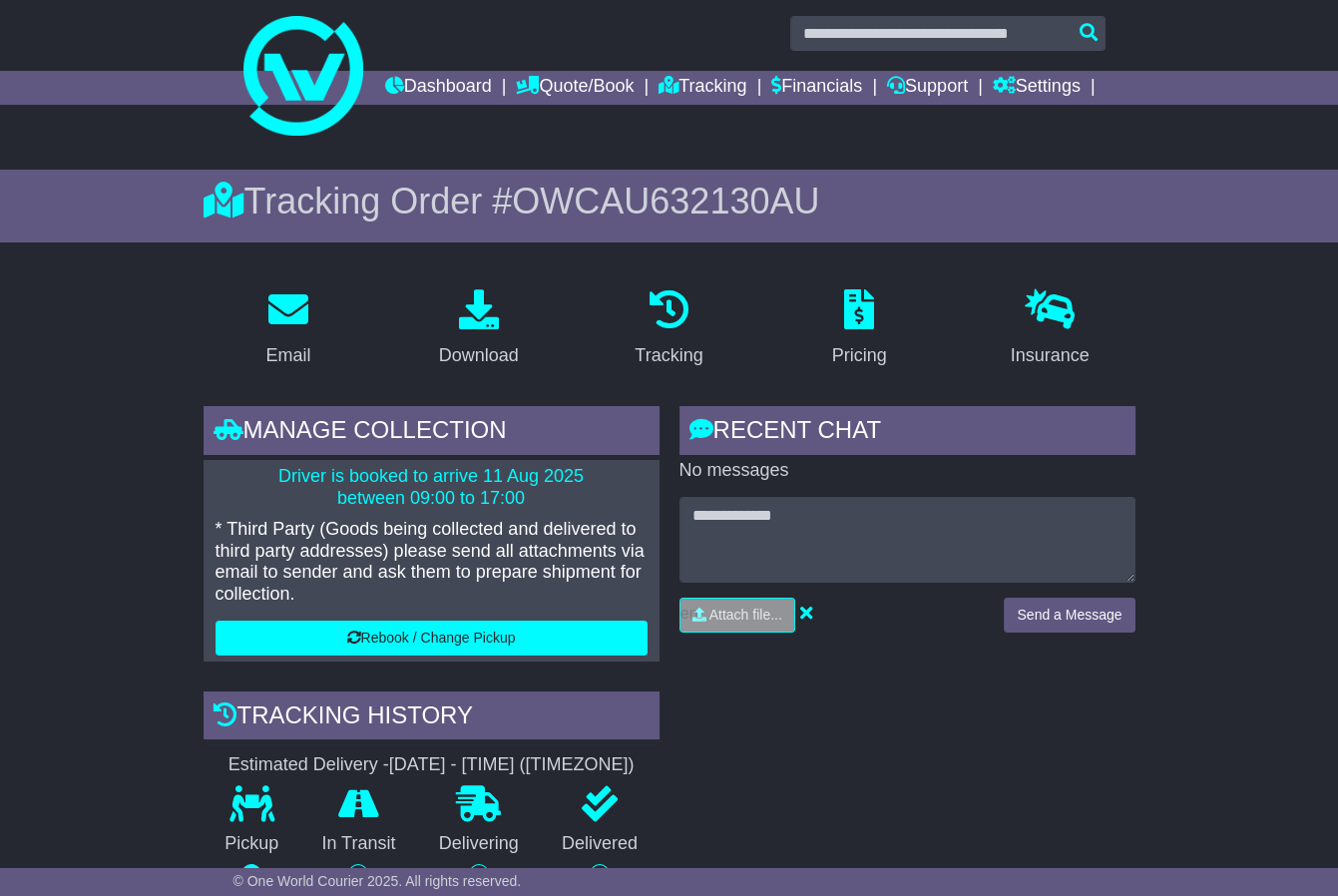 scroll, scrollTop: 0, scrollLeft: 0, axis: both 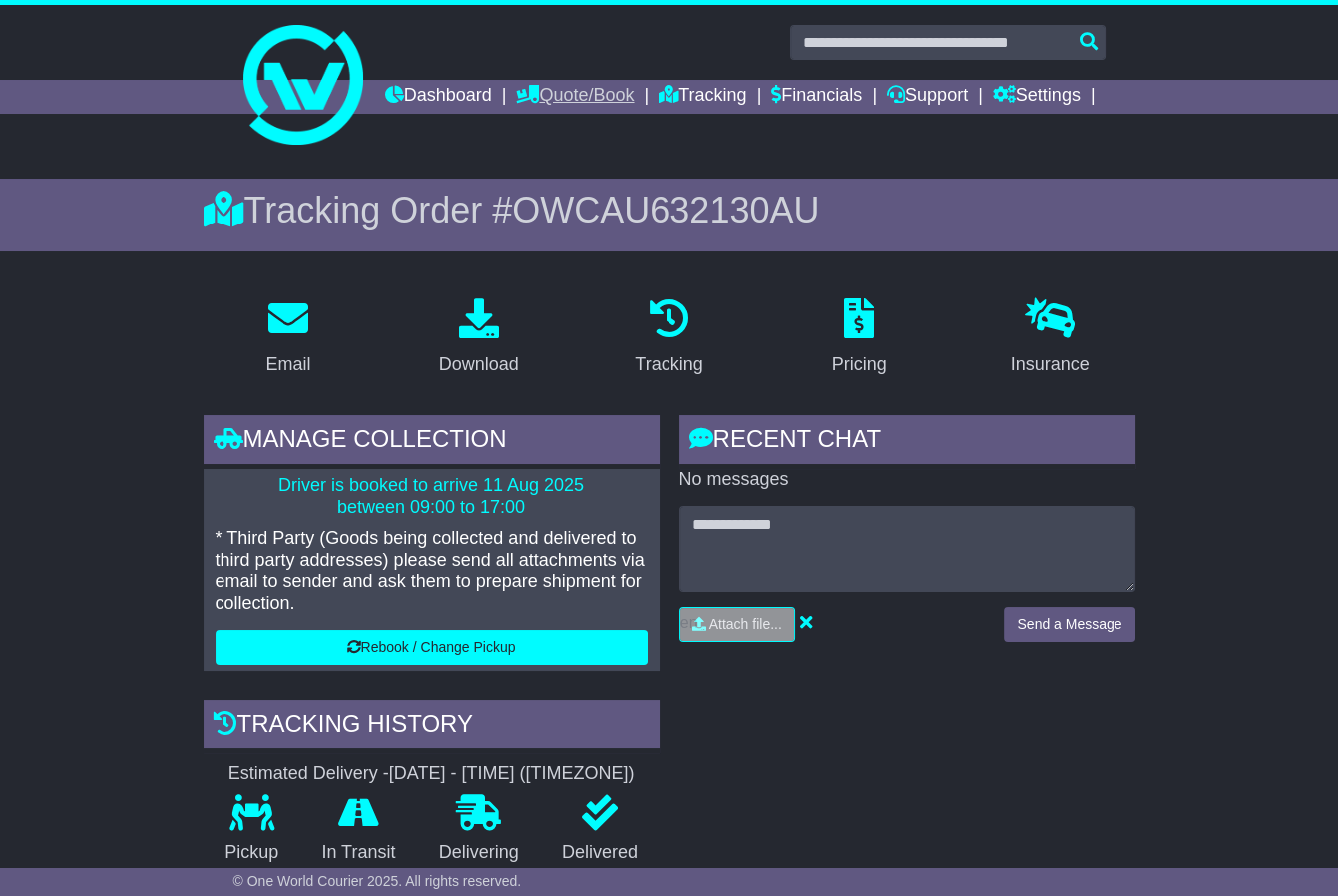 click on "Quote/Book" at bounding box center (575, 97) 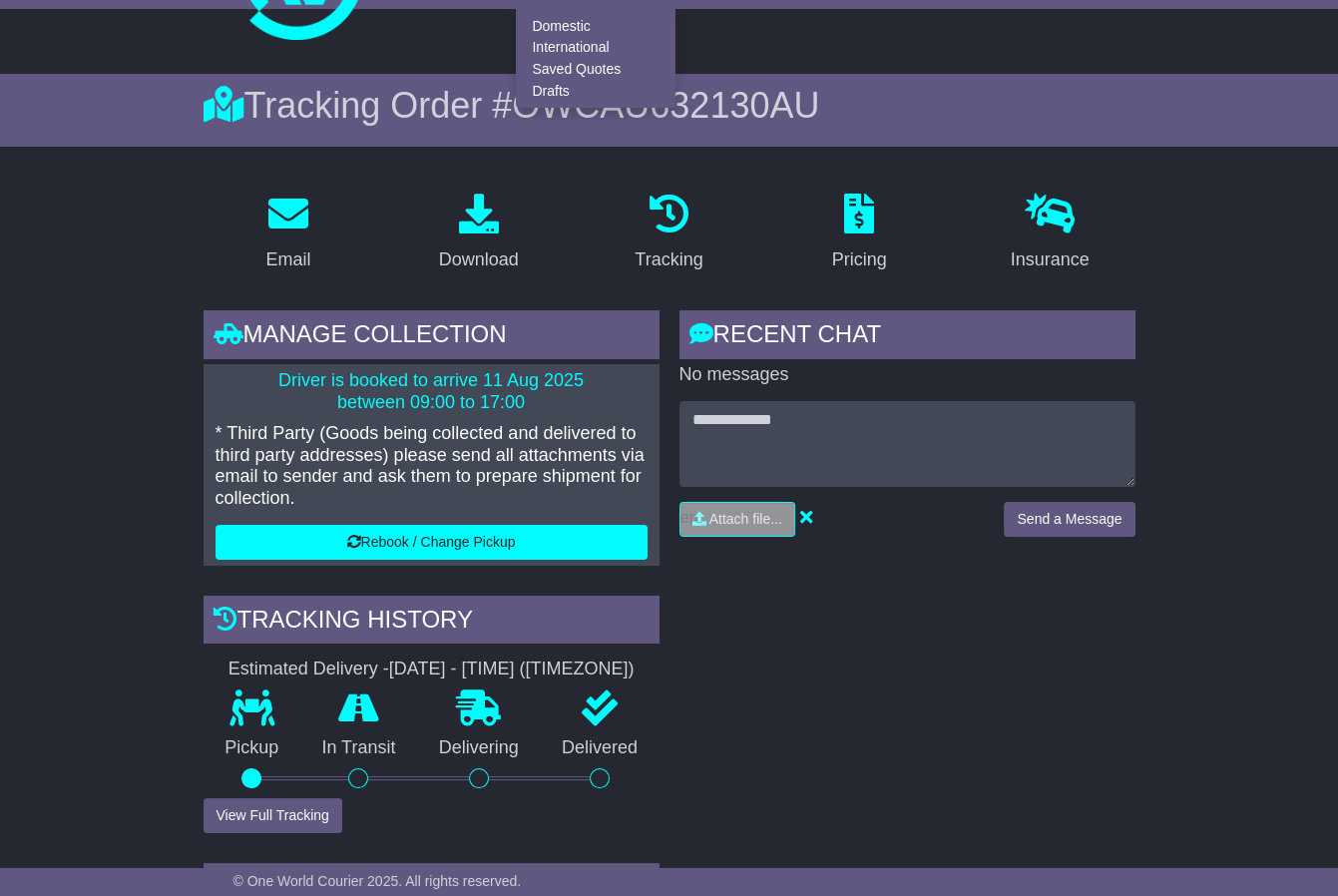 scroll, scrollTop: 0, scrollLeft: 0, axis: both 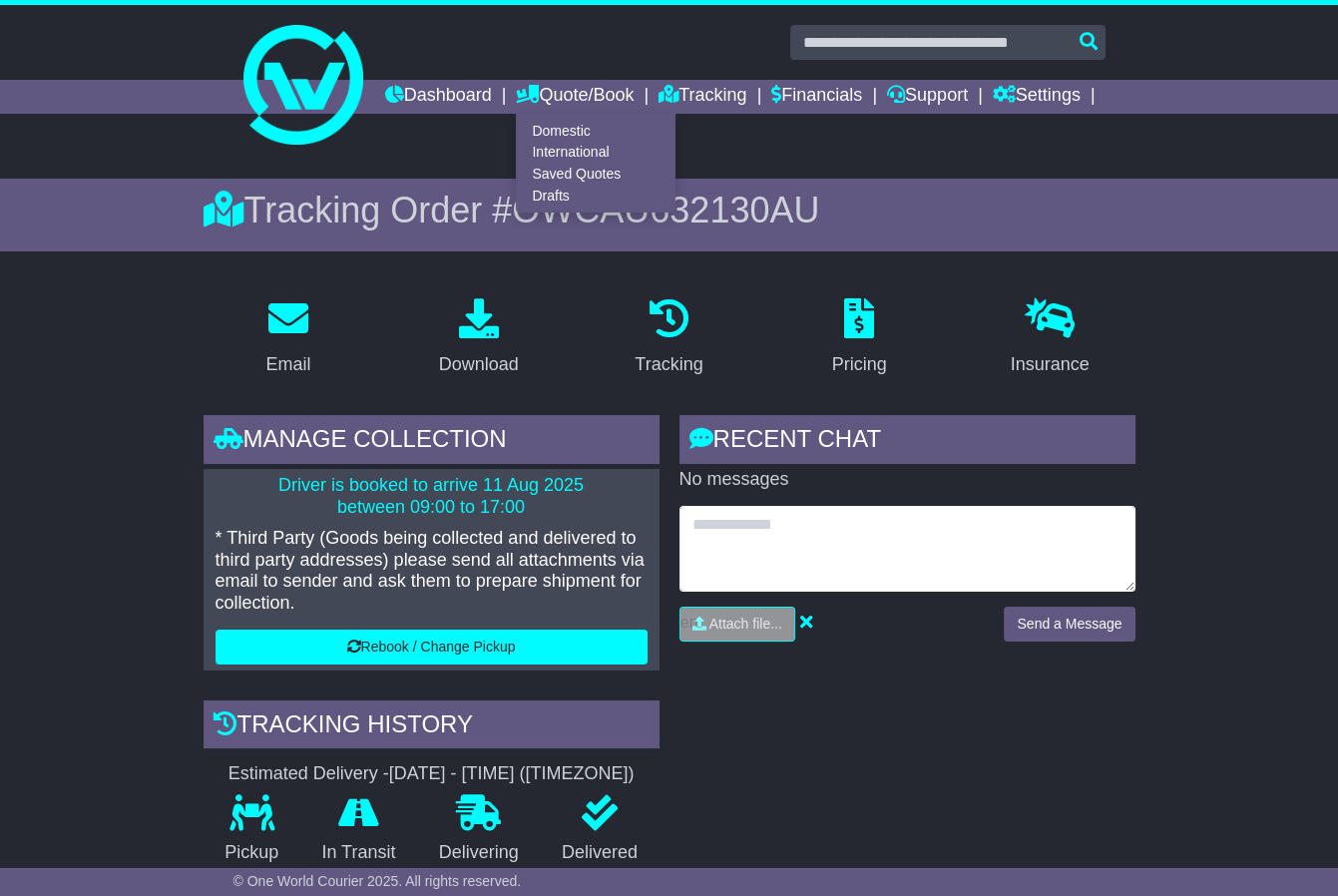 click at bounding box center (907, 549) 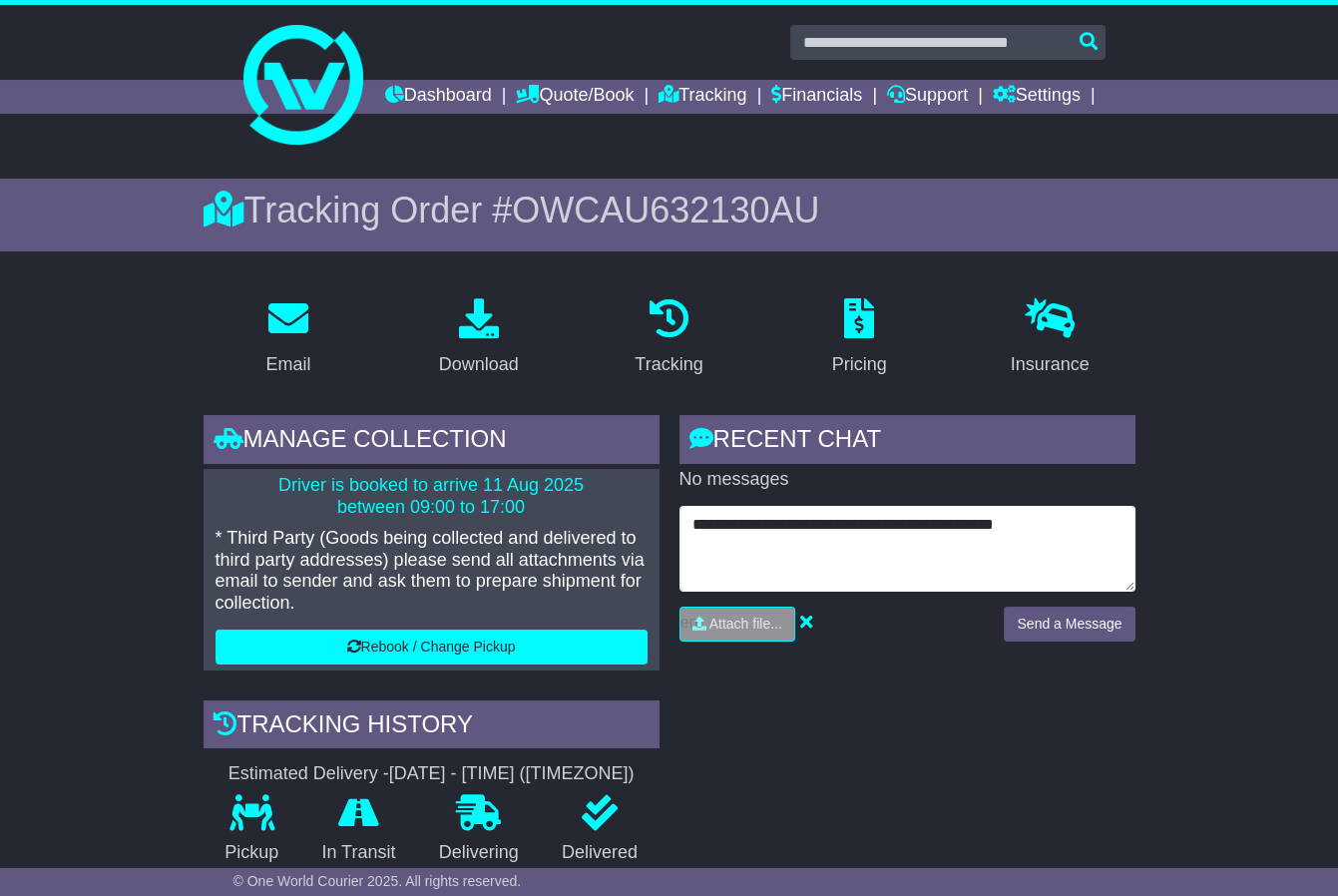 type on "**********" 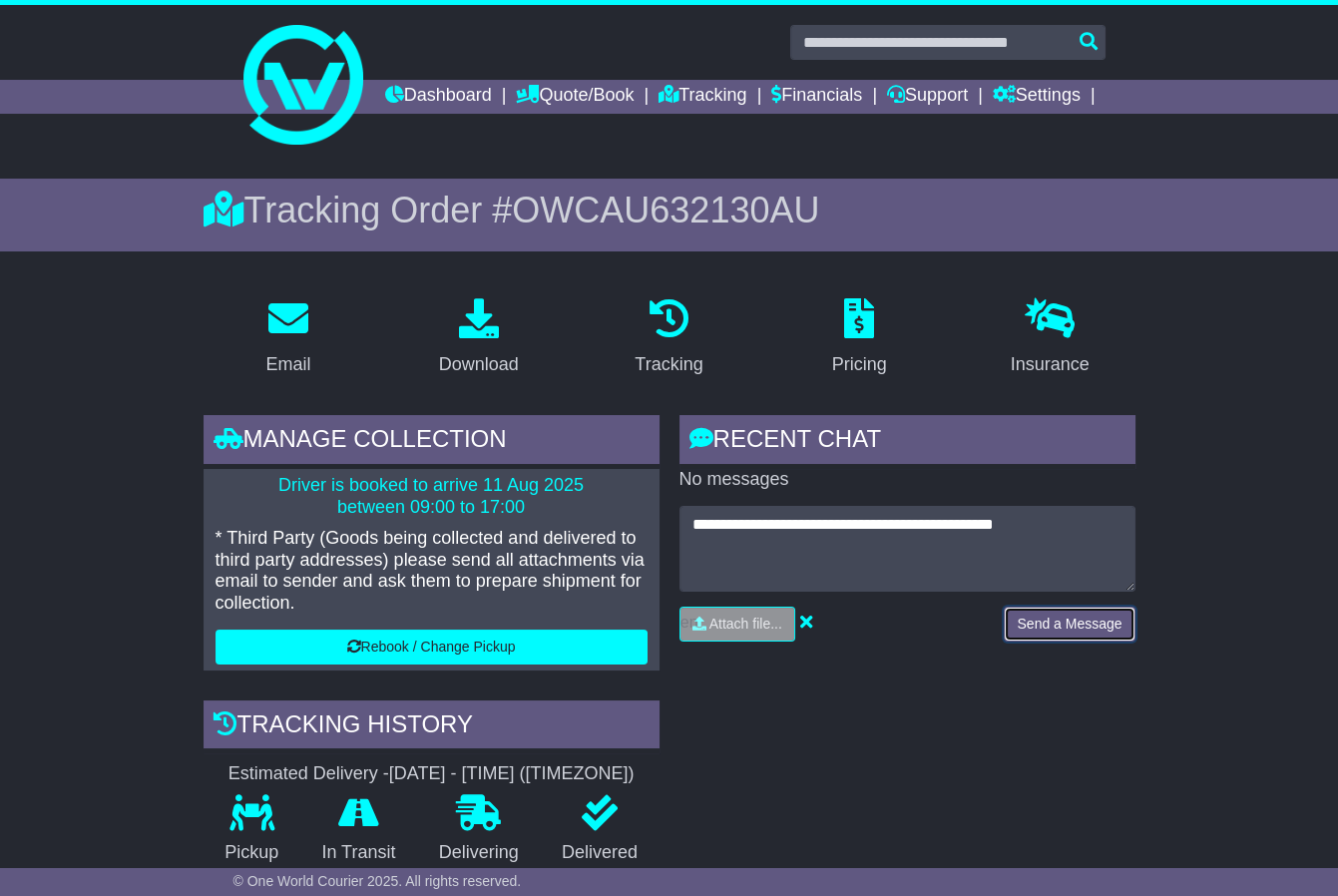 click on "Send a Message" at bounding box center (1069, 624) 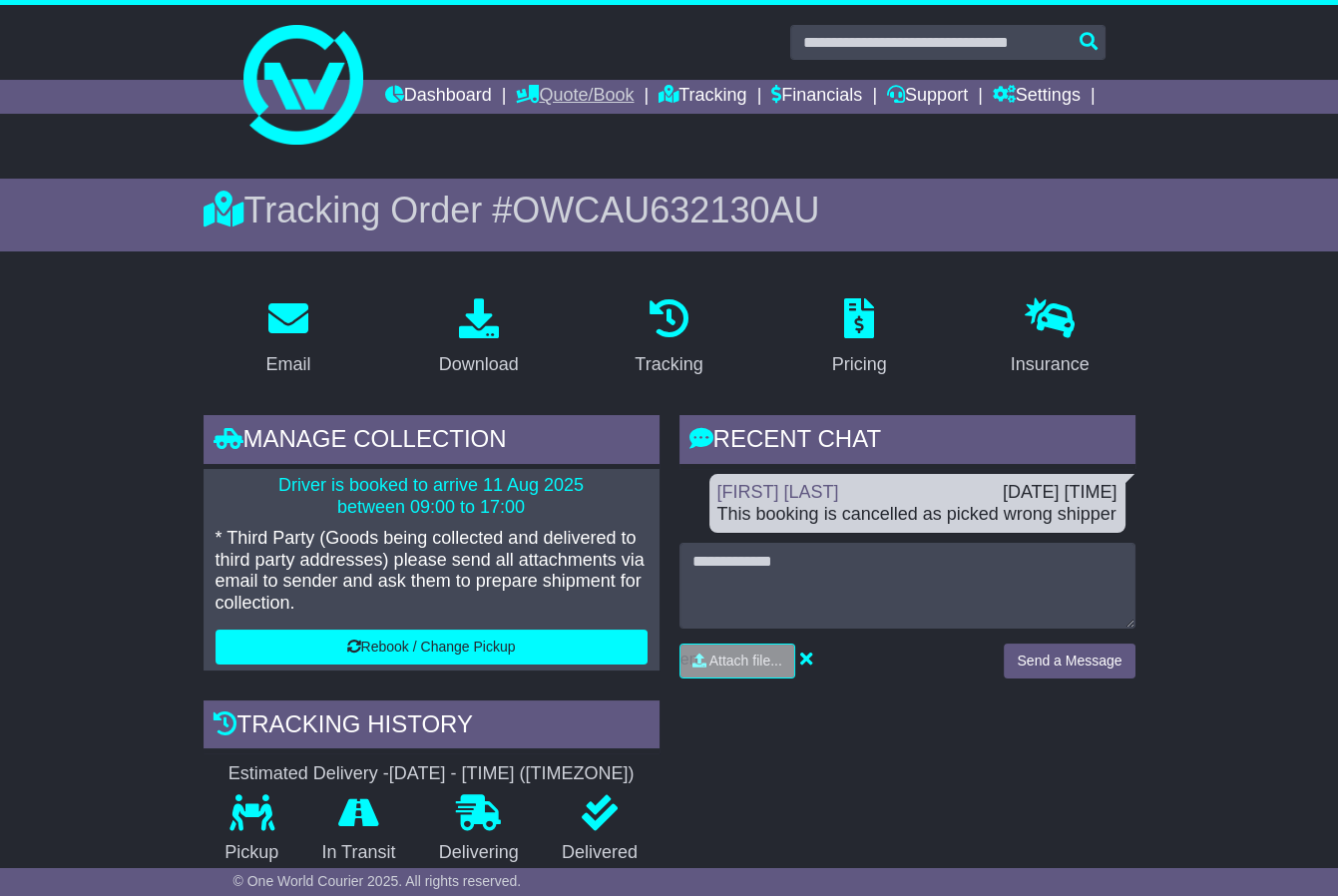 click on "Quote/Book" at bounding box center [575, 97] 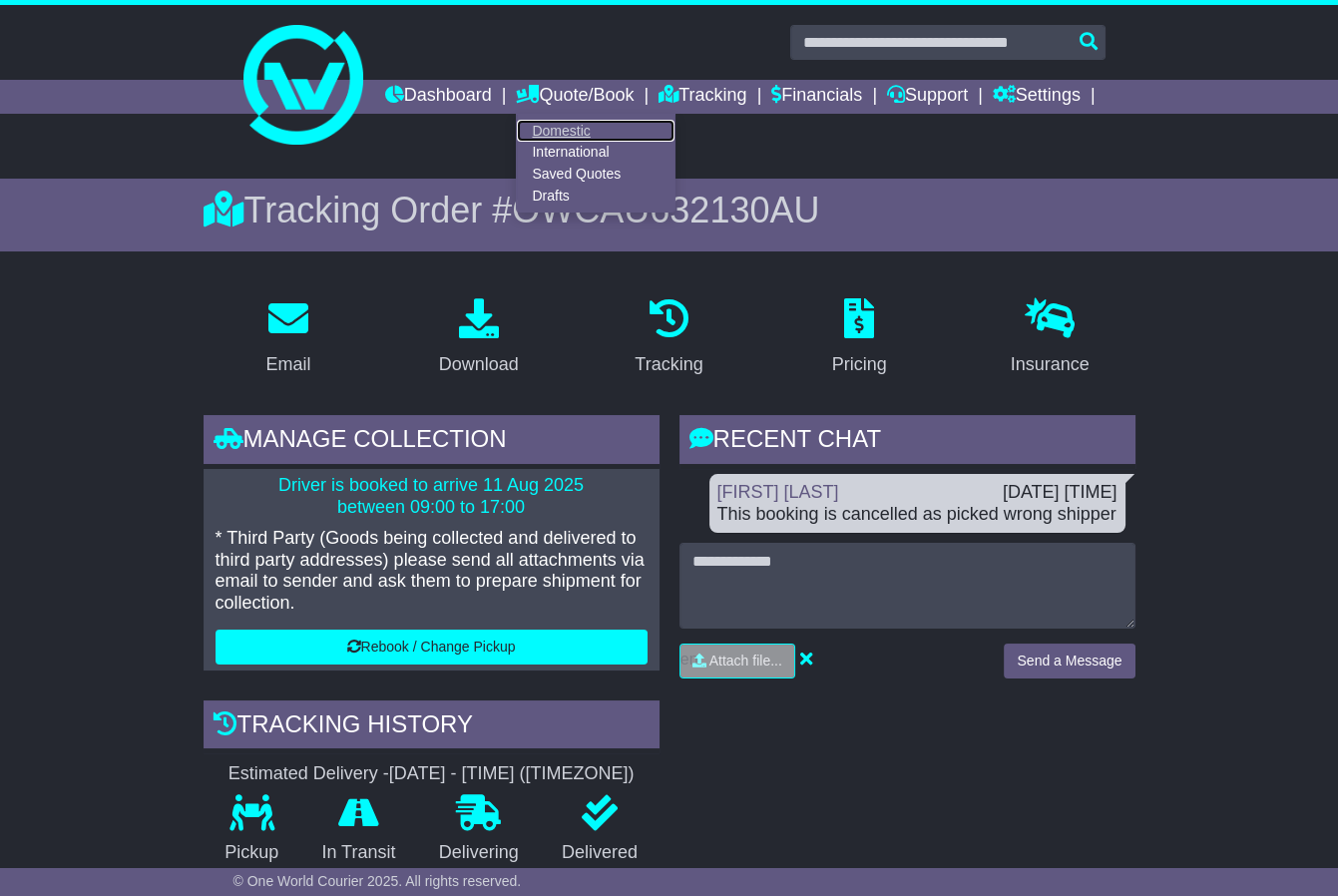 click on "Domestic" at bounding box center (596, 131) 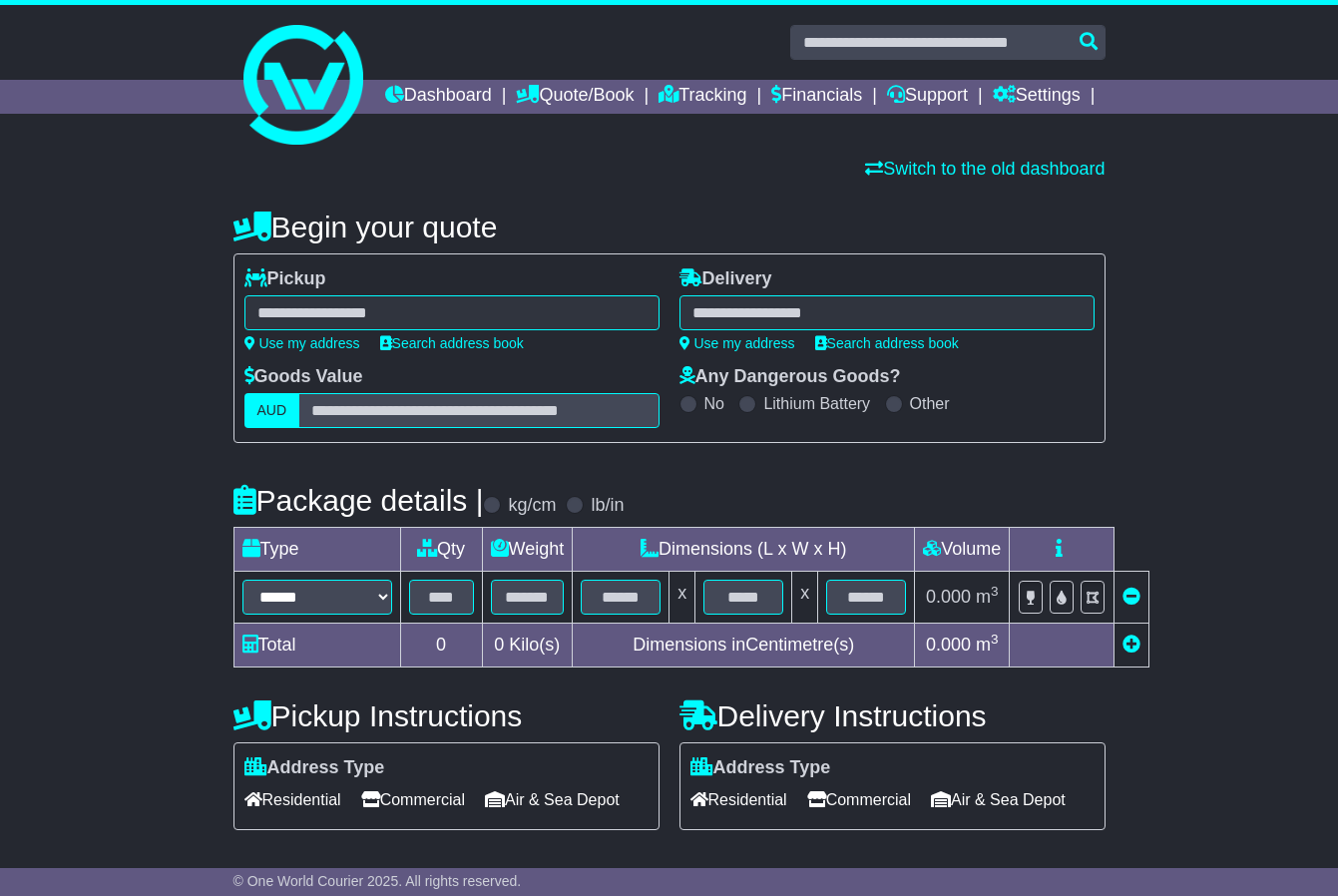 scroll, scrollTop: 0, scrollLeft: 0, axis: both 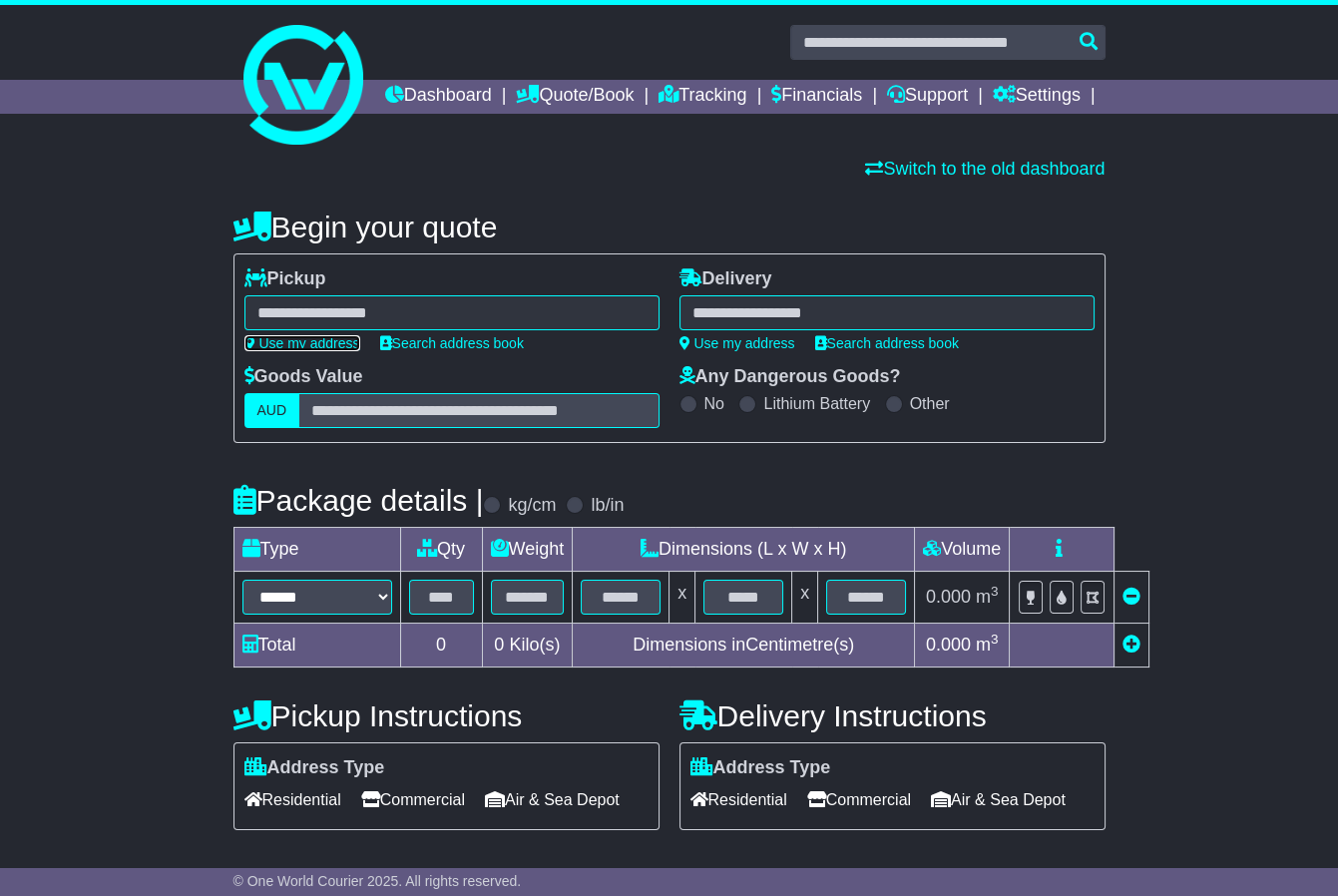 click on "Use my address" at bounding box center [302, 343] 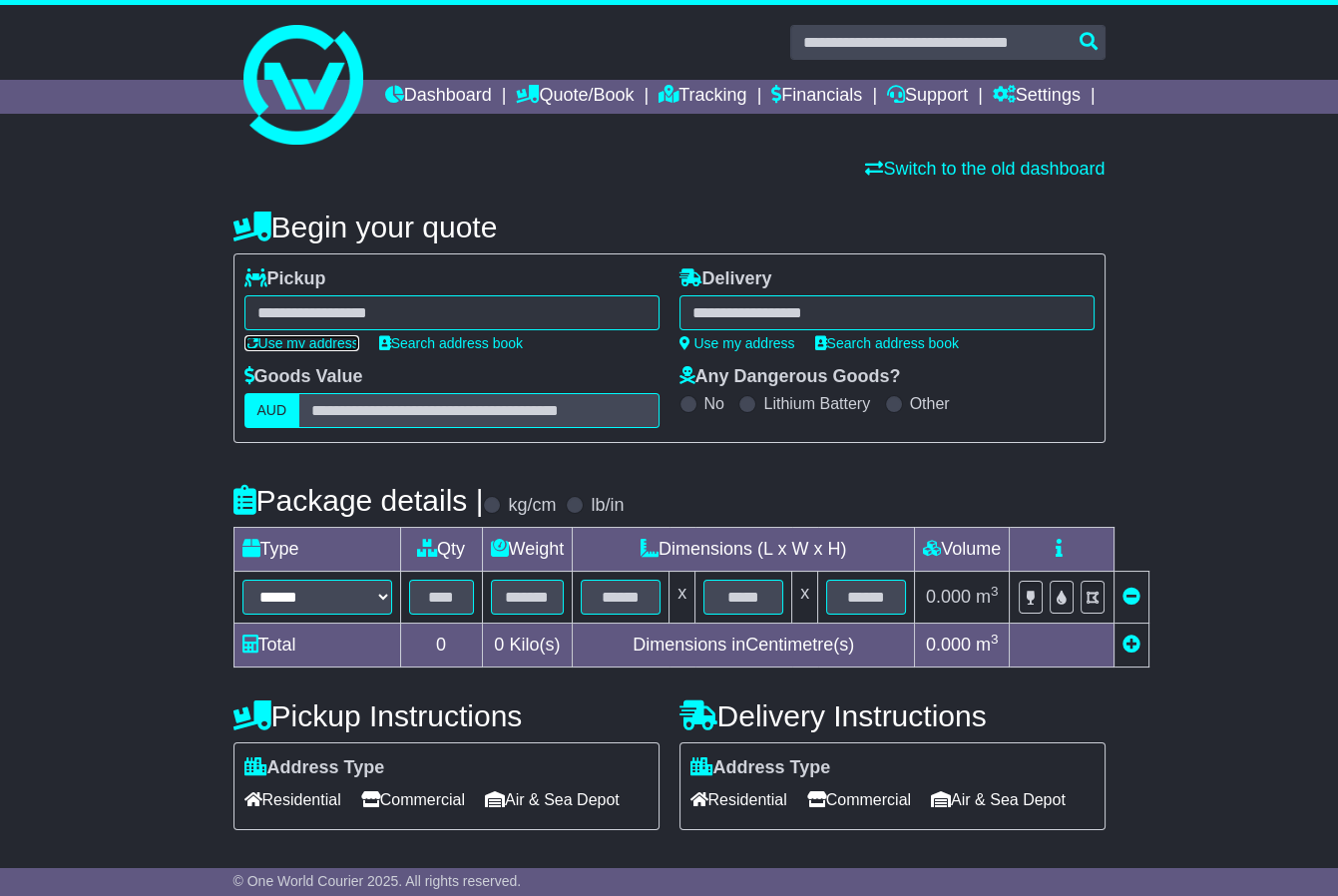 type on "**********" 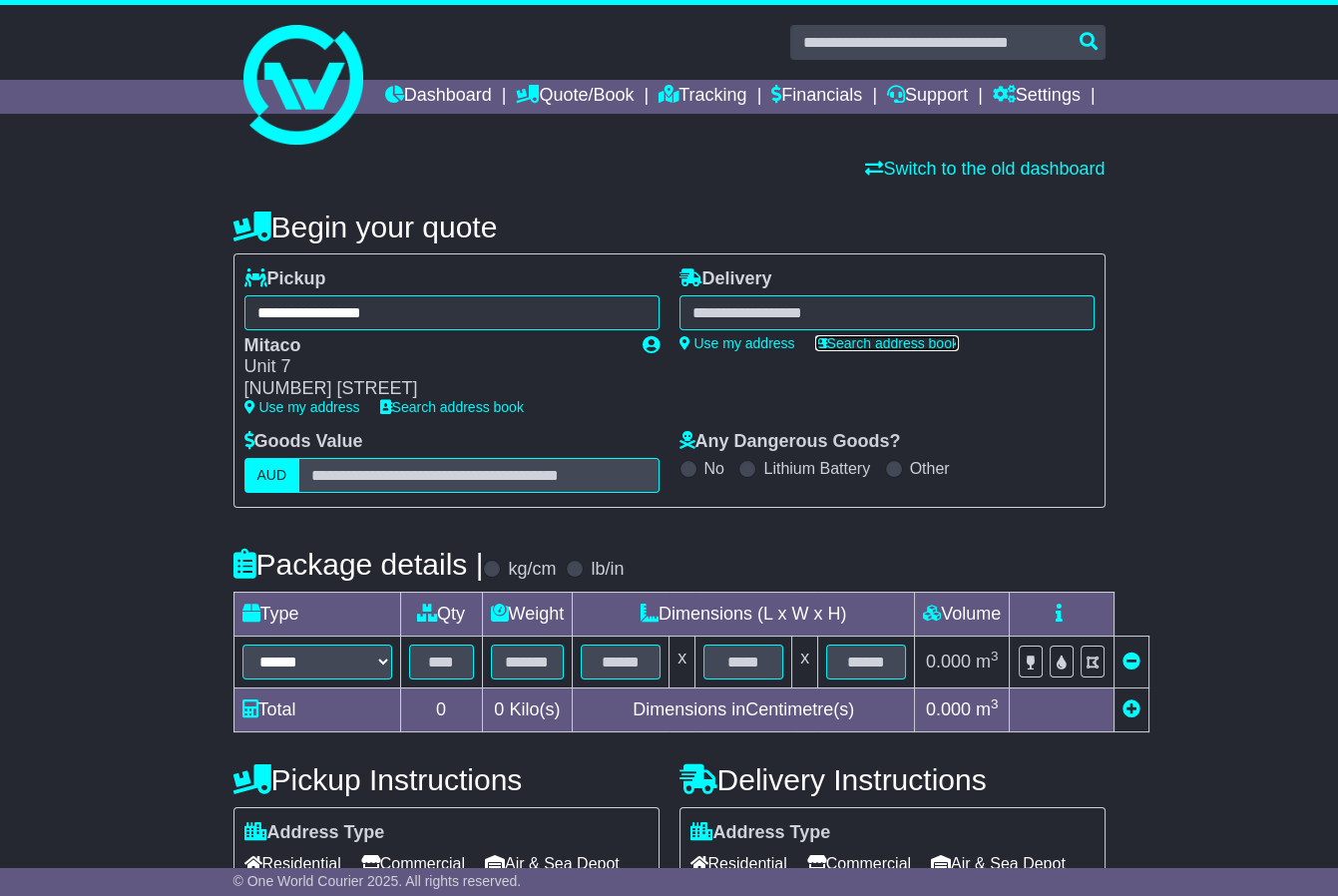 click on "Search address book" at bounding box center (887, 343) 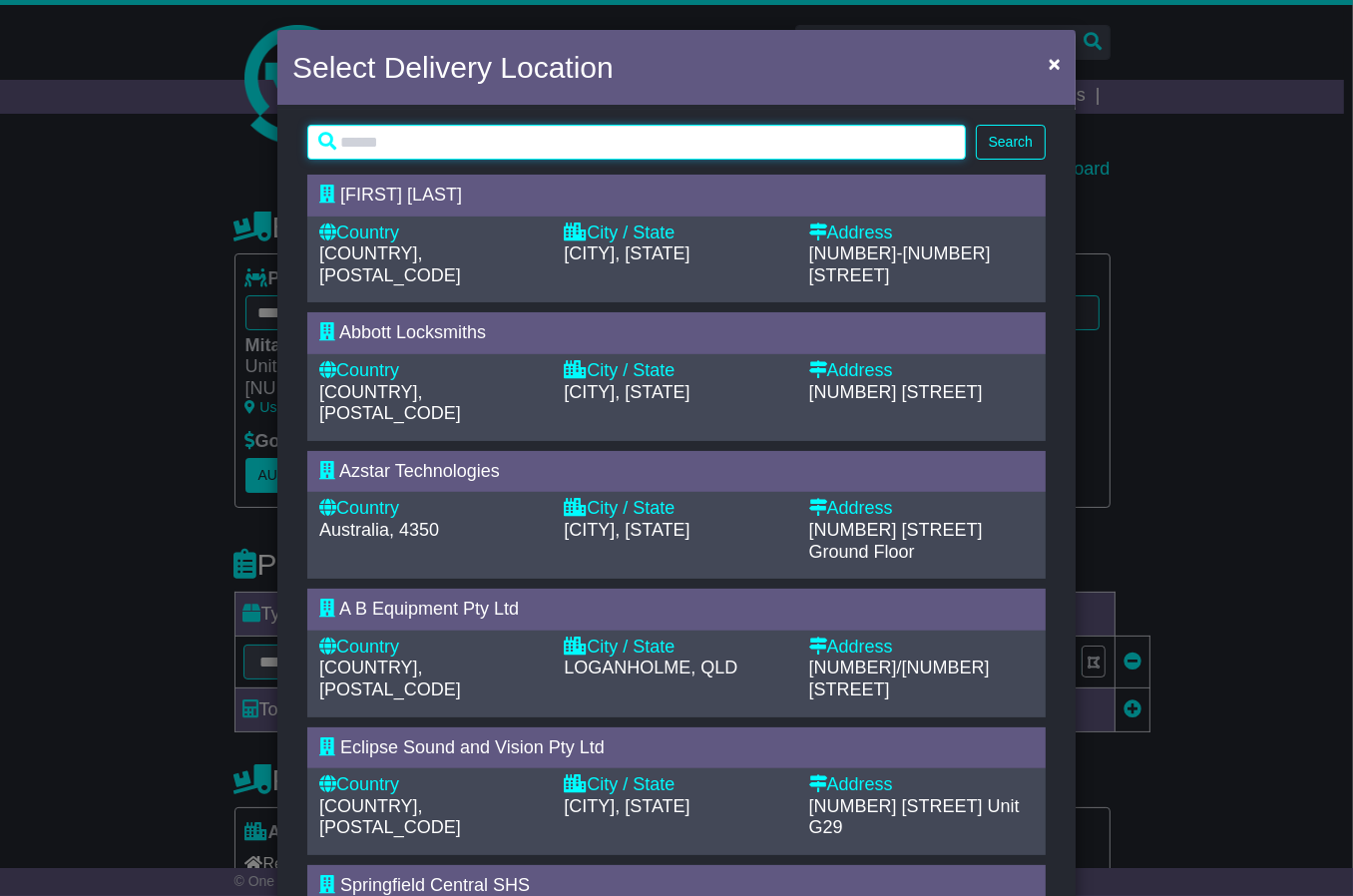 click at bounding box center [637, 142] 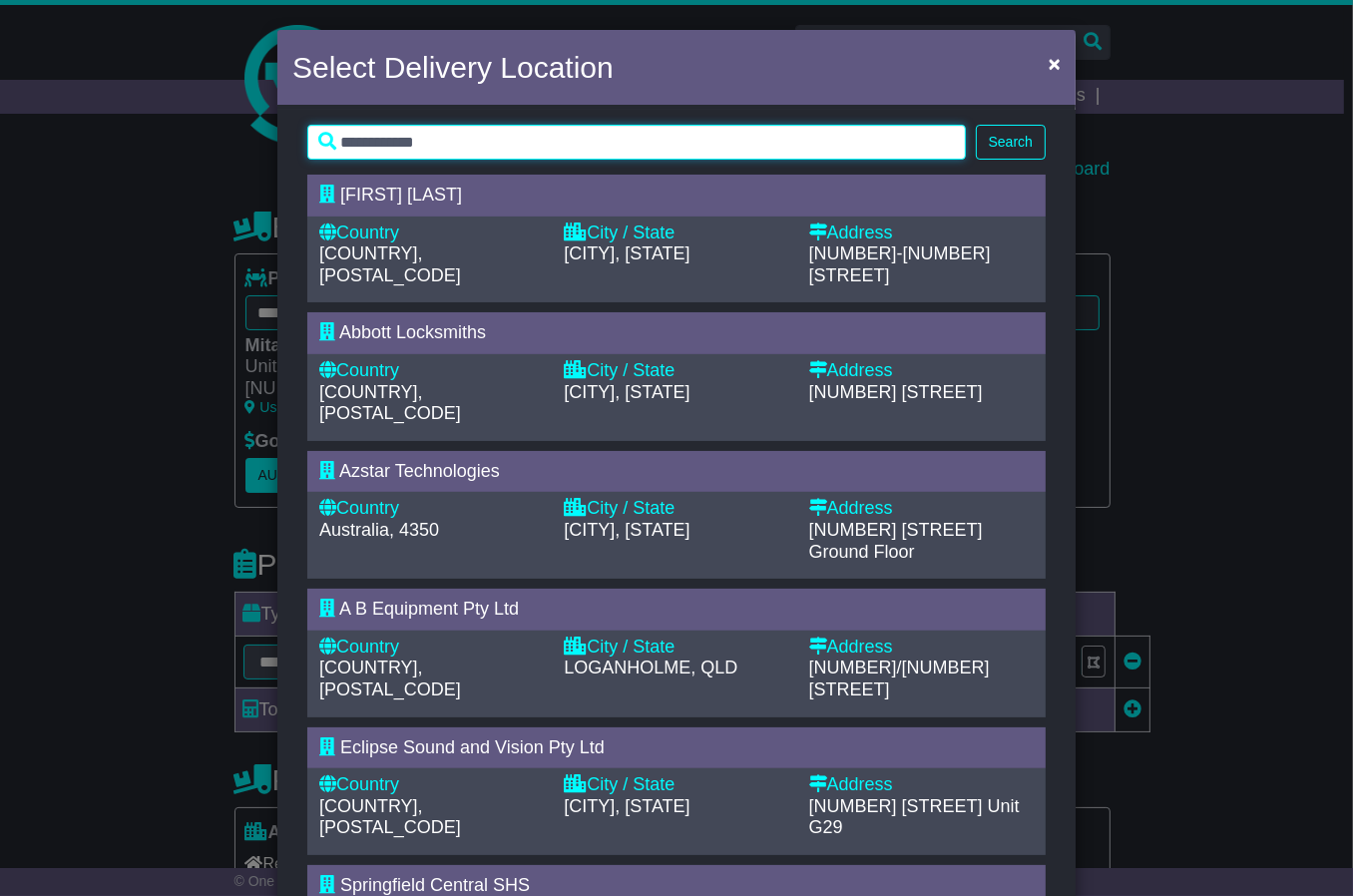 type on "**********" 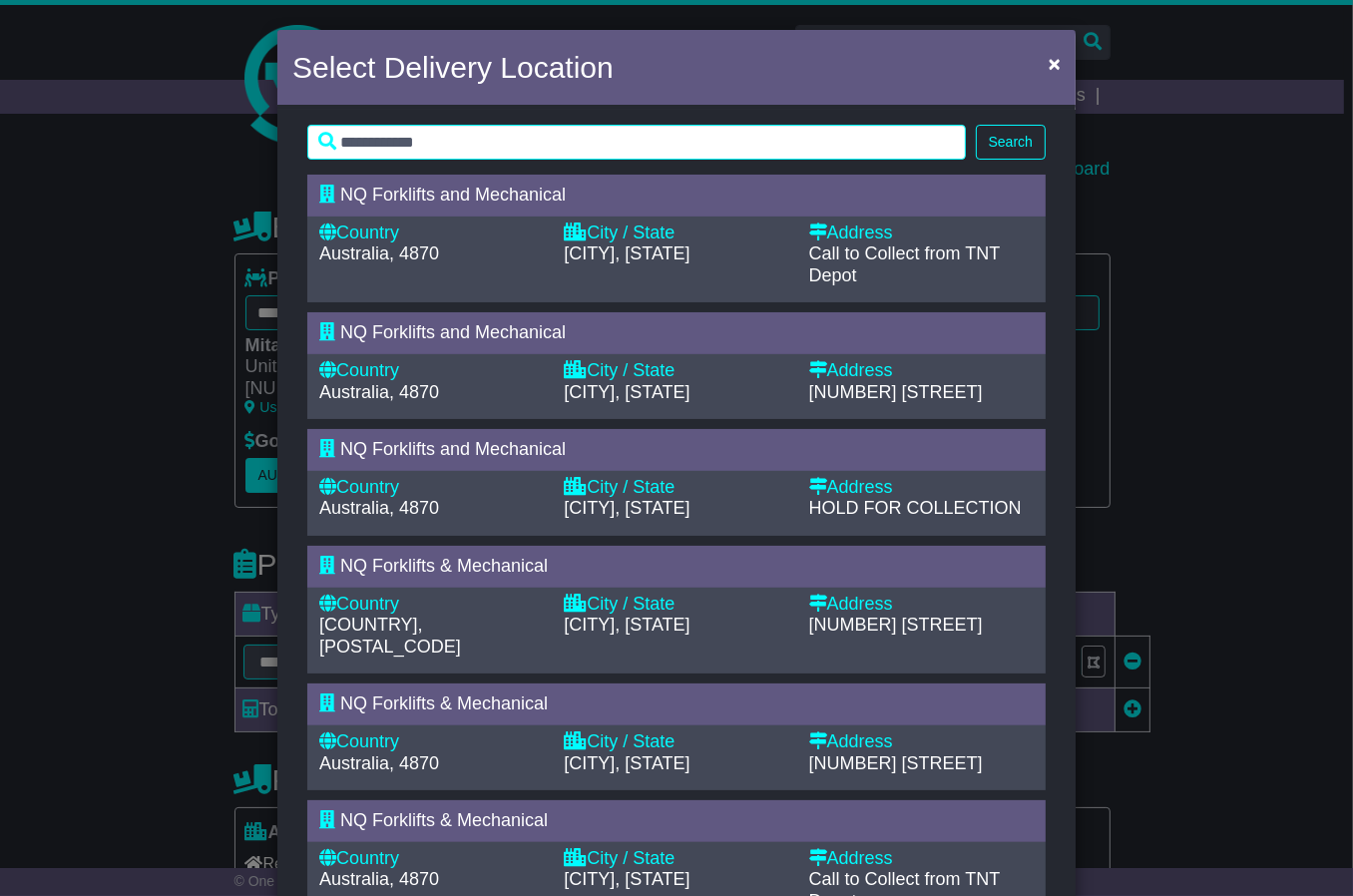 click on "NQ Forklifts and Mechanical" at bounding box center (453, 332) 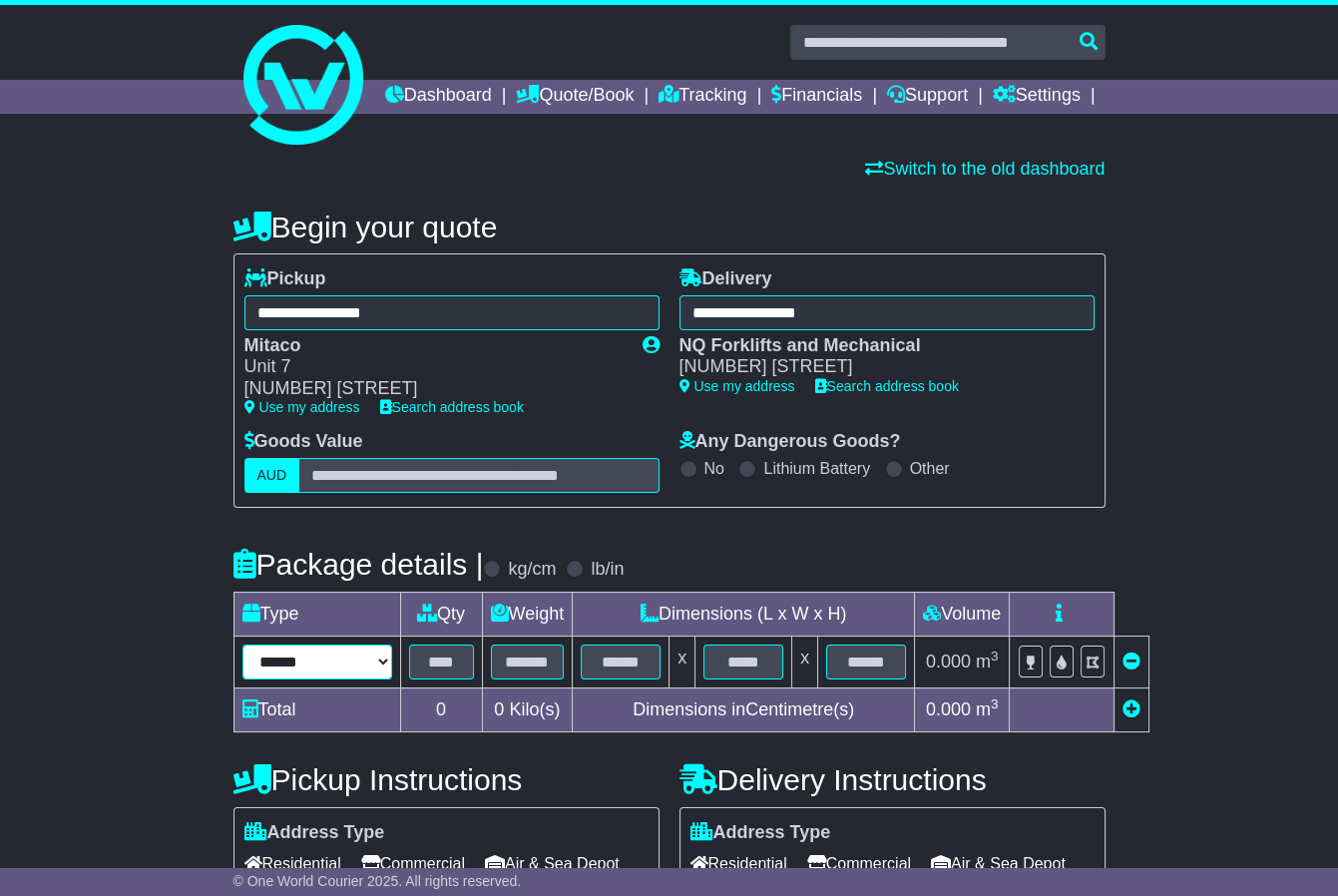 click on "**********" at bounding box center (317, 662) 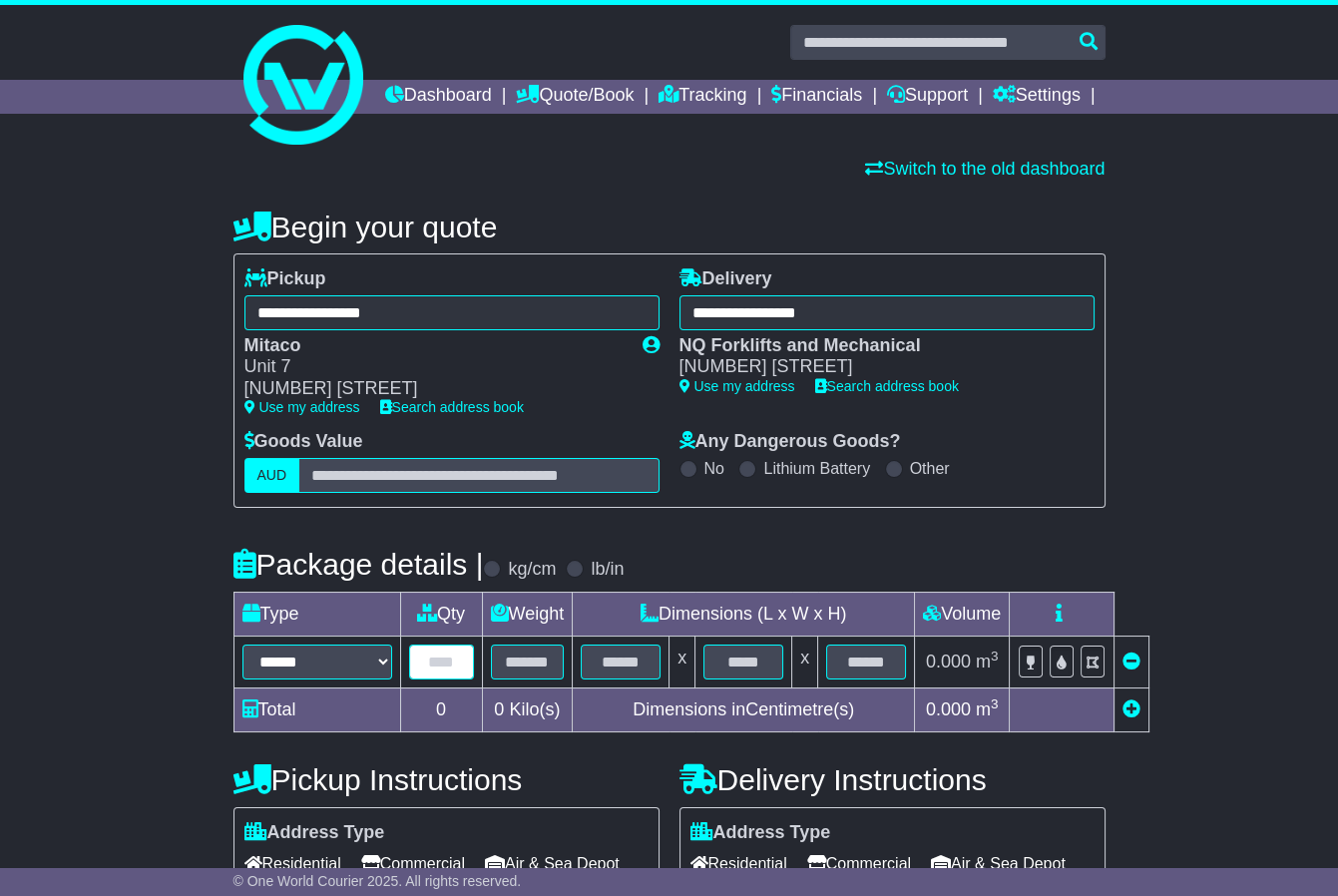 click at bounding box center (441, 662) 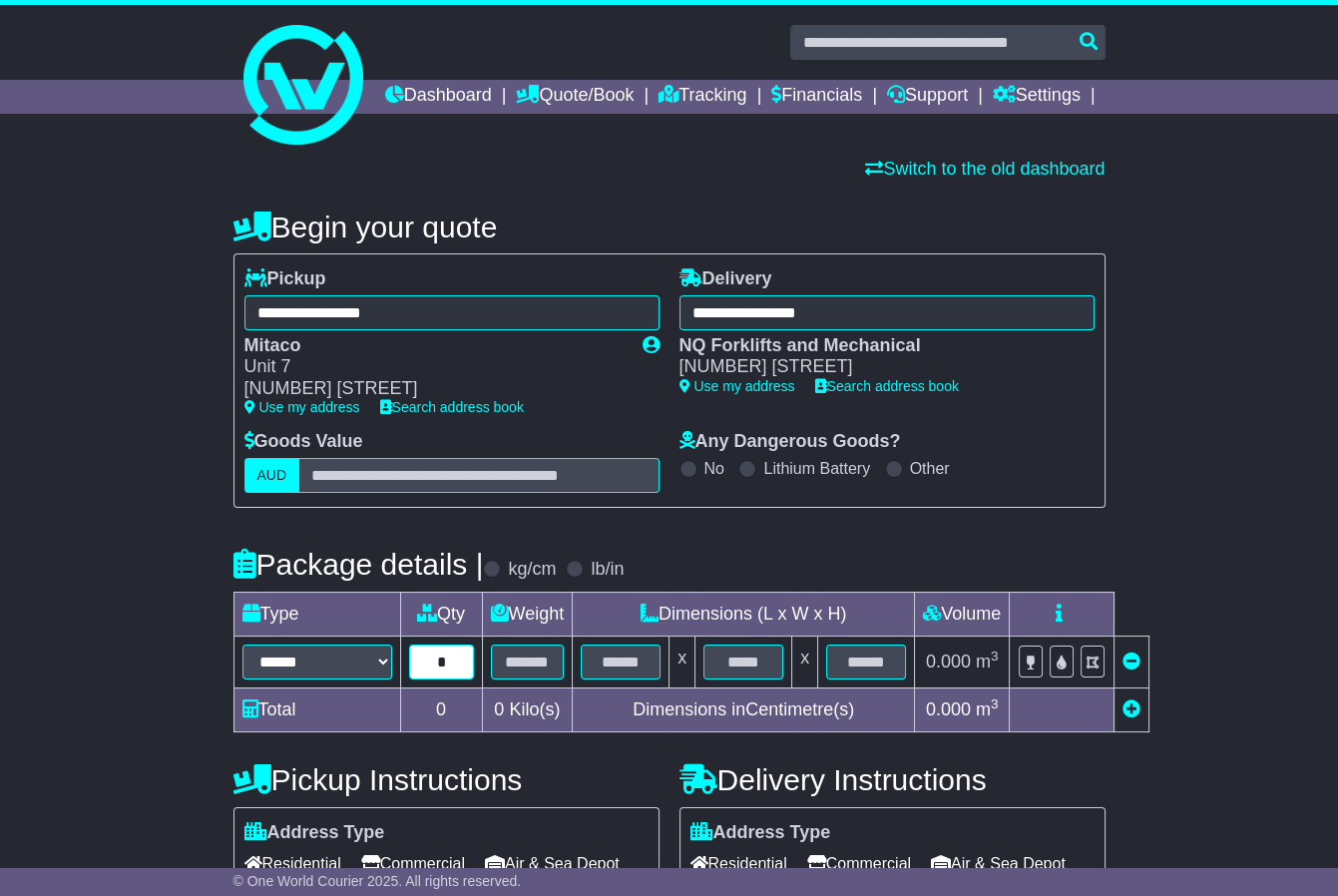 type on "*" 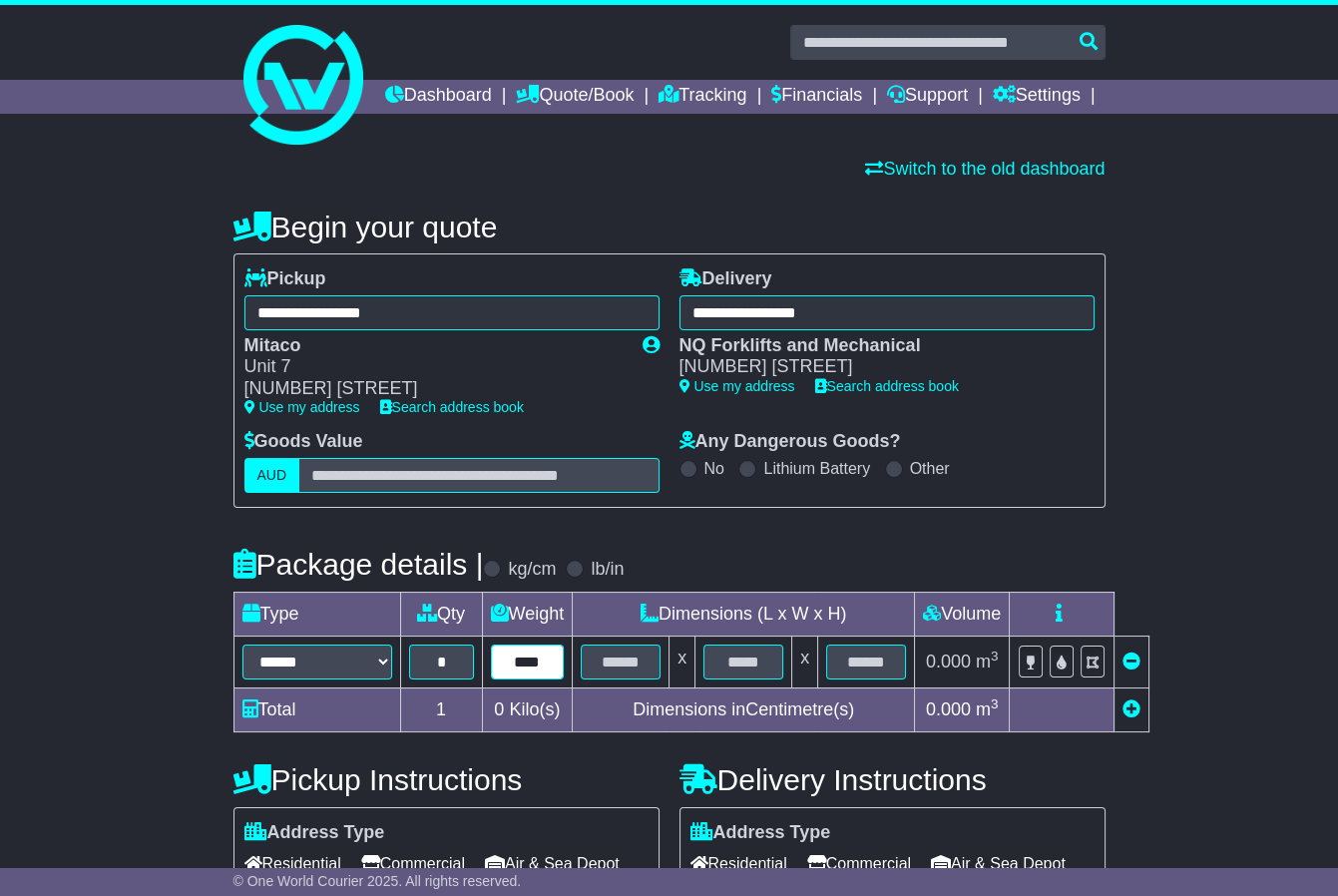 type on "****" 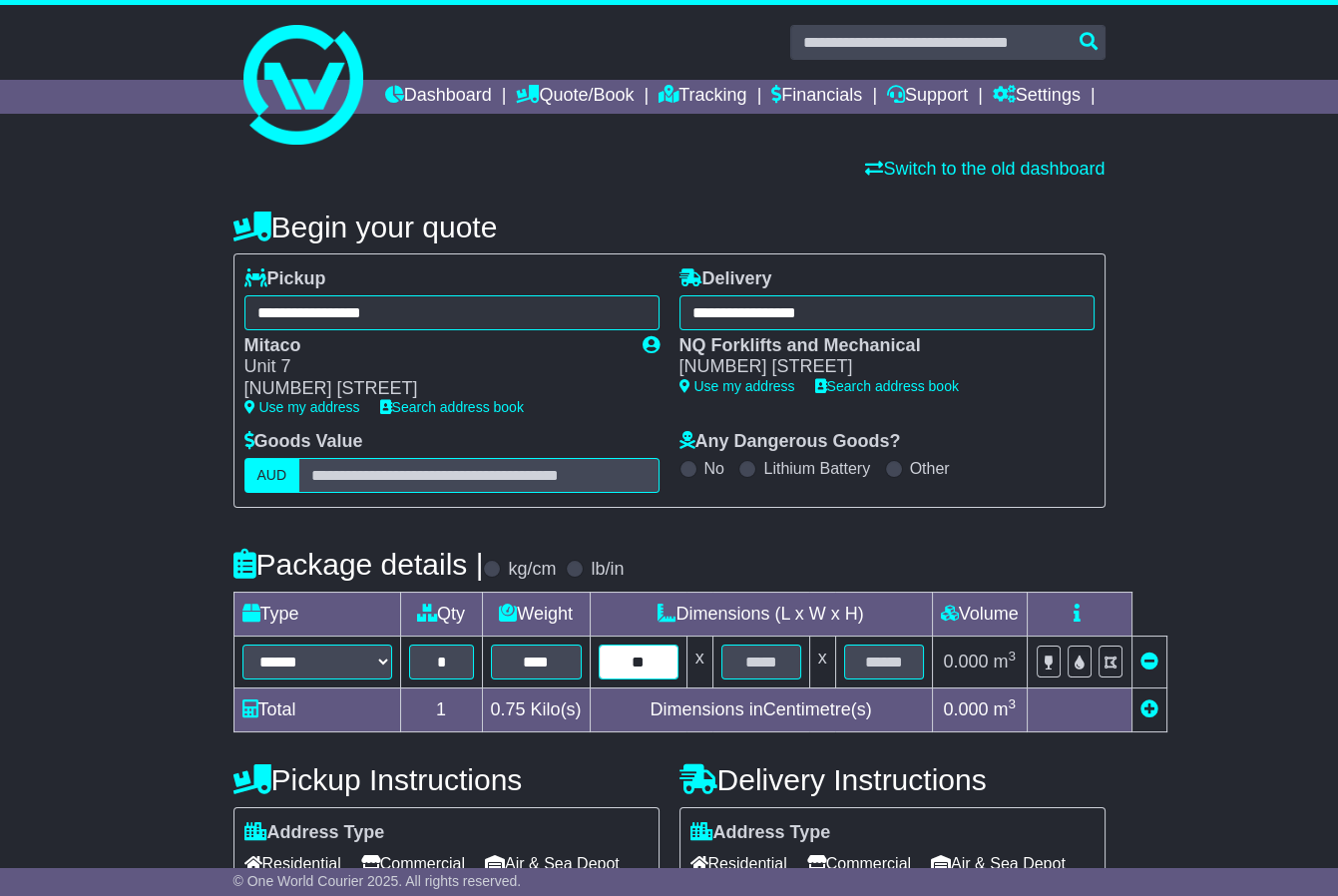 type on "**" 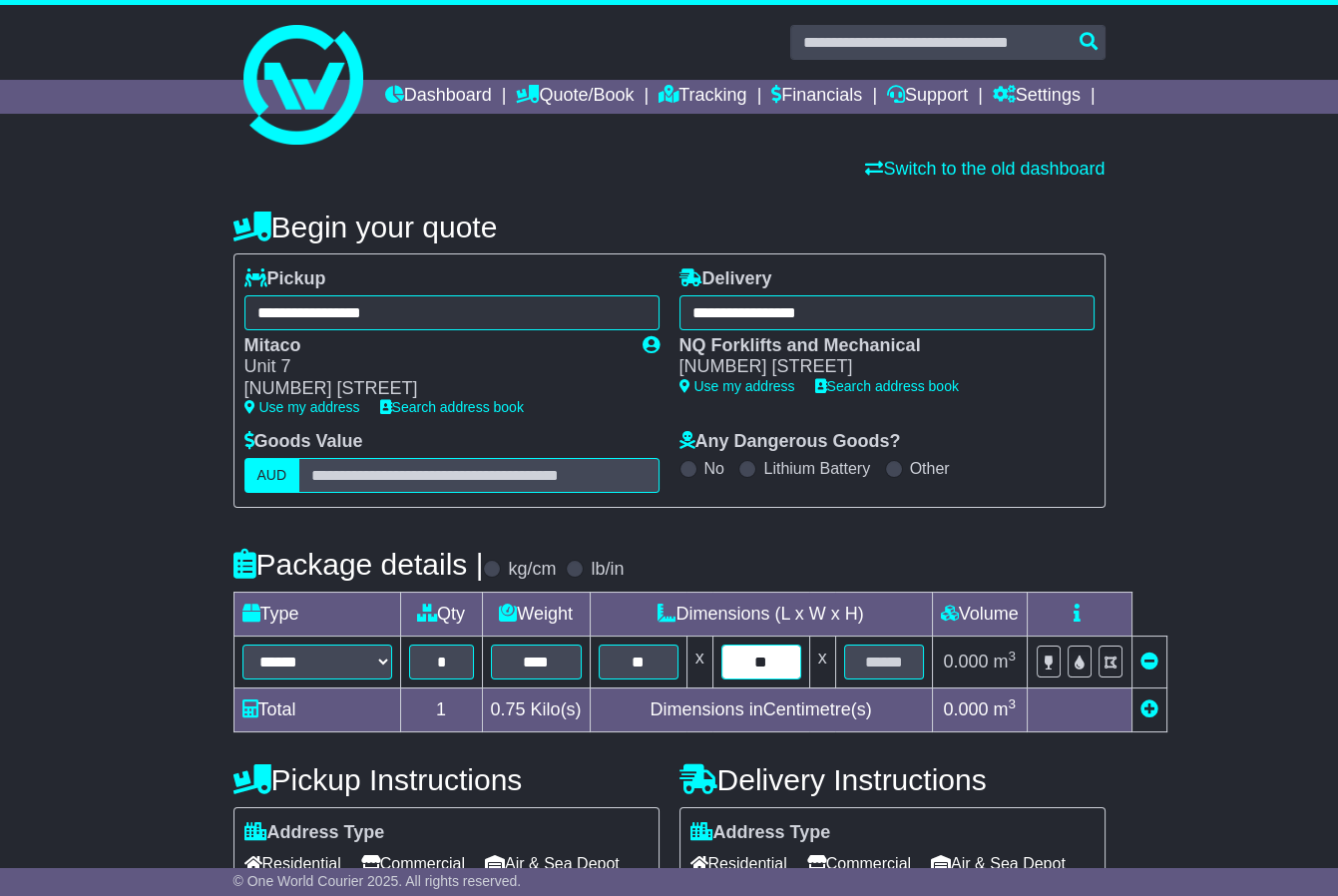 type on "**" 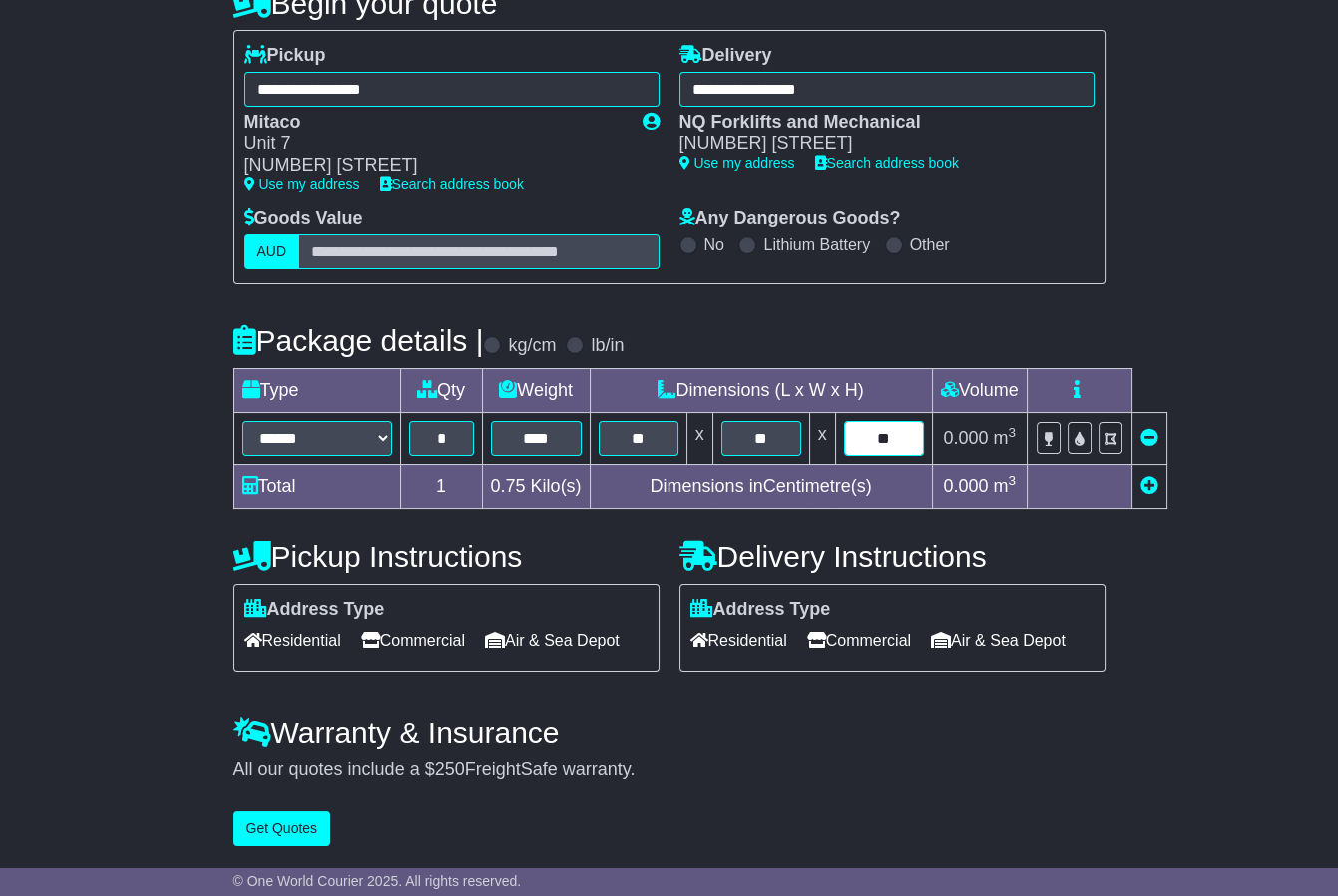 scroll, scrollTop: 285, scrollLeft: 0, axis: vertical 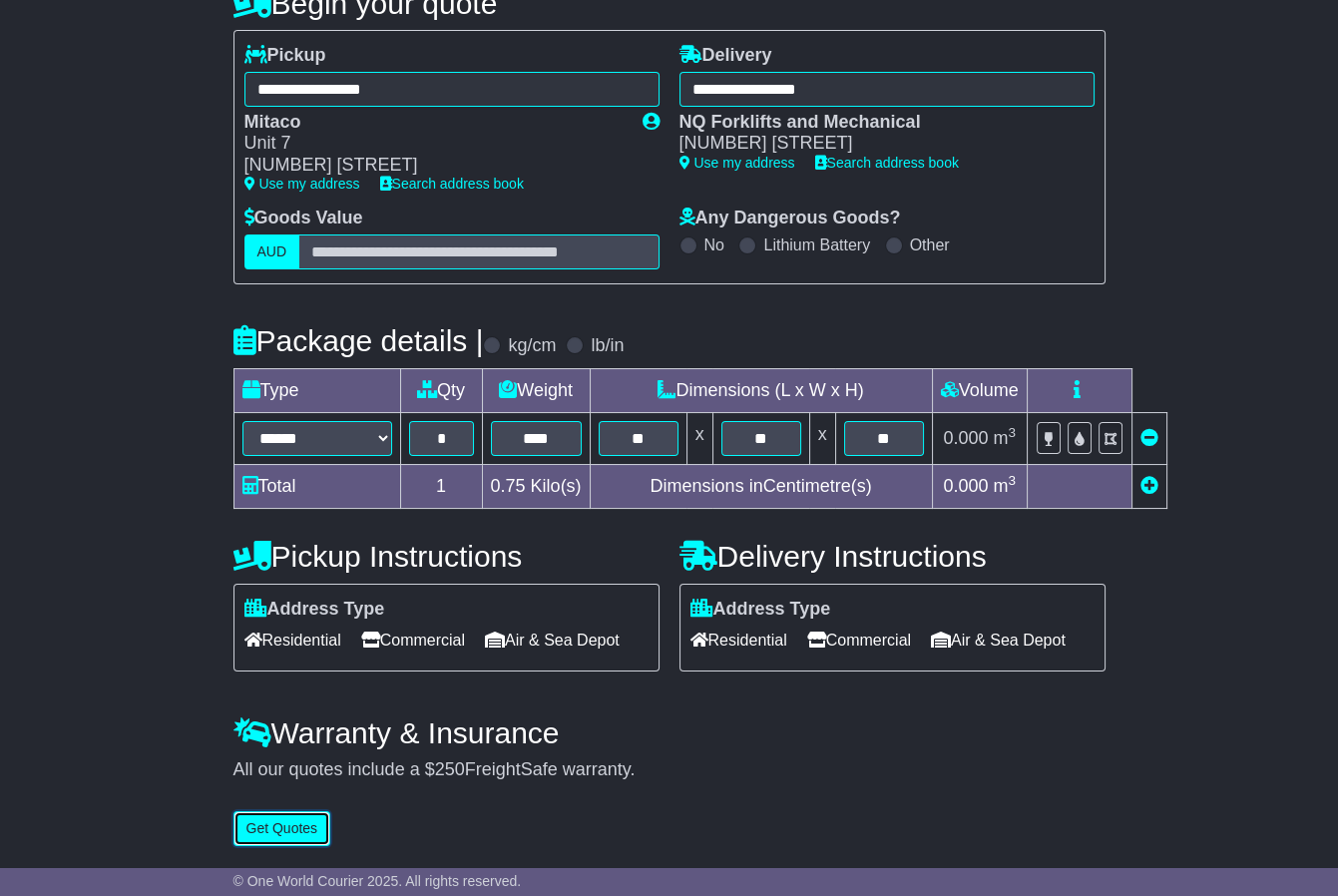 click on "Get Quotes" at bounding box center (282, 828) 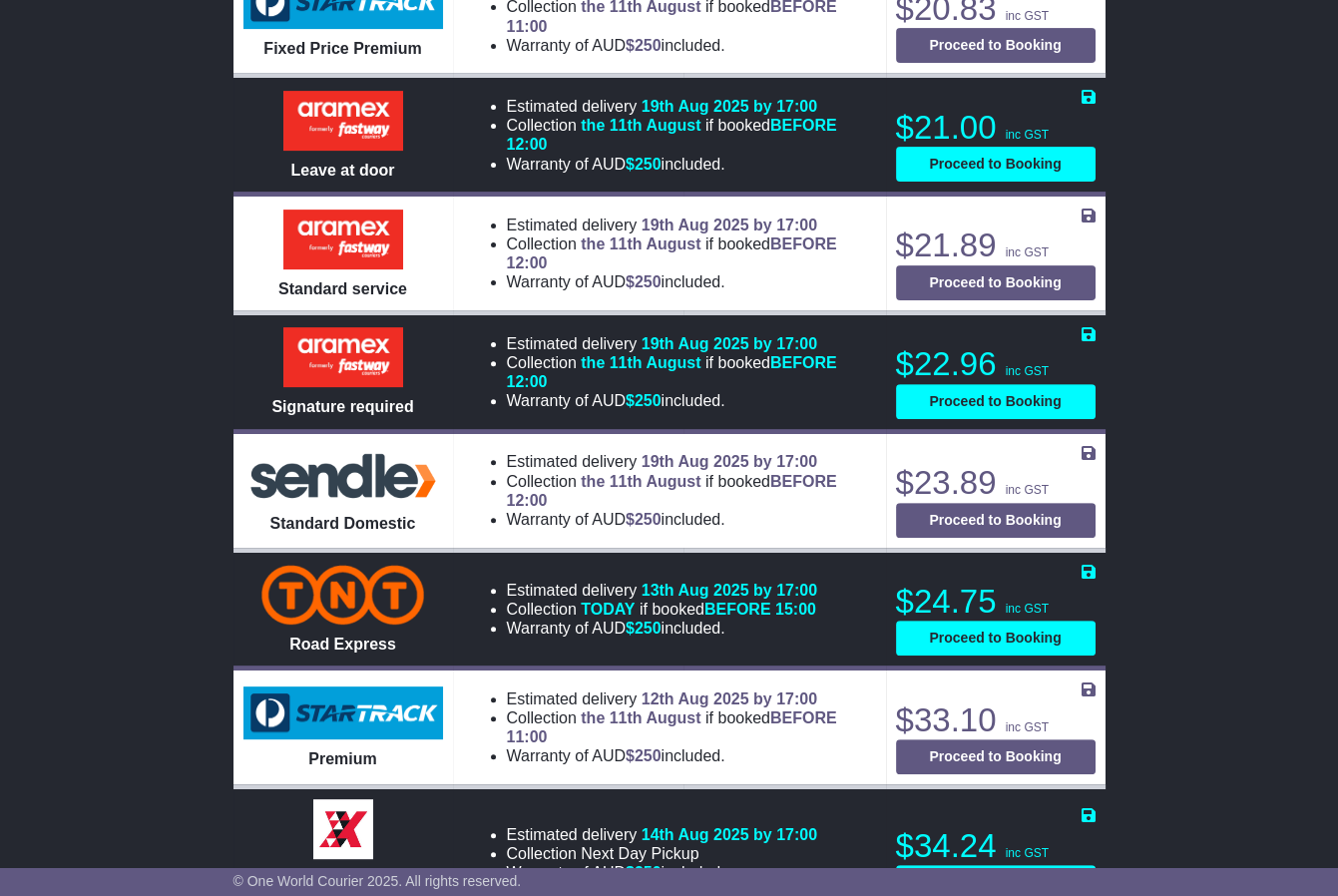 scroll, scrollTop: 1119, scrollLeft: 0, axis: vertical 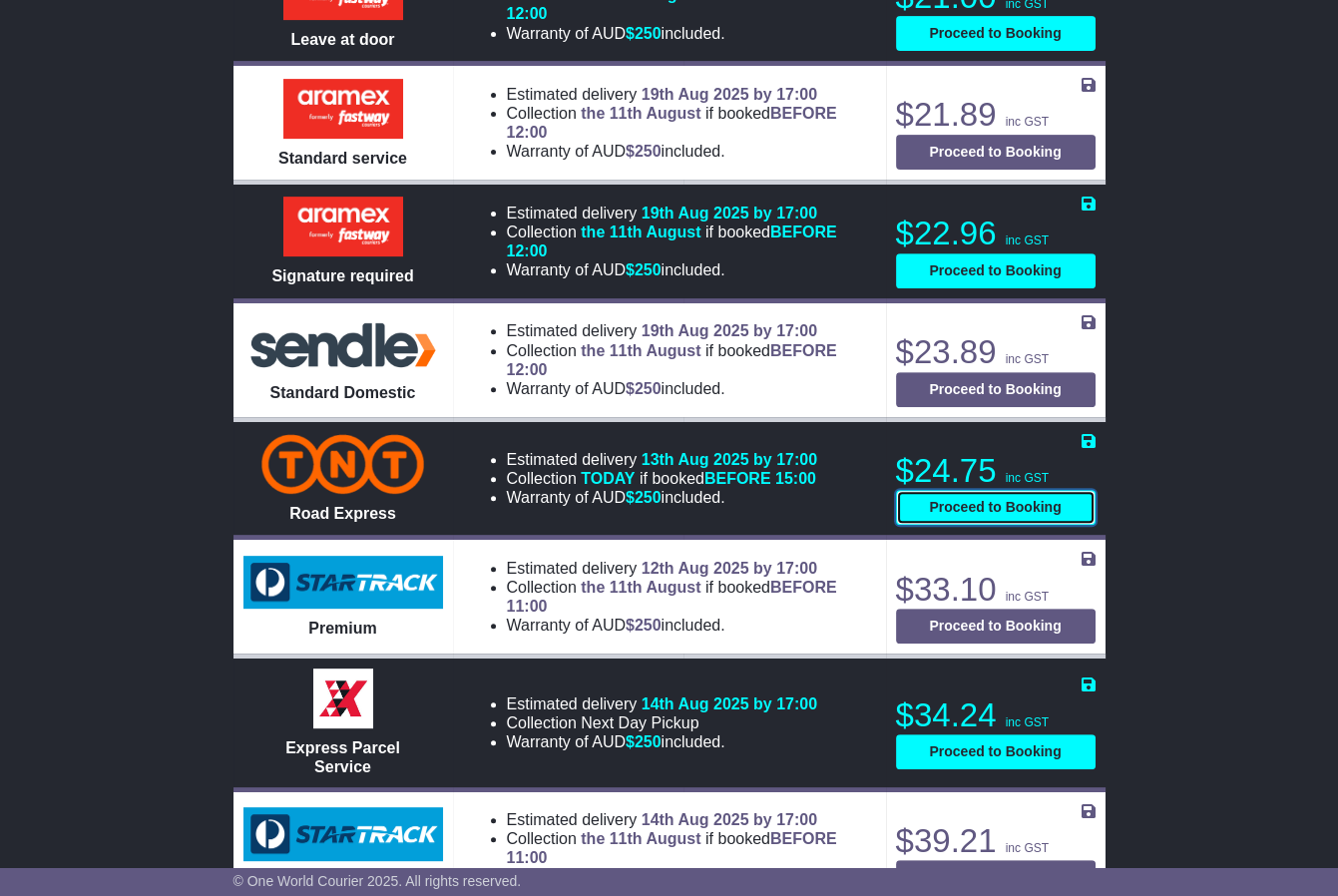 click on "Proceed to Booking" at bounding box center (996, 507) 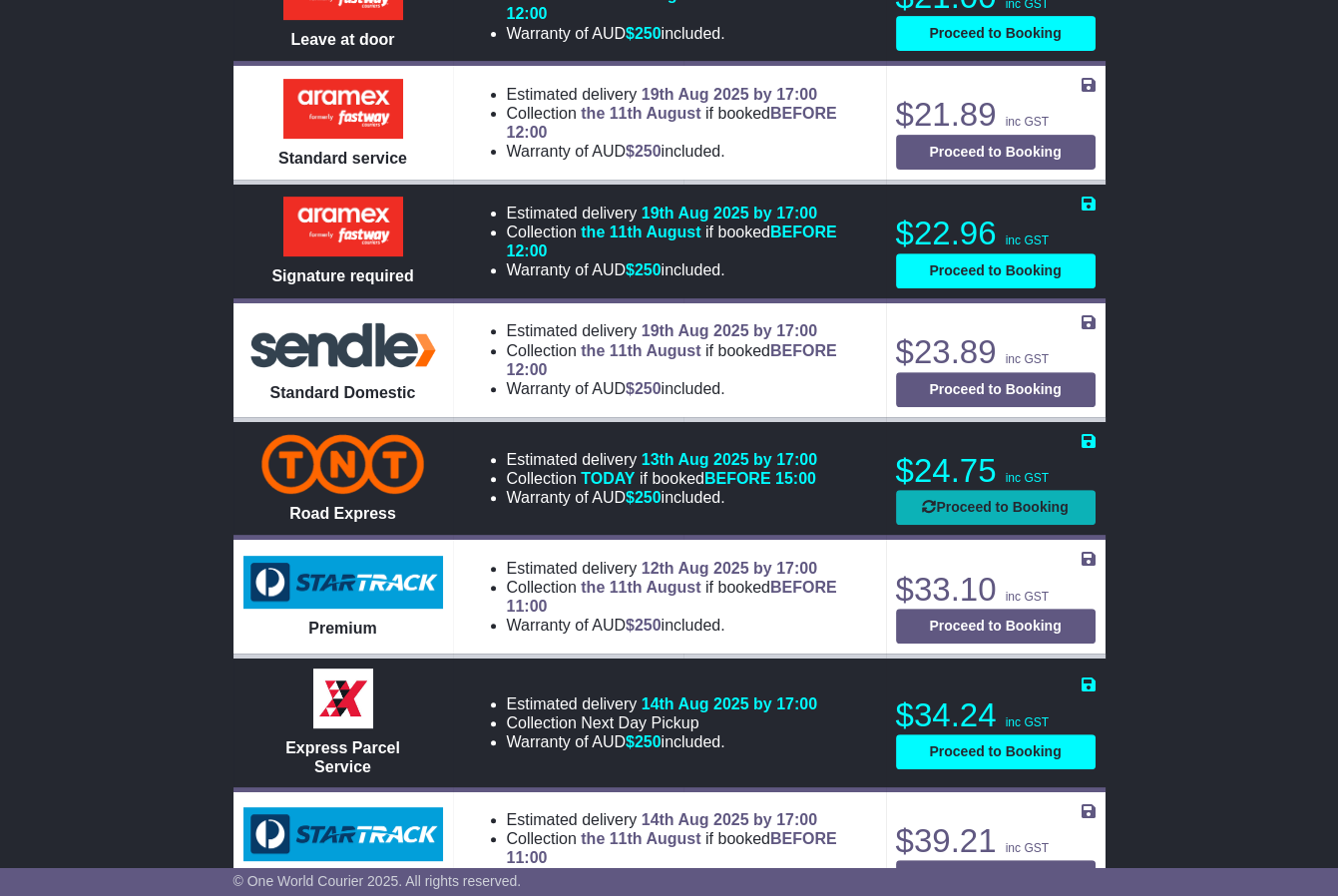 select on "****" 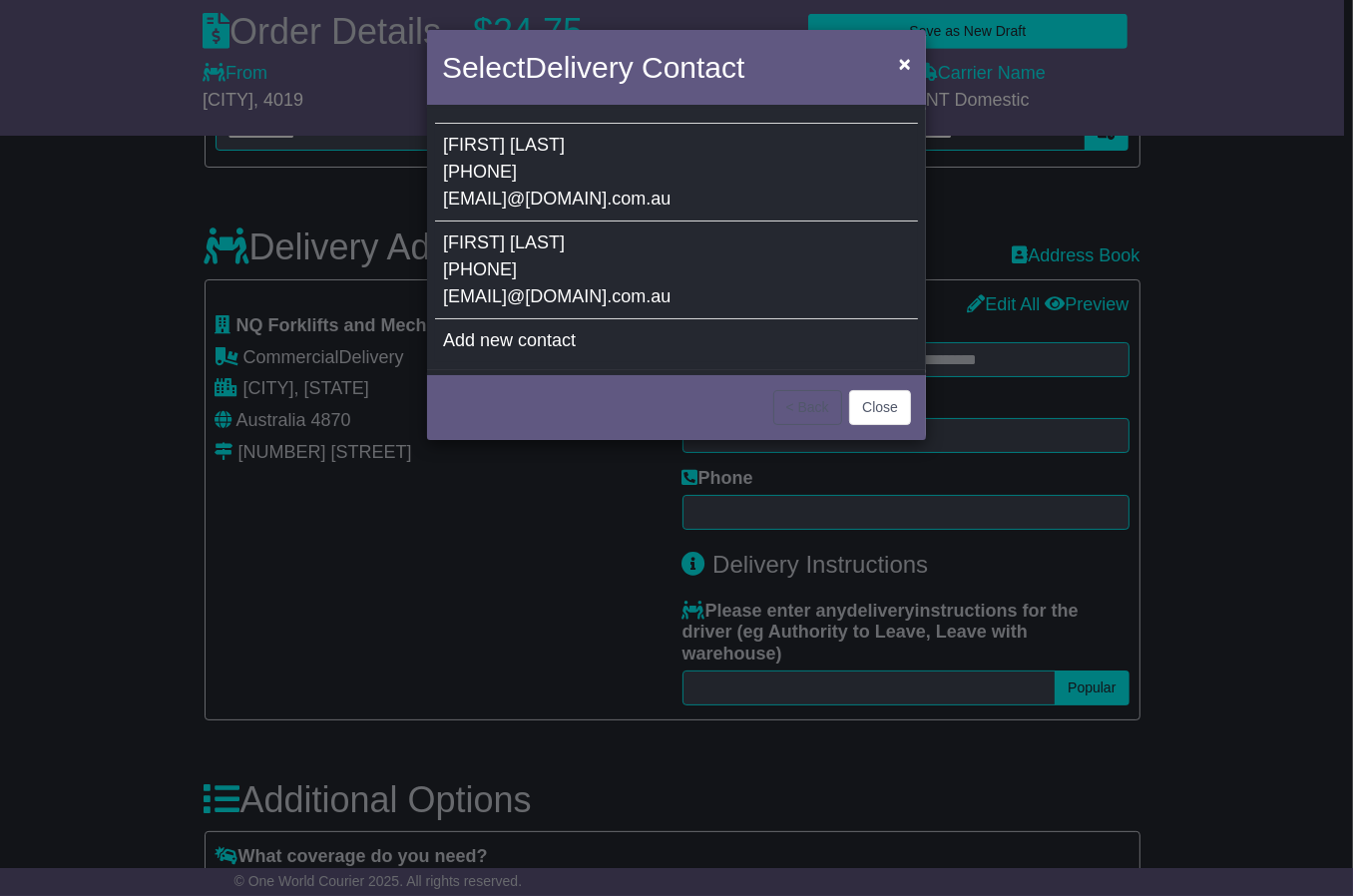 click on "[FIRST]   [LAST]
[PHONE]
[EMAIL]" at bounding box center [676, 173] 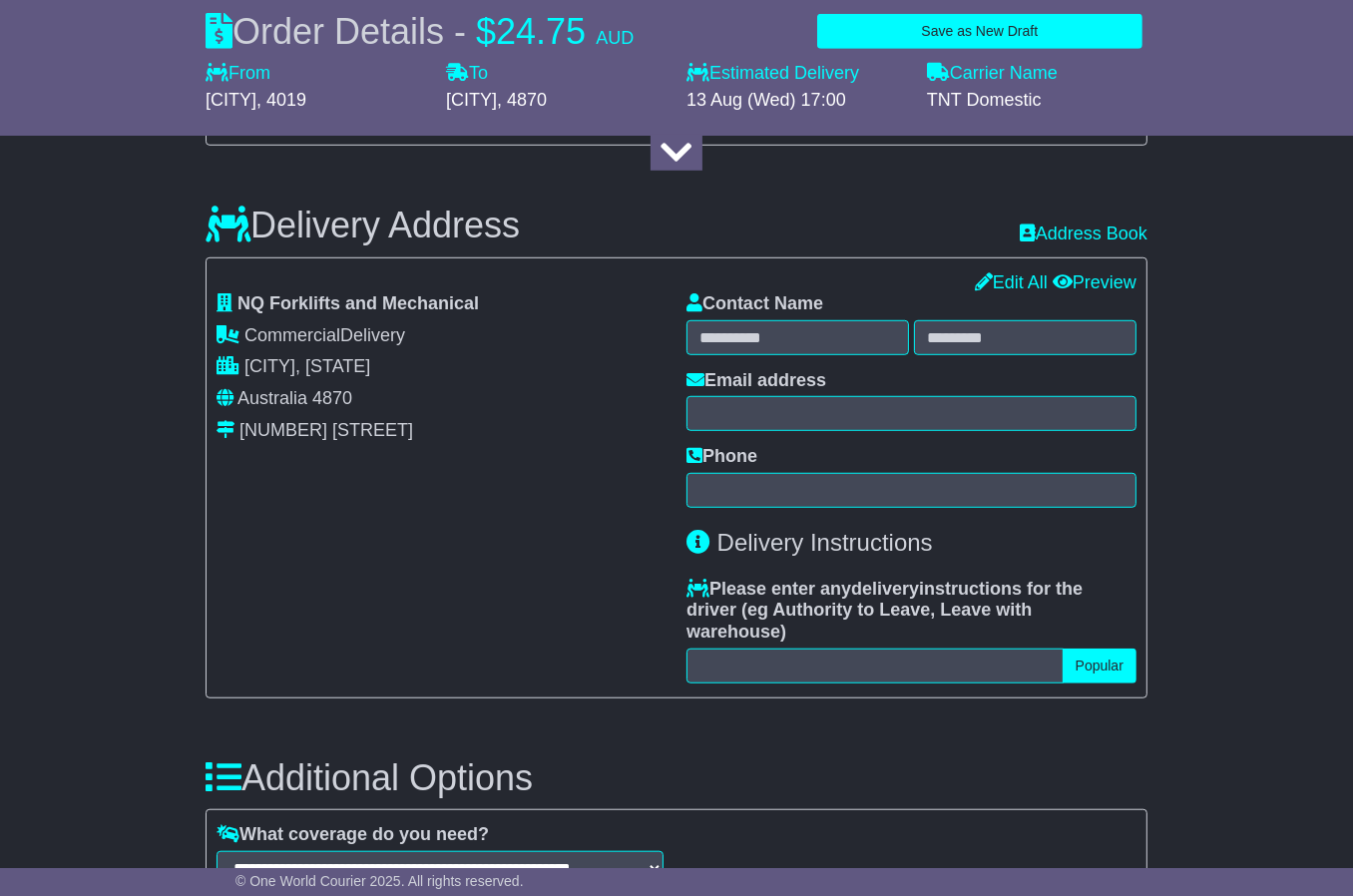 type on "*******" 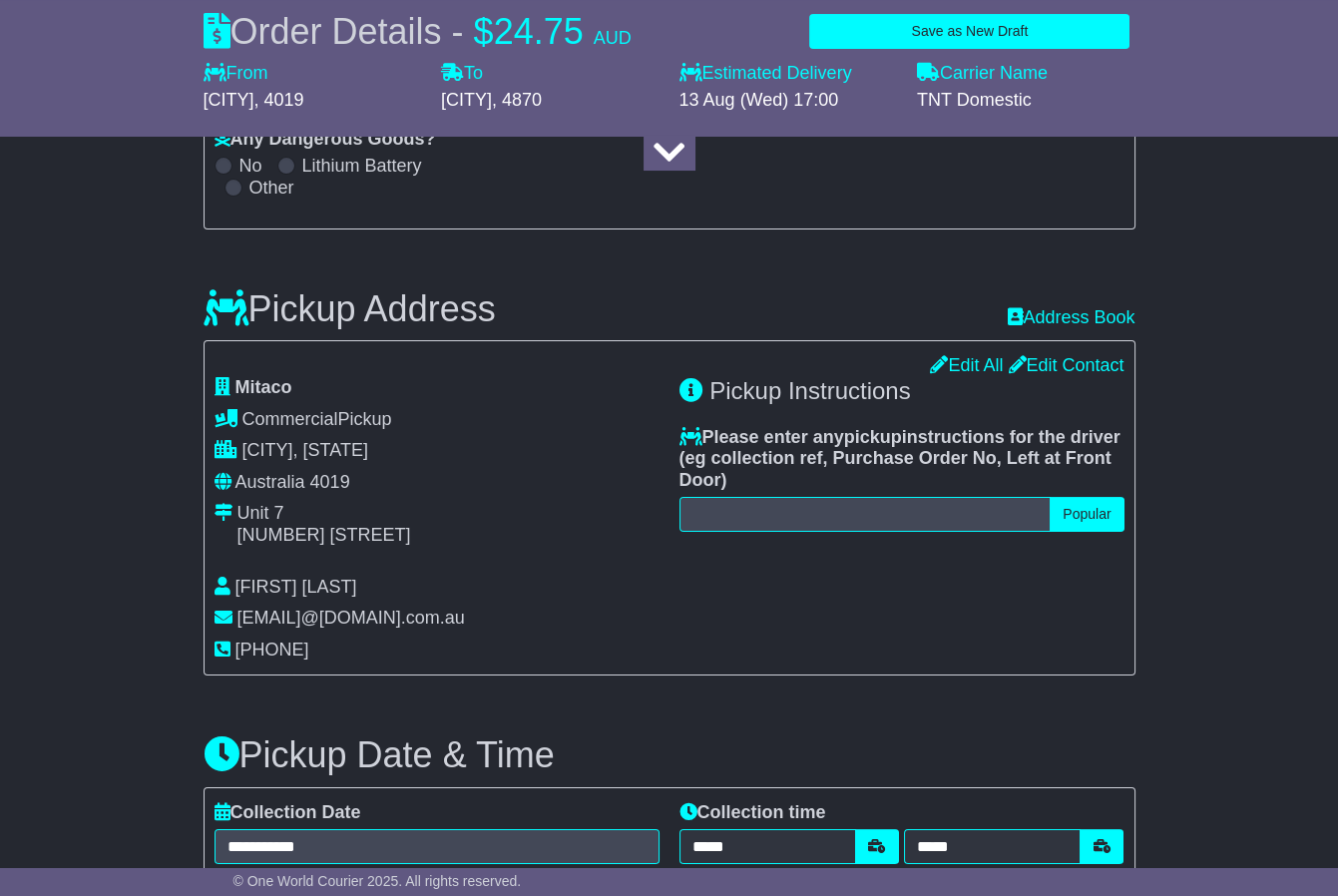 scroll, scrollTop: 221, scrollLeft: 0, axis: vertical 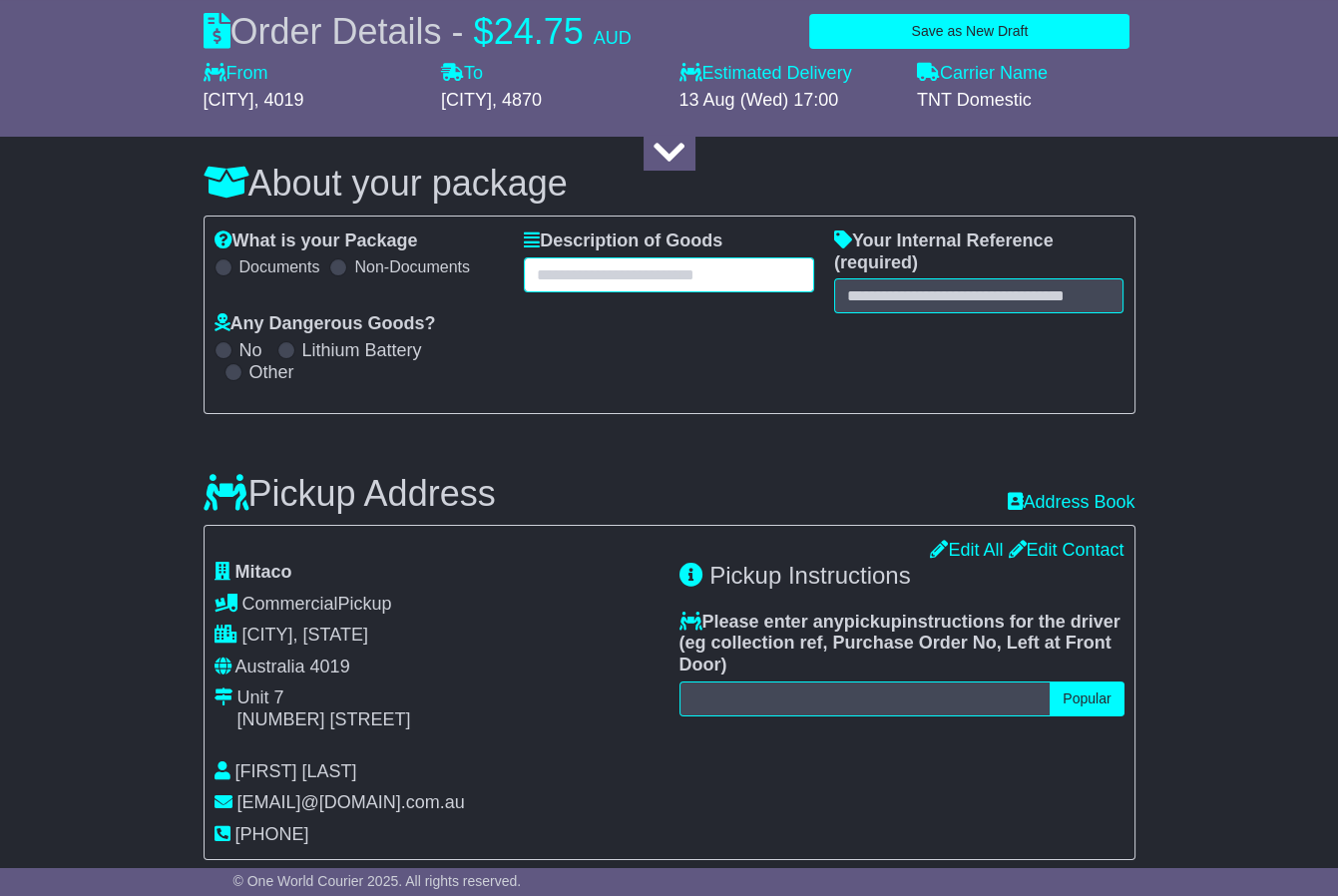 click at bounding box center (669, 274) 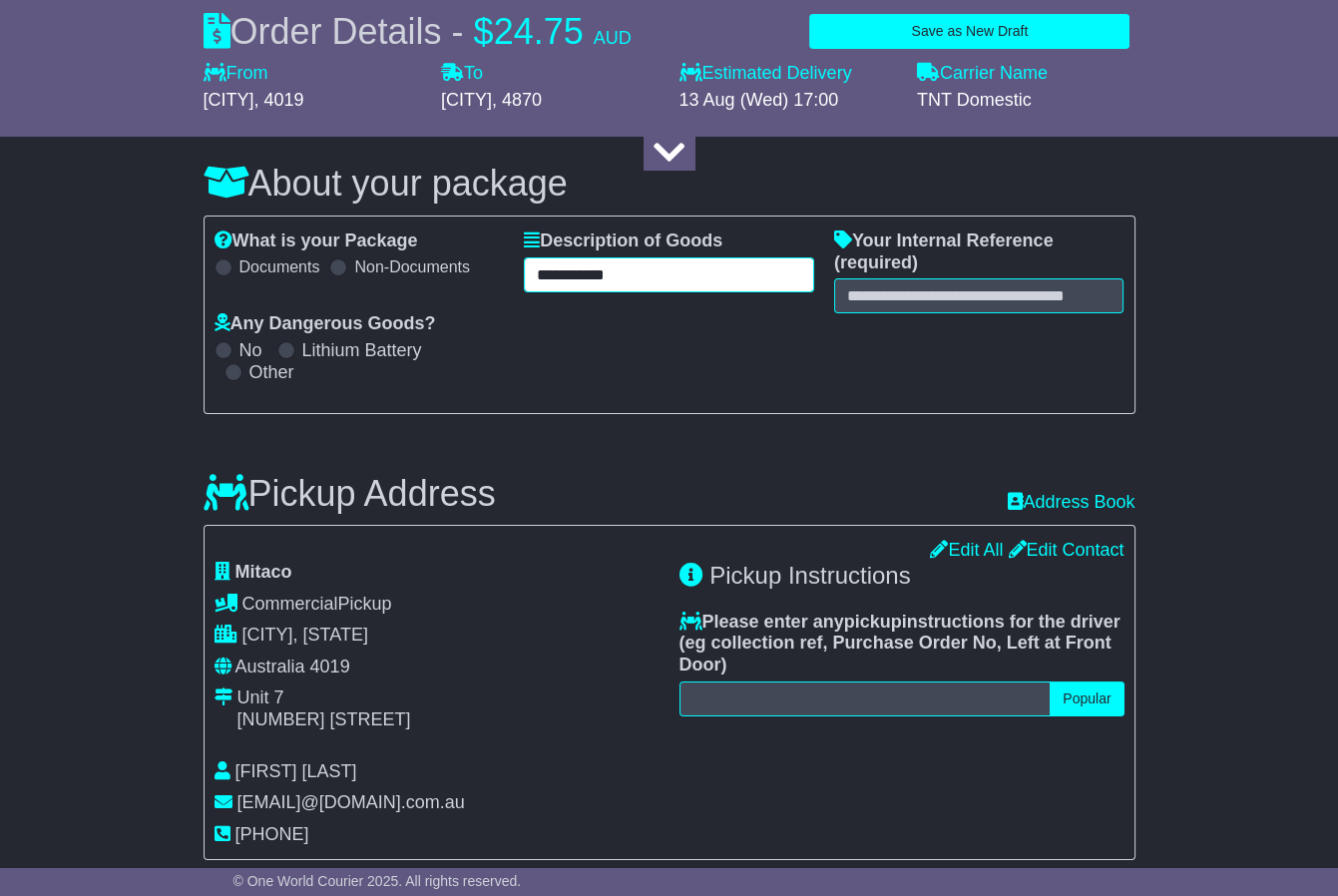 type on "**********" 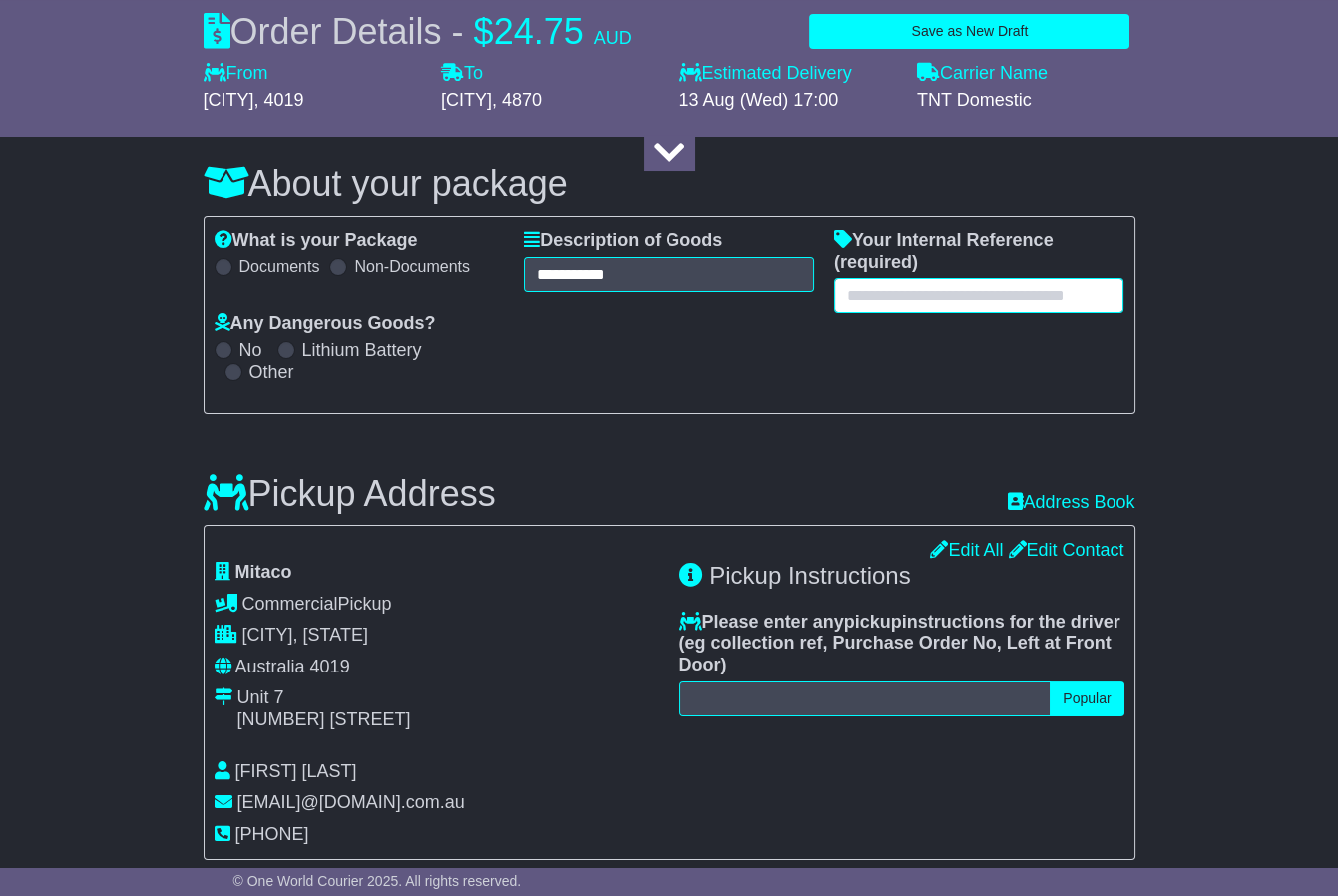 click at bounding box center (979, 295) 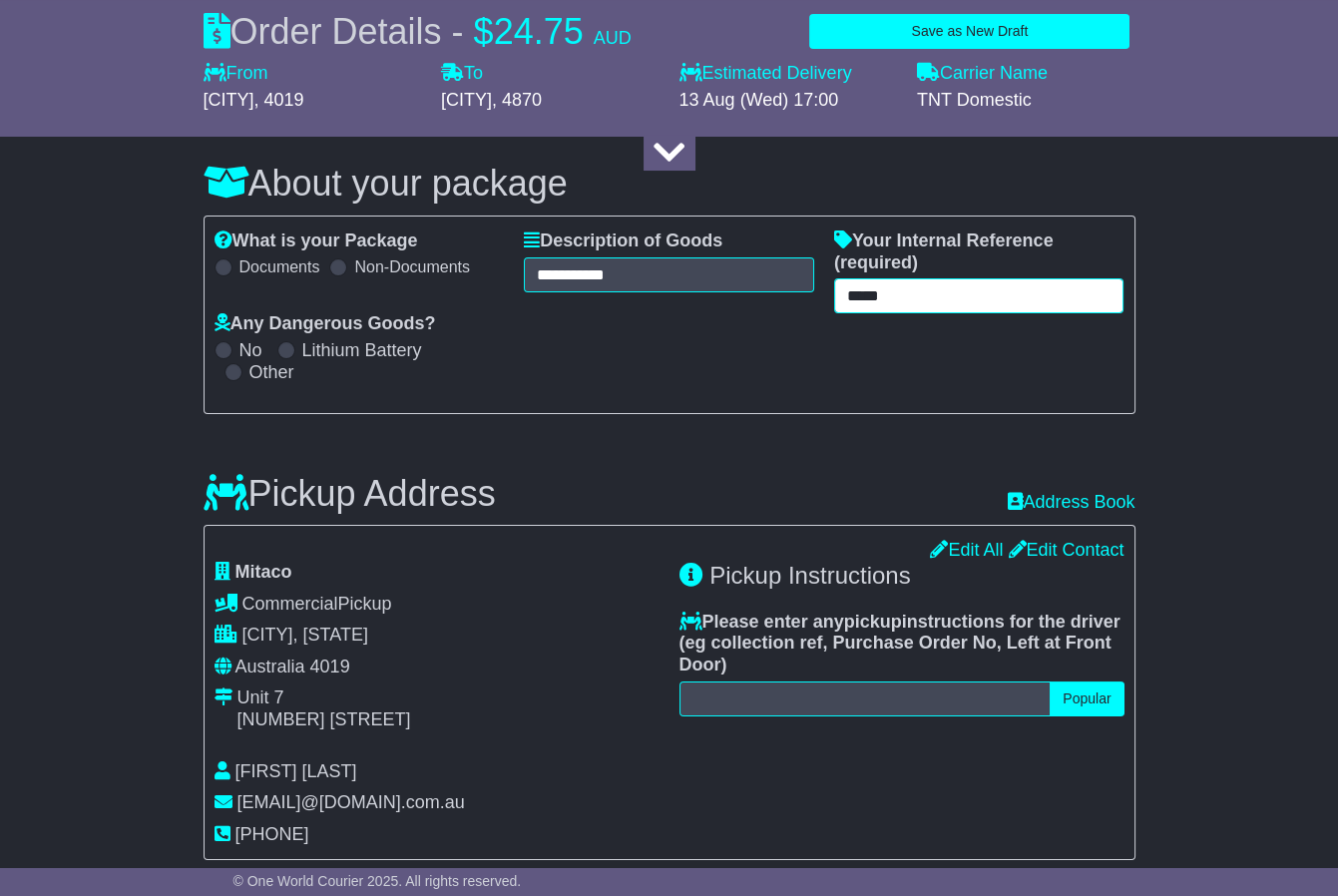 type on "*****" 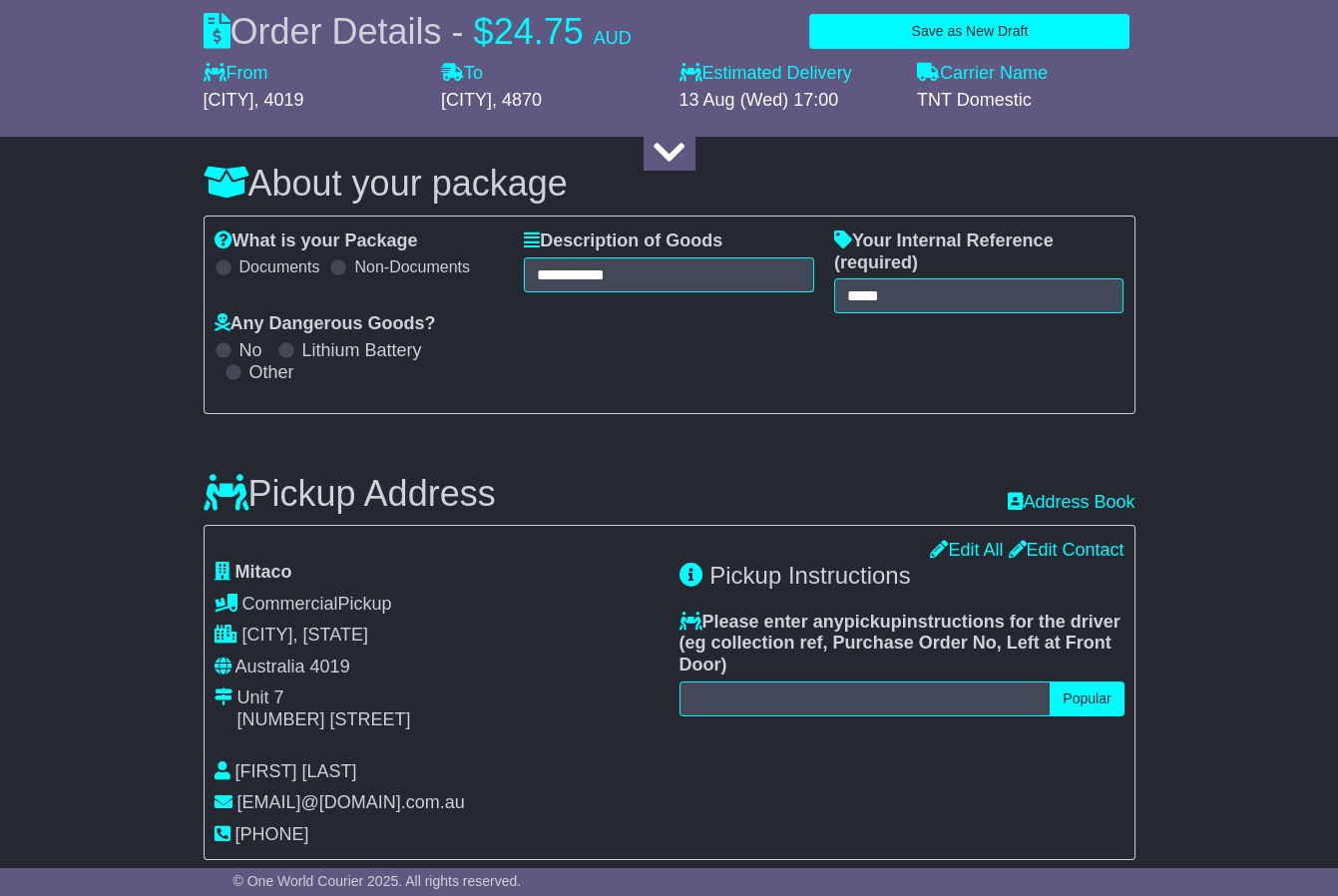 click on "Commercial  Pickup" at bounding box center (437, 605) 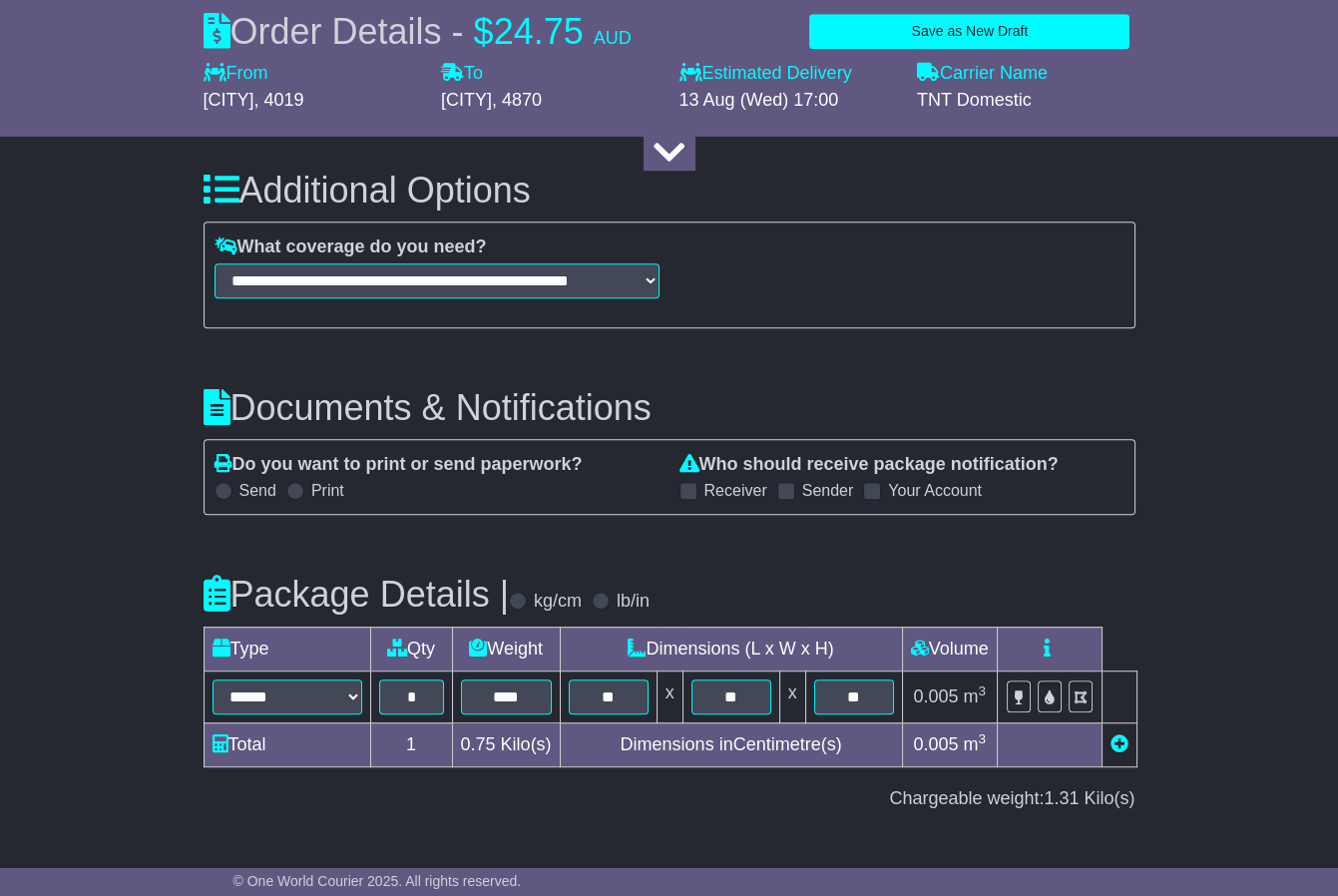 scroll, scrollTop: 1996, scrollLeft: 0, axis: vertical 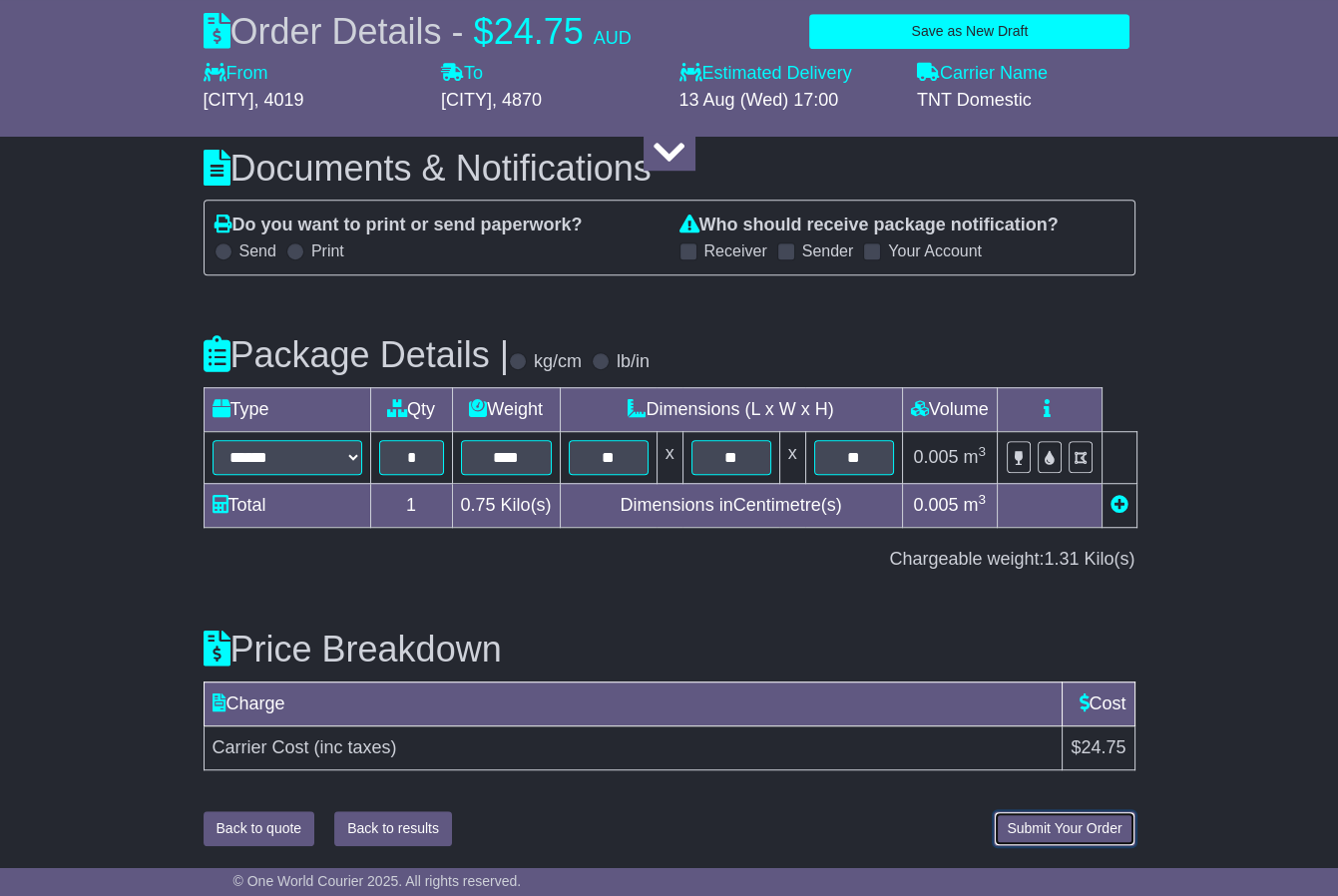 click on "Submit Your Order" at bounding box center [1064, 828] 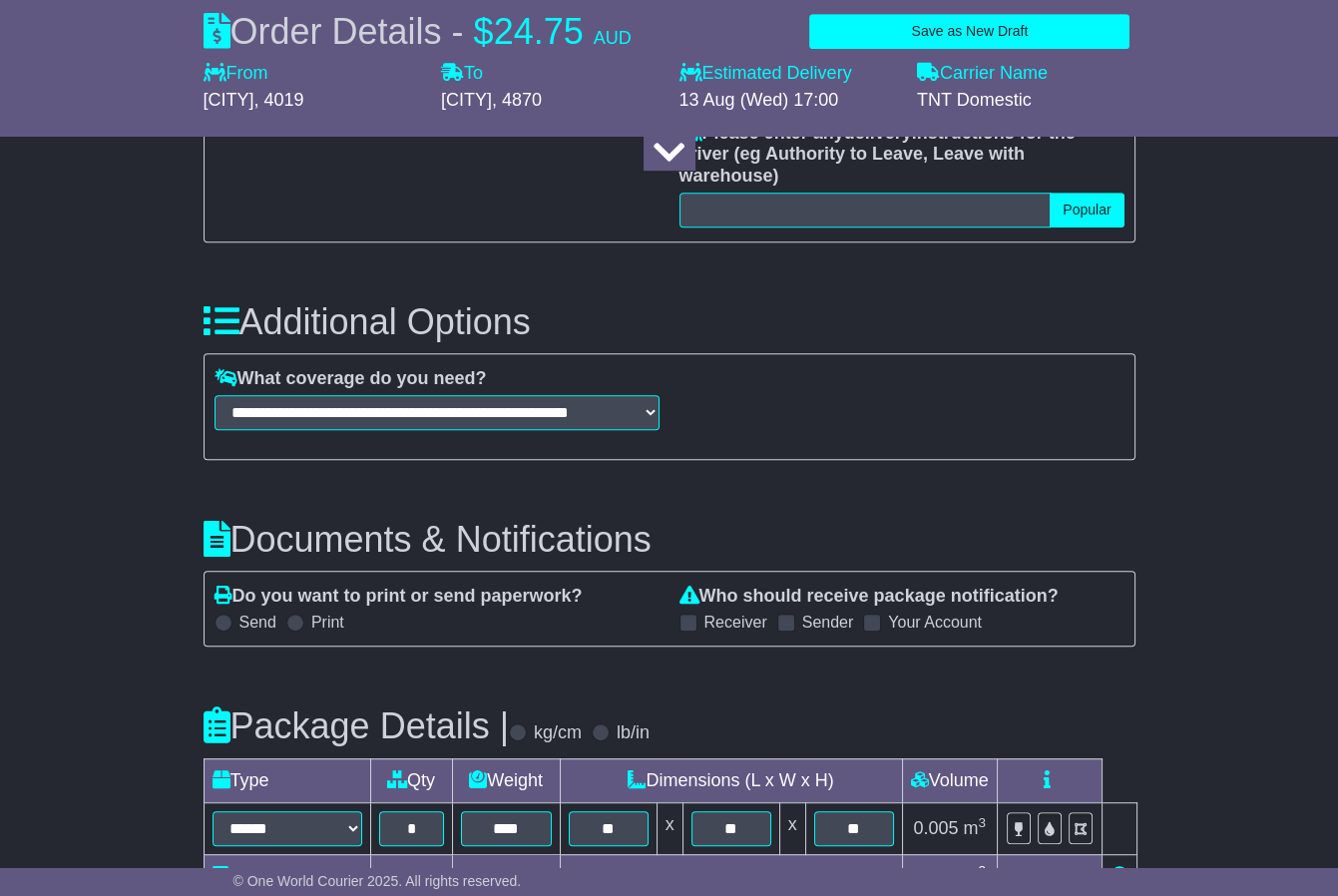 scroll, scrollTop: 2070, scrollLeft: 0, axis: vertical 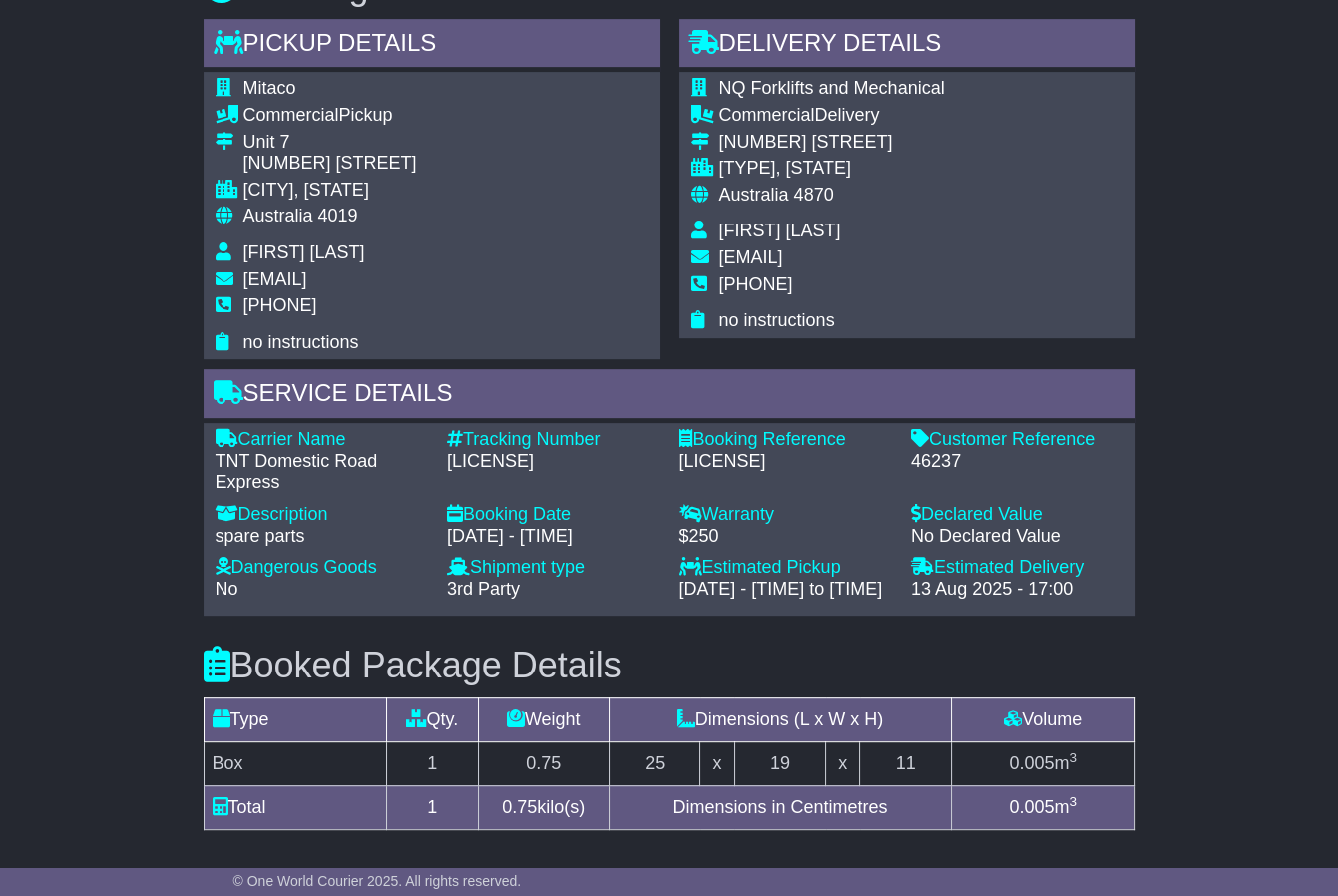 drag, startPoint x: 592, startPoint y: 491, endPoint x: 450, endPoint y: 489, distance: 142.01408 